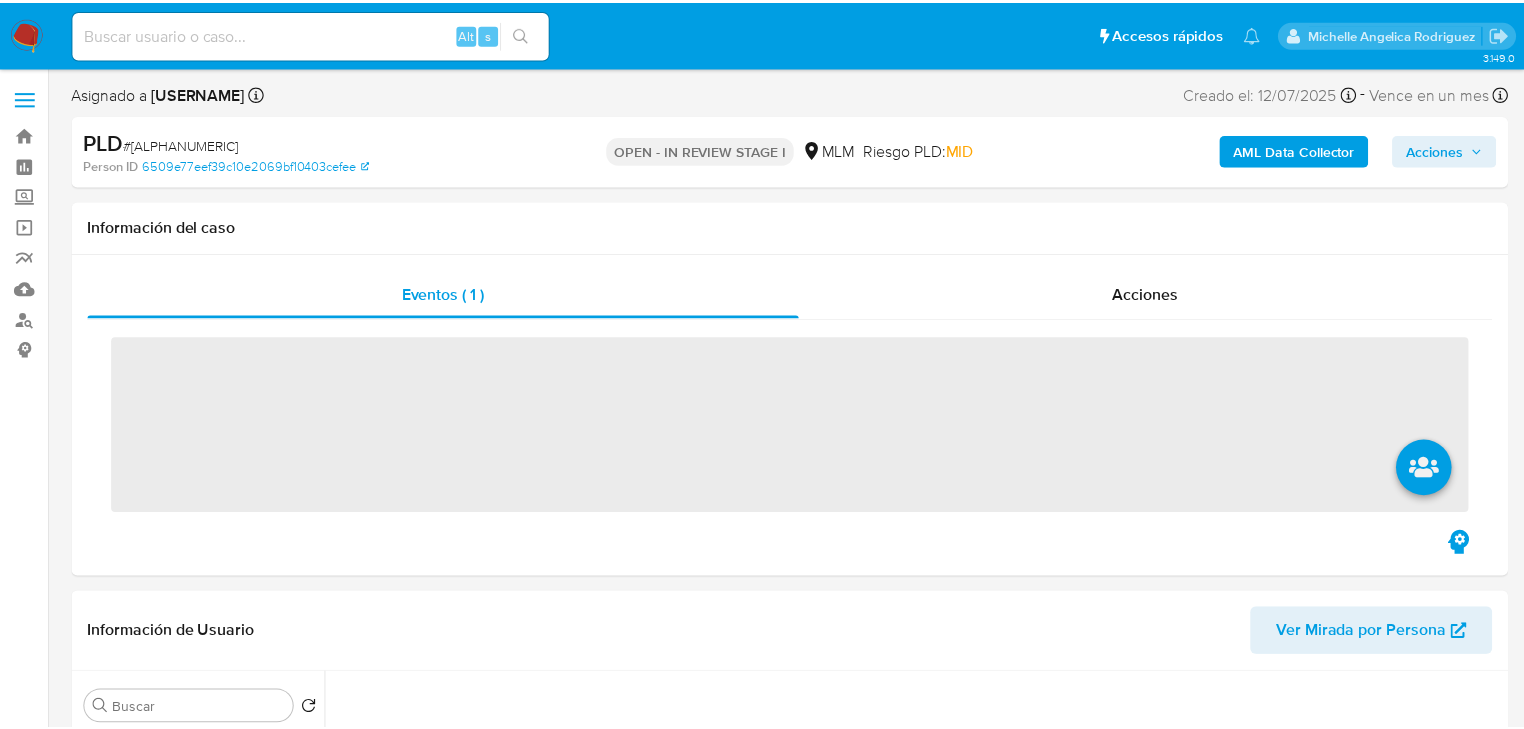 scroll, scrollTop: 0, scrollLeft: 0, axis: both 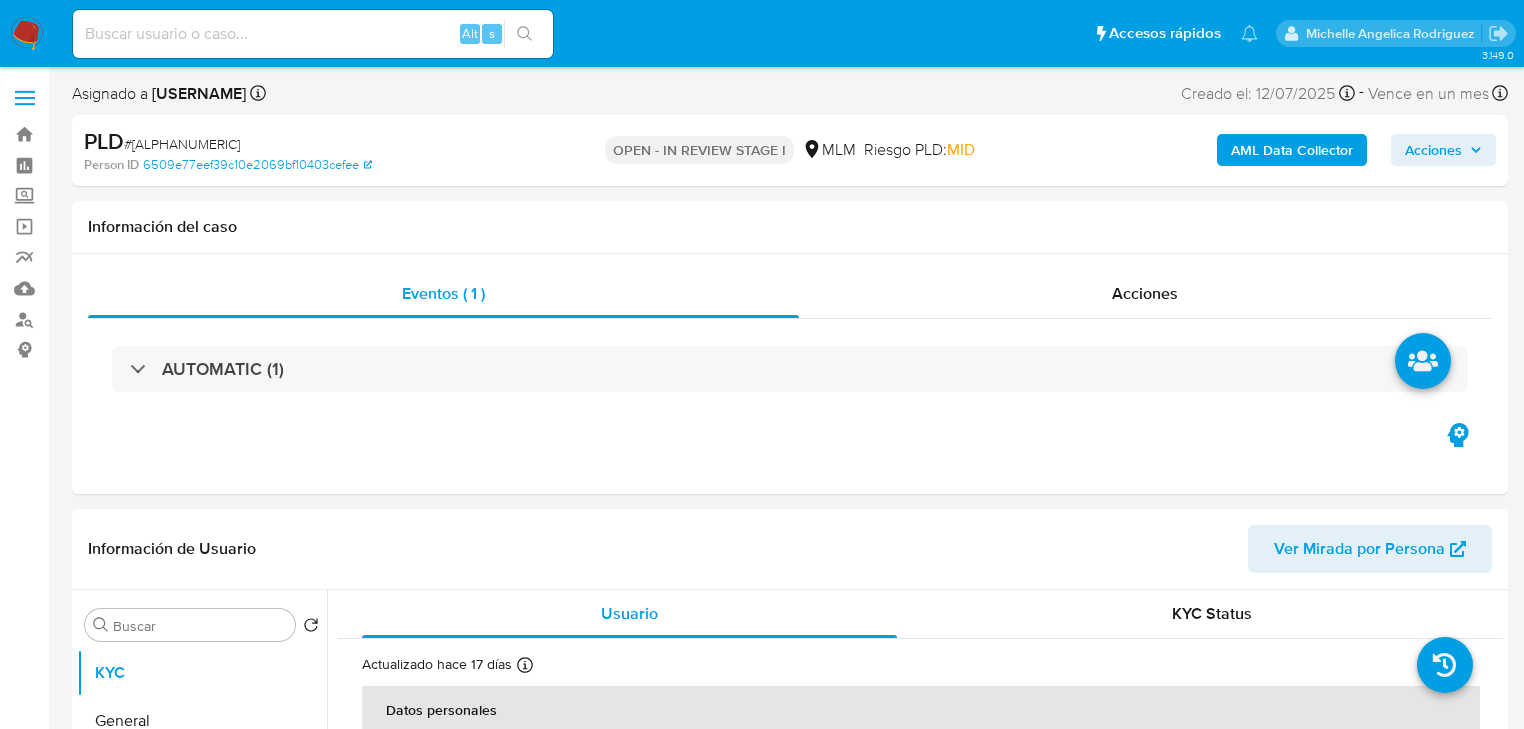 select on "10" 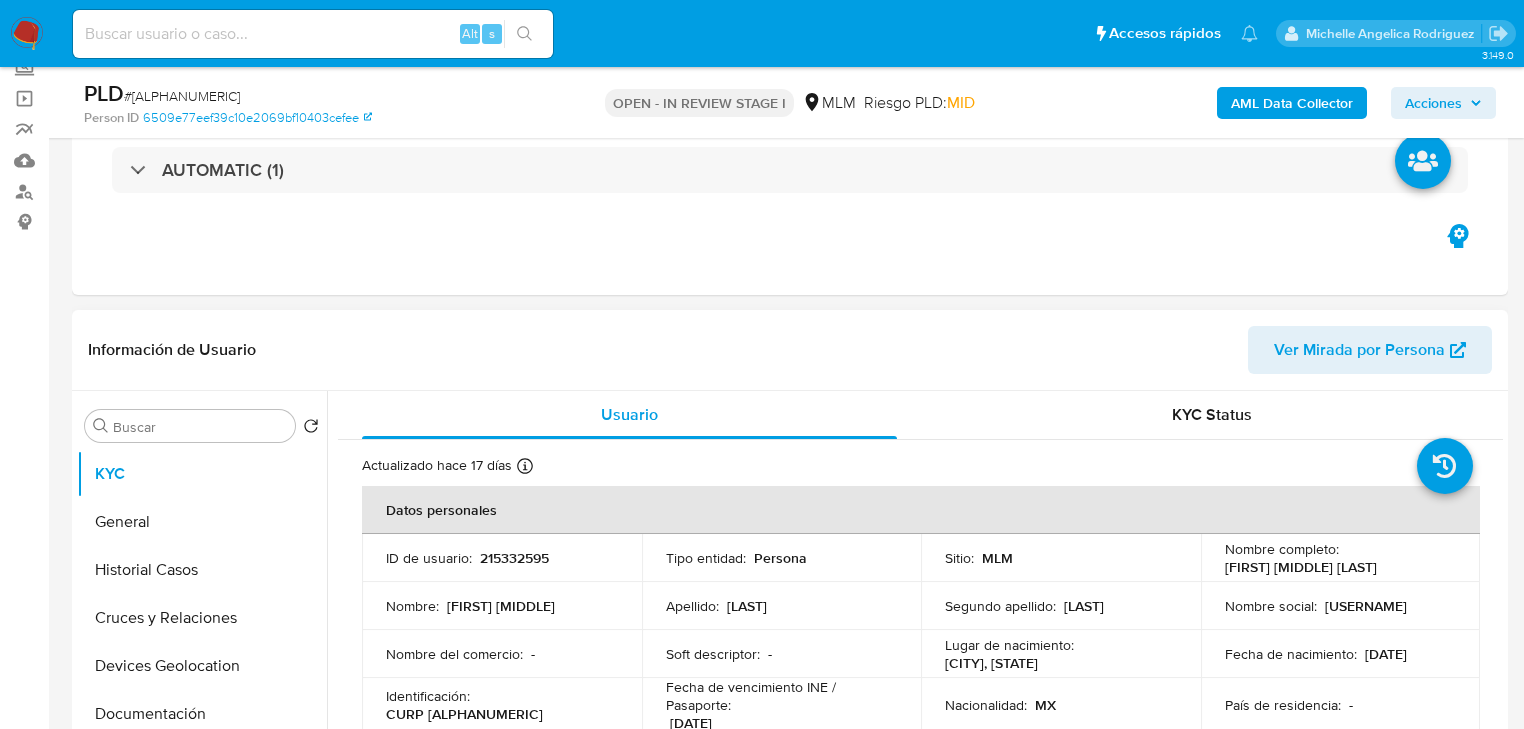 scroll, scrollTop: 240, scrollLeft: 0, axis: vertical 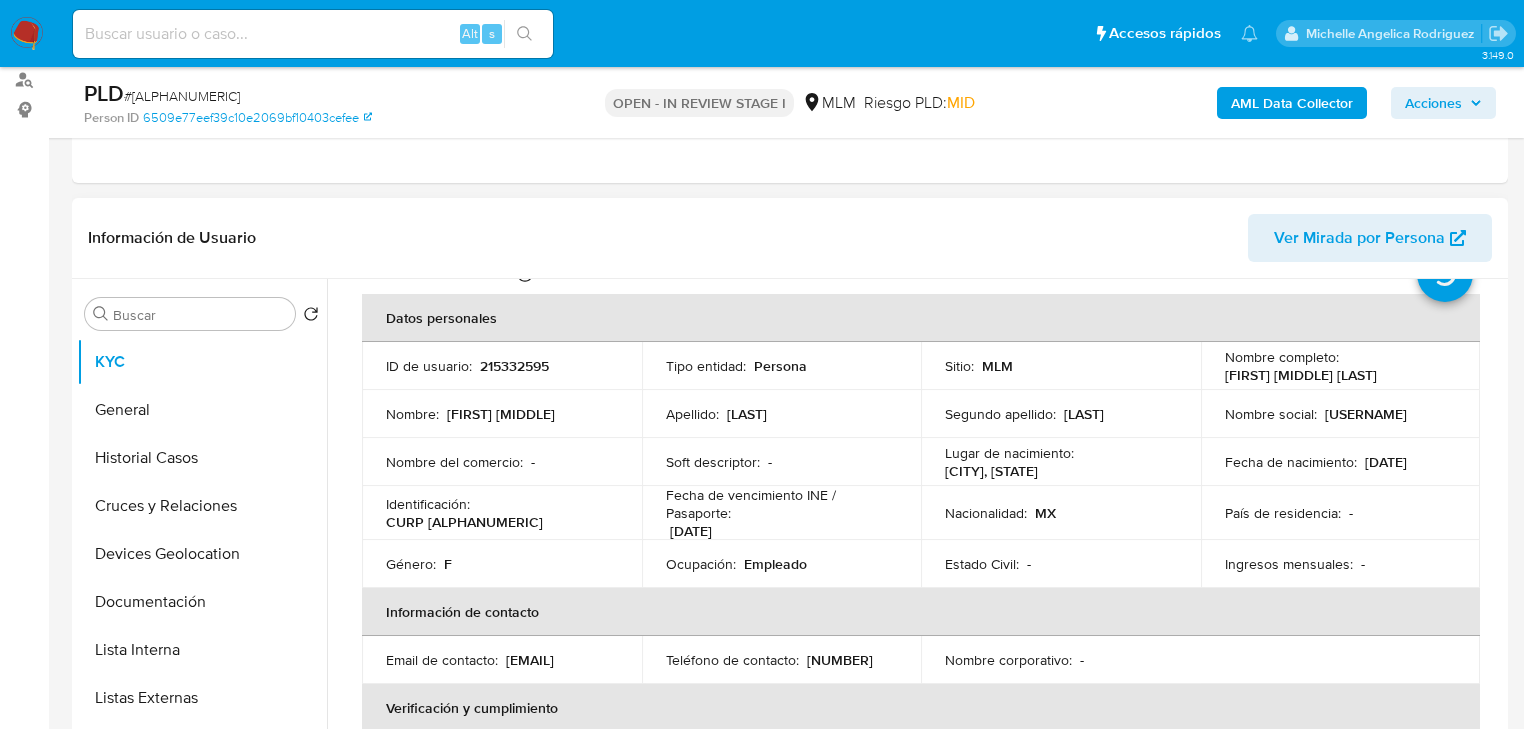 click on "Ingresos mensuales :    -" at bounding box center [1341, 564] 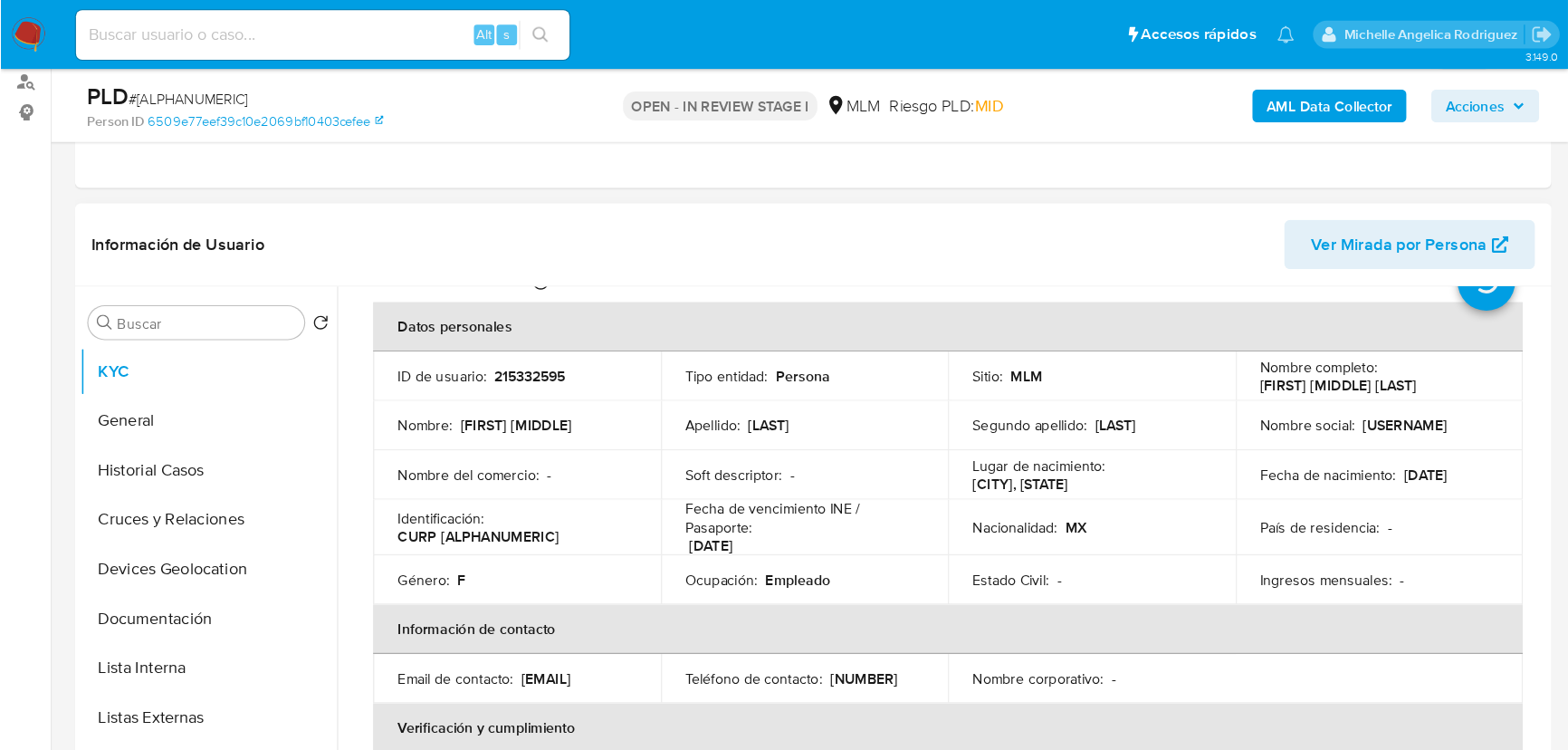 scroll, scrollTop: 72, scrollLeft: 0, axis: vertical 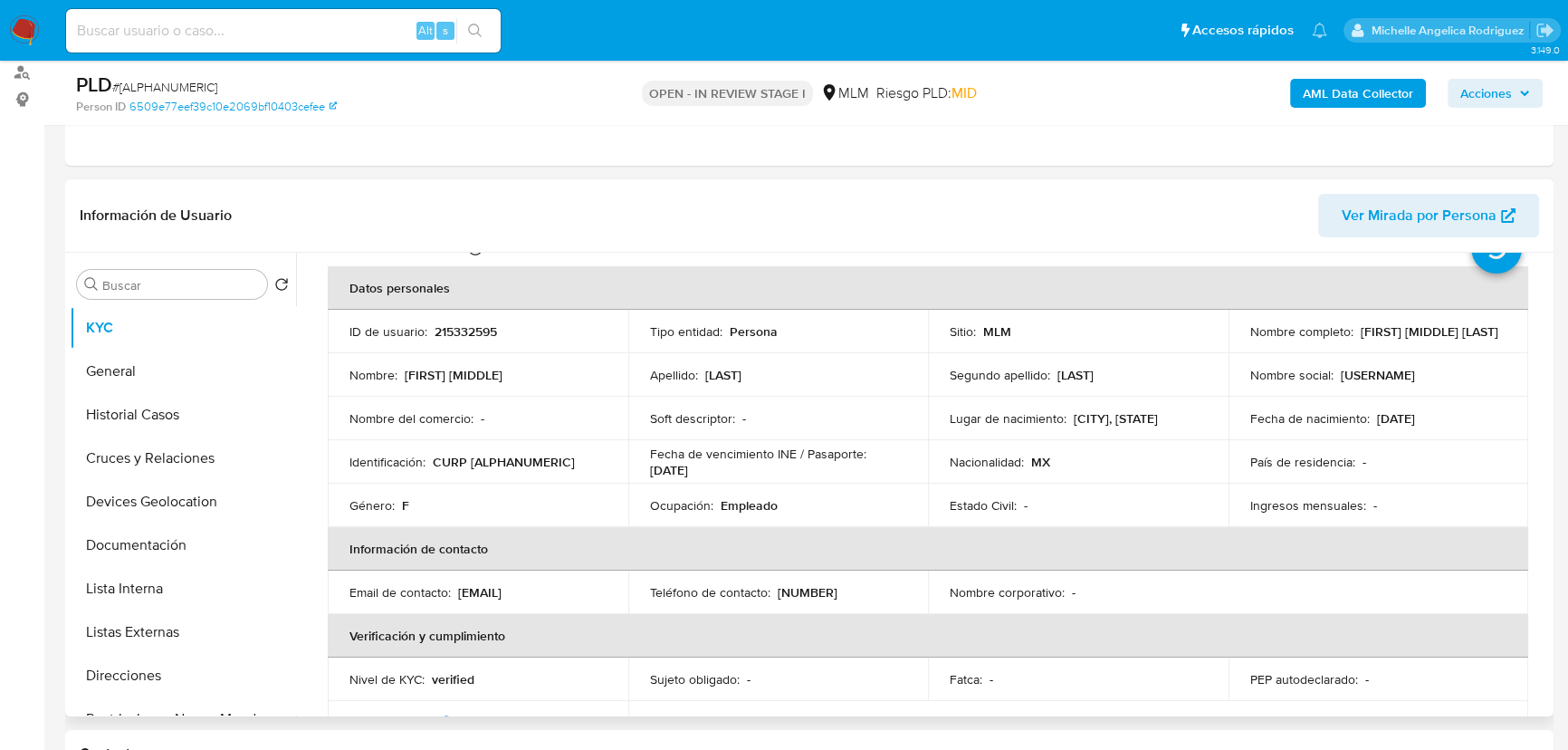 click on "Nombre del comercio :    -" at bounding box center (478, 418) 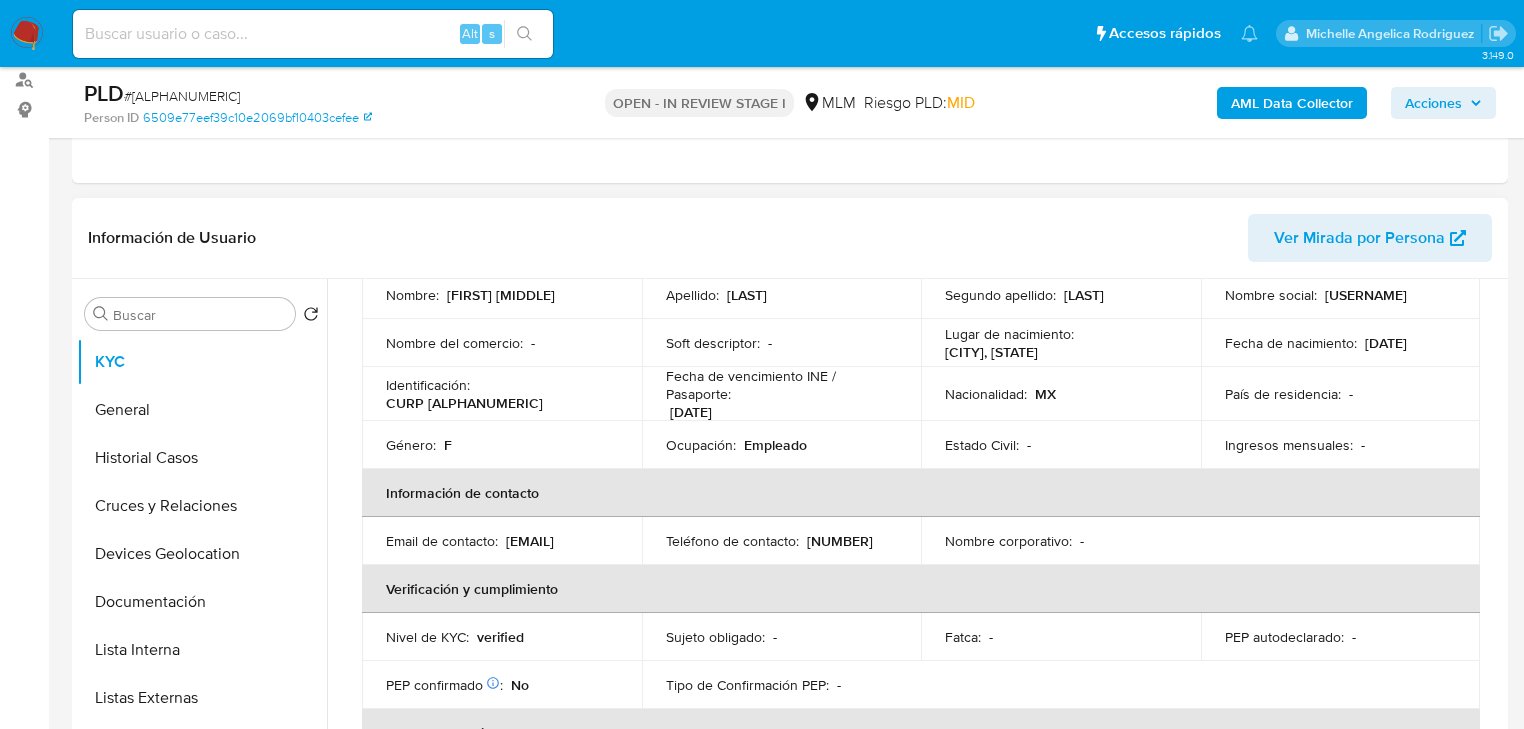 scroll, scrollTop: 119, scrollLeft: 0, axis: vertical 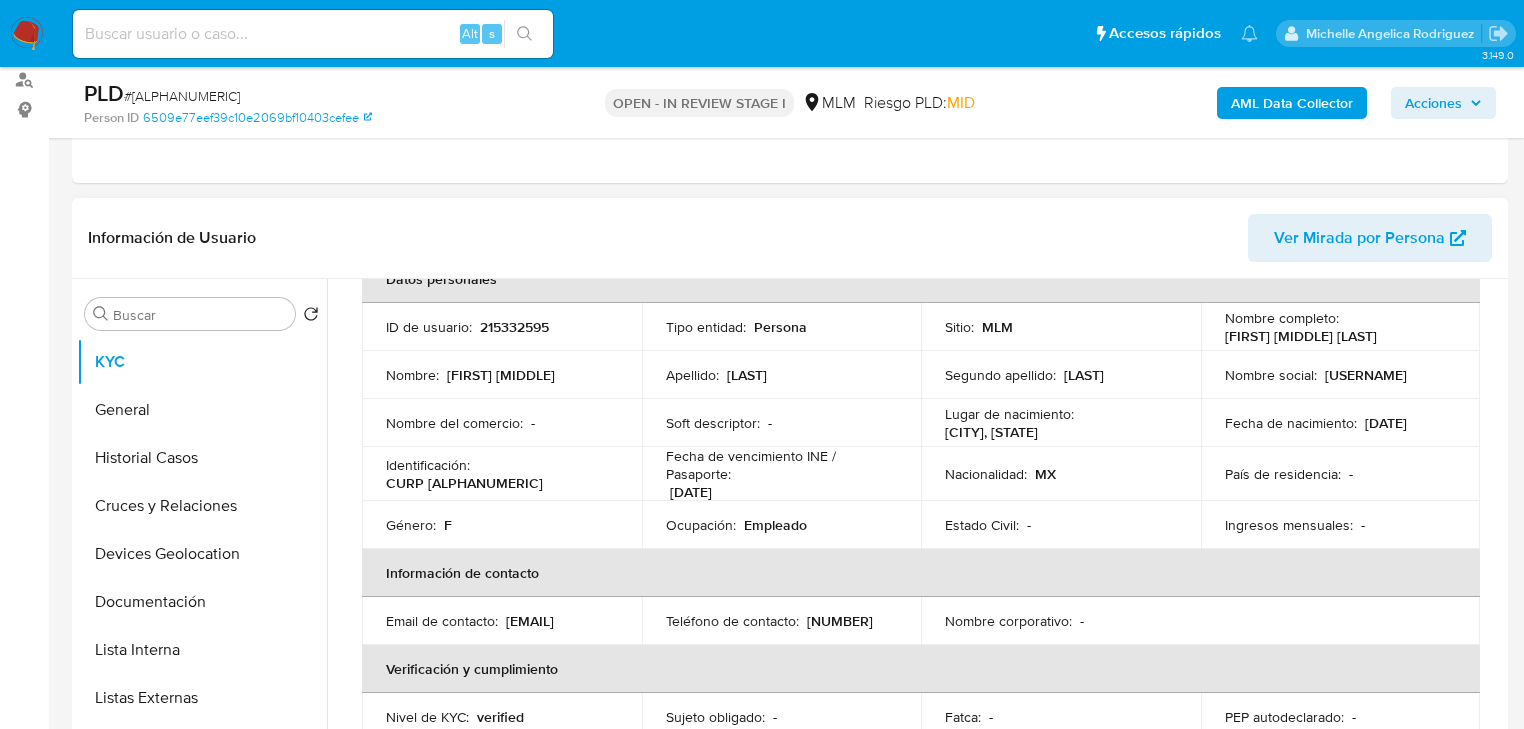 click on "Fecha de nacimiento :    11/12/1970" at bounding box center (1341, 423) 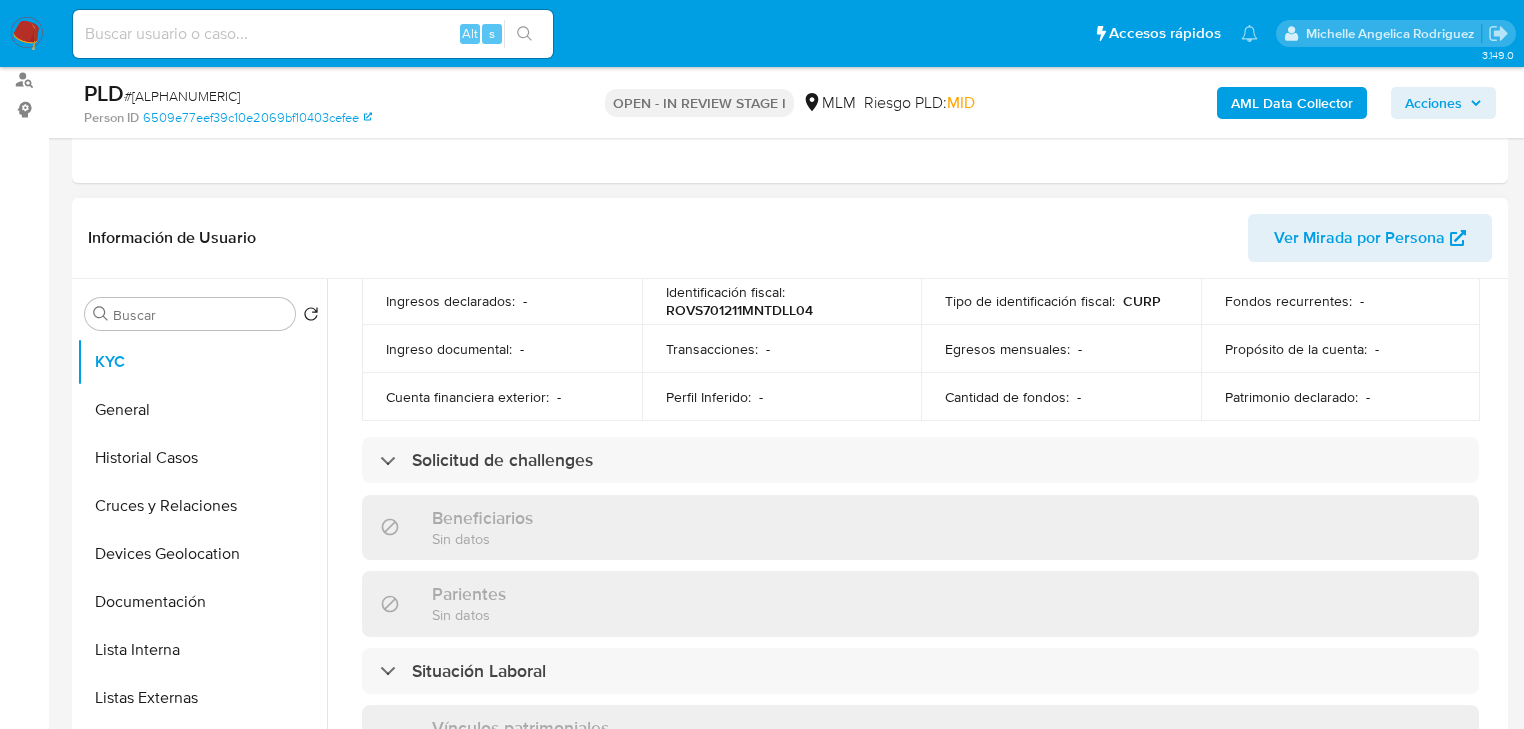 scroll, scrollTop: 839, scrollLeft: 0, axis: vertical 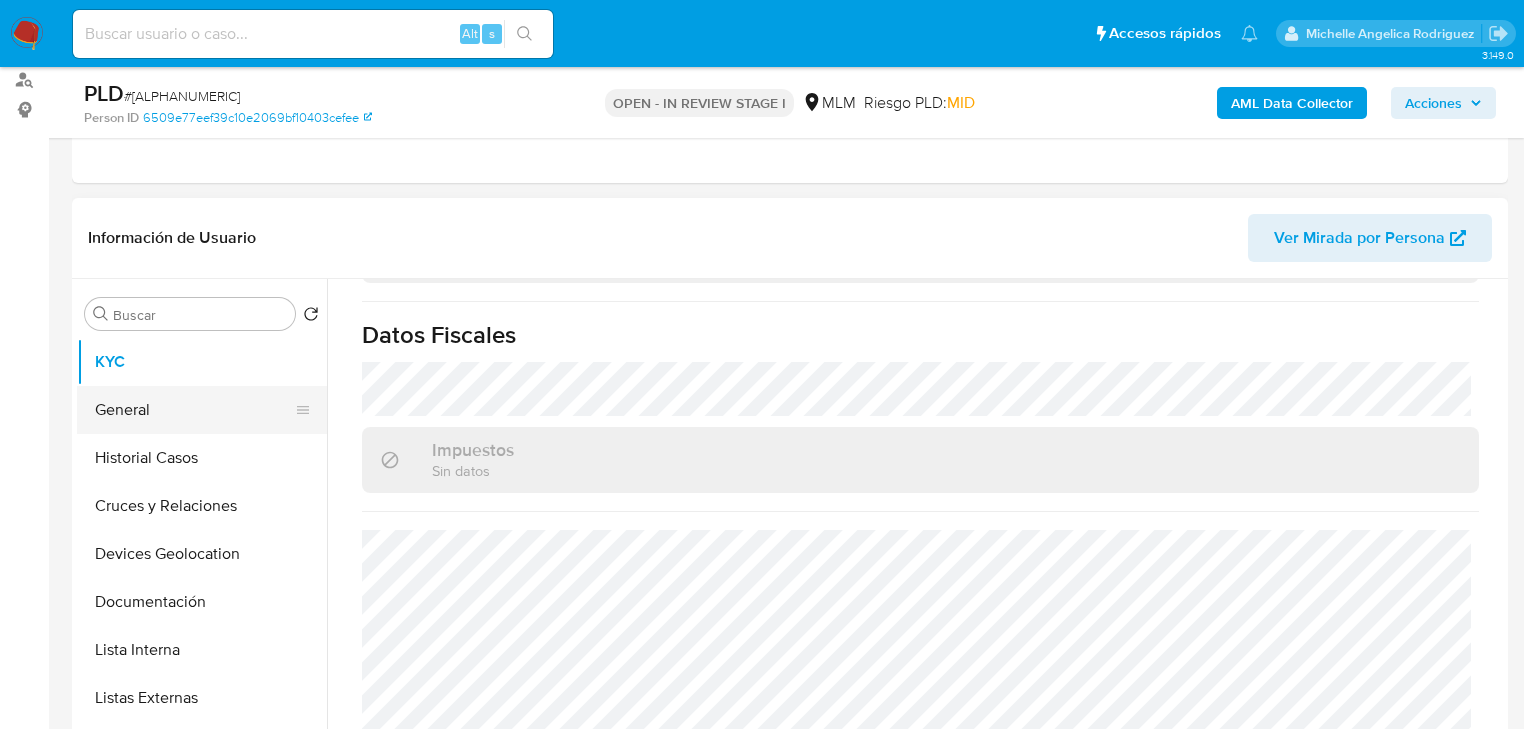 click on "General" at bounding box center (194, 410) 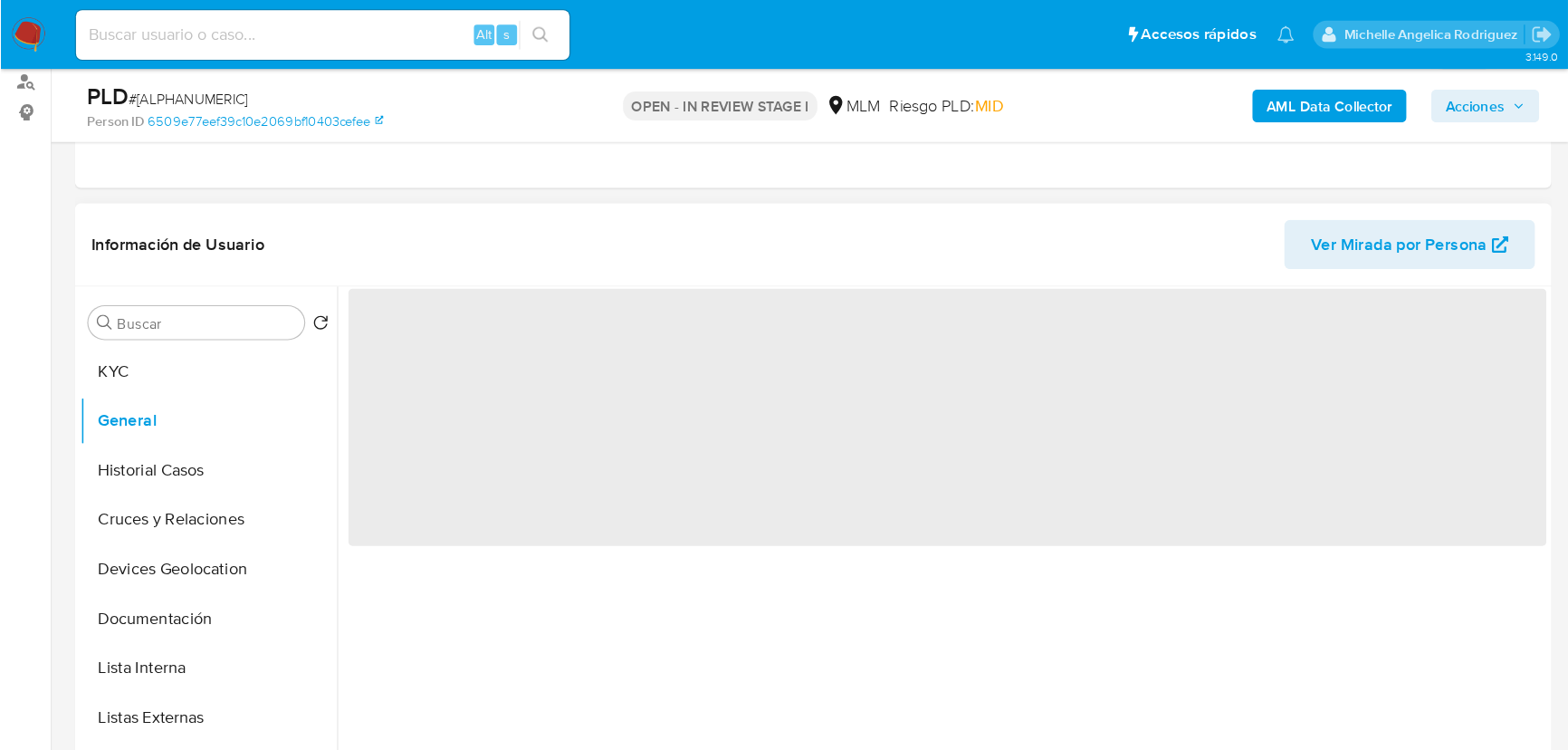scroll, scrollTop: 0, scrollLeft: 0, axis: both 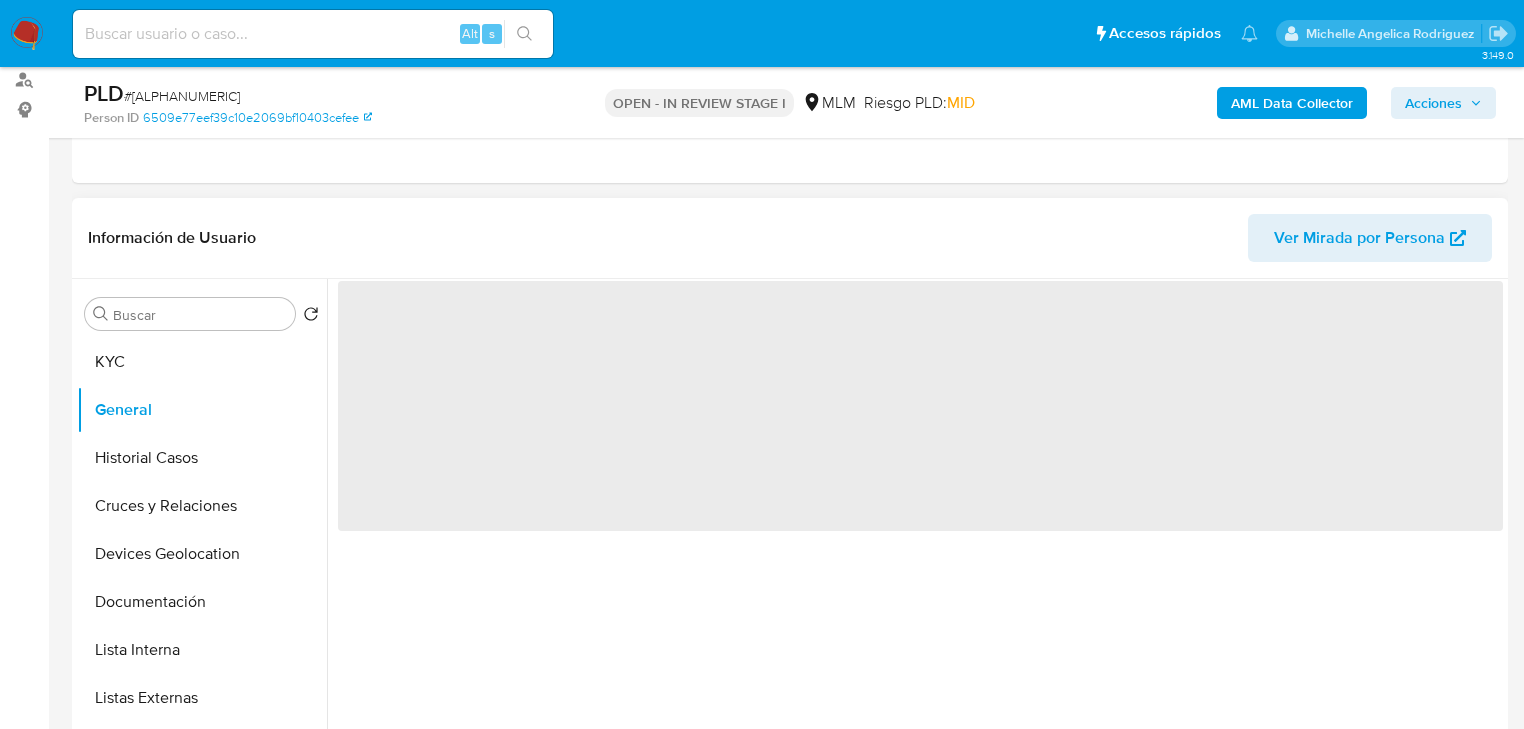 type 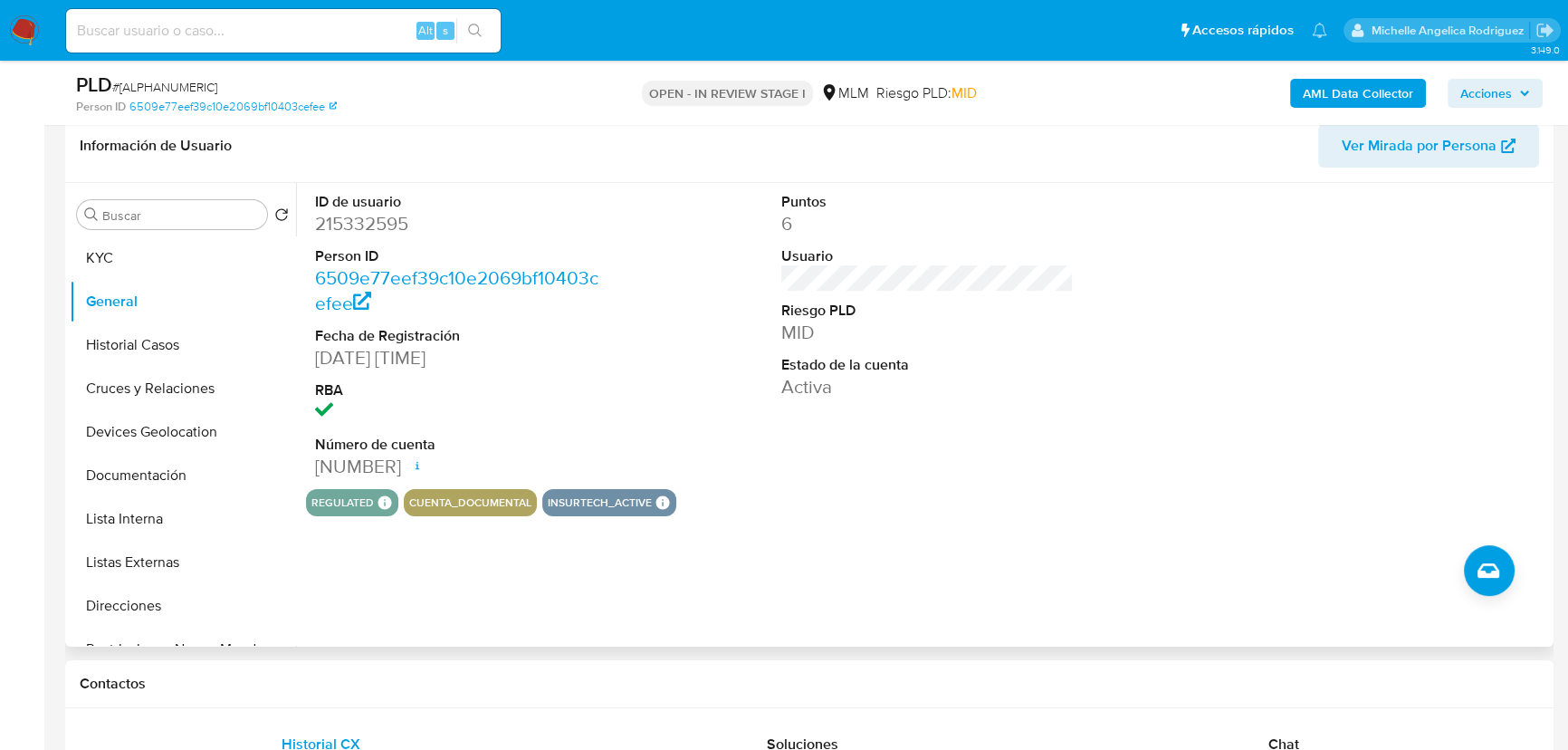 scroll, scrollTop: 381, scrollLeft: 0, axis: vertical 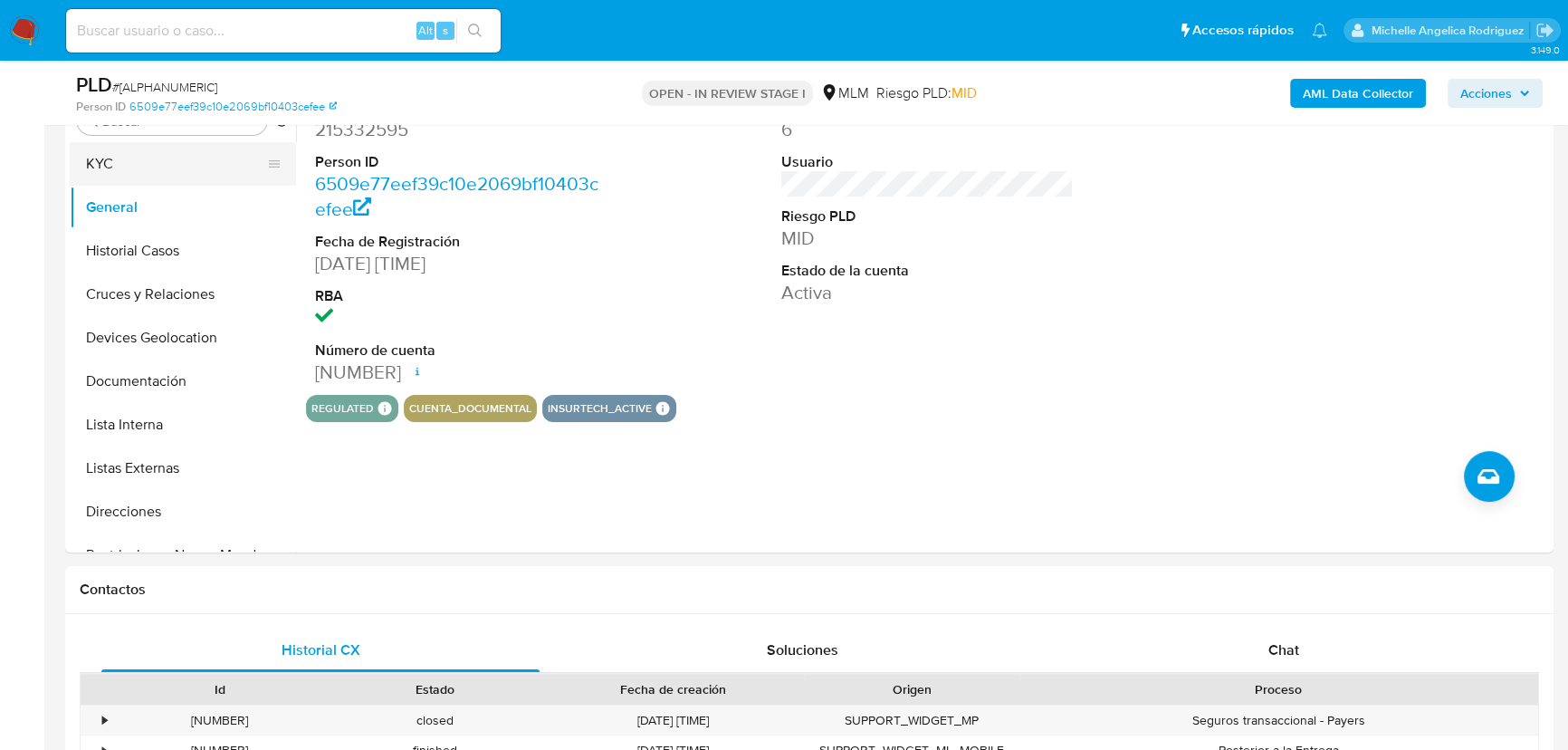 click on "KYC" at bounding box center (176, 164) 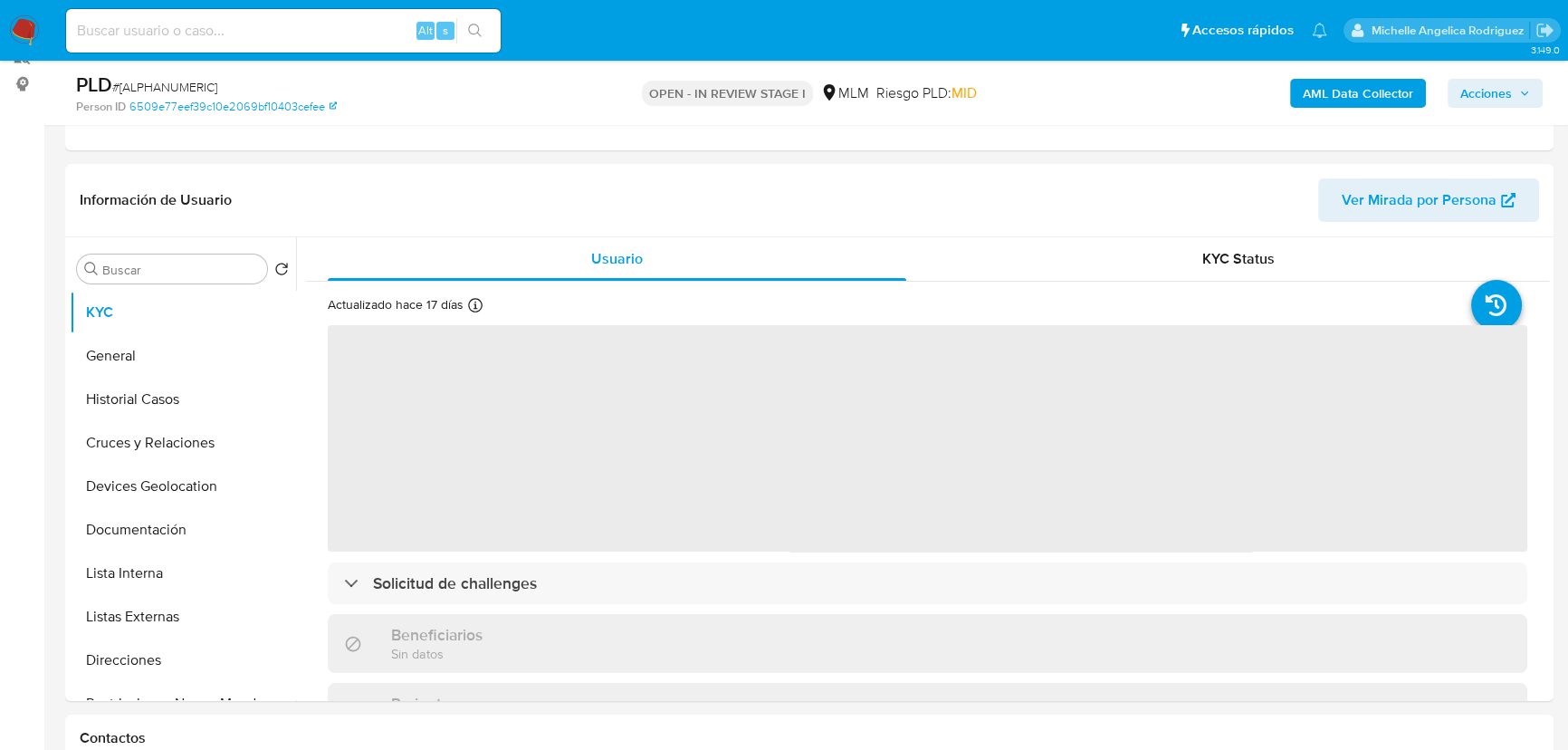 scroll, scrollTop: 217, scrollLeft: 0, axis: vertical 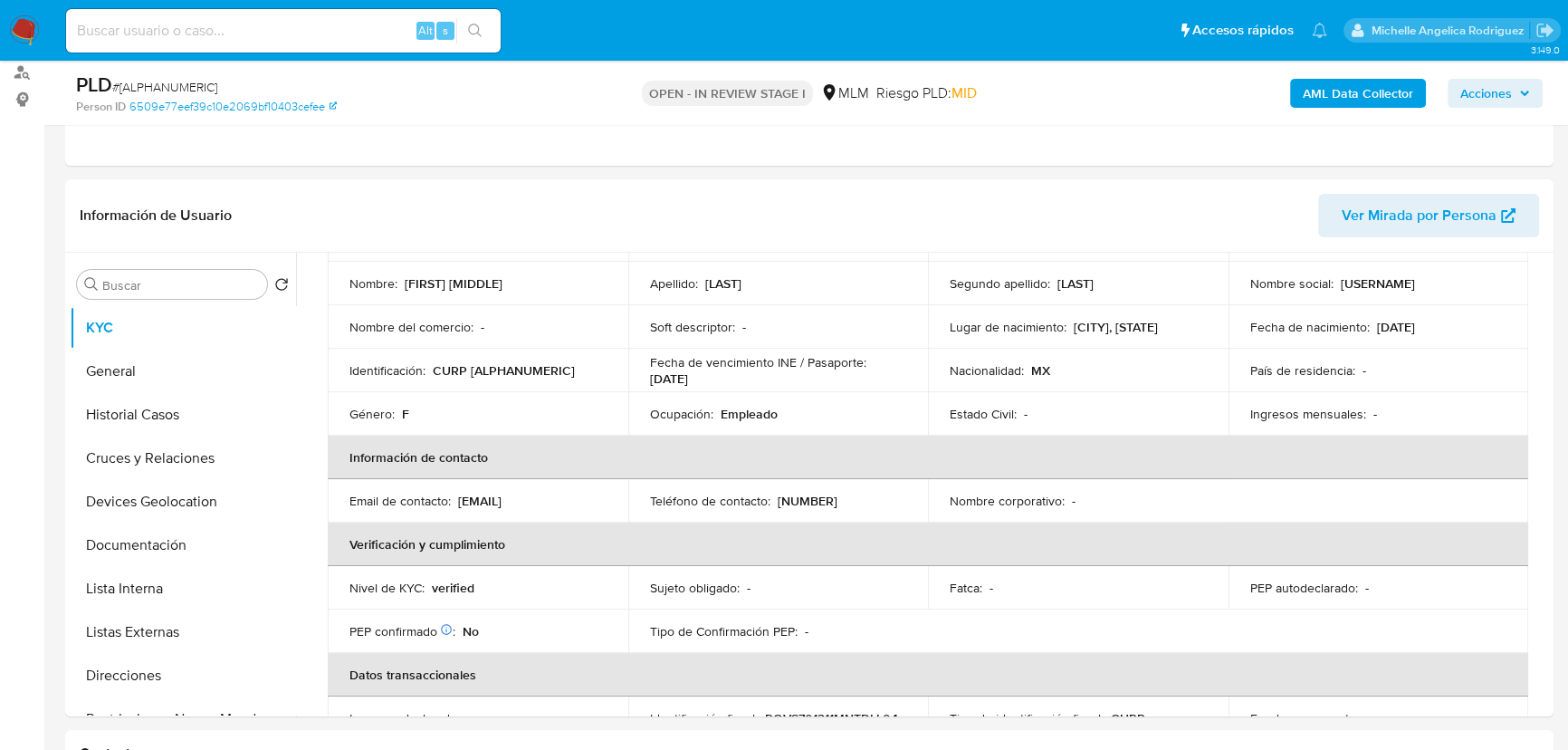 drag, startPoint x: 945, startPoint y: 423, endPoint x: 770, endPoint y: 431, distance: 175.18276 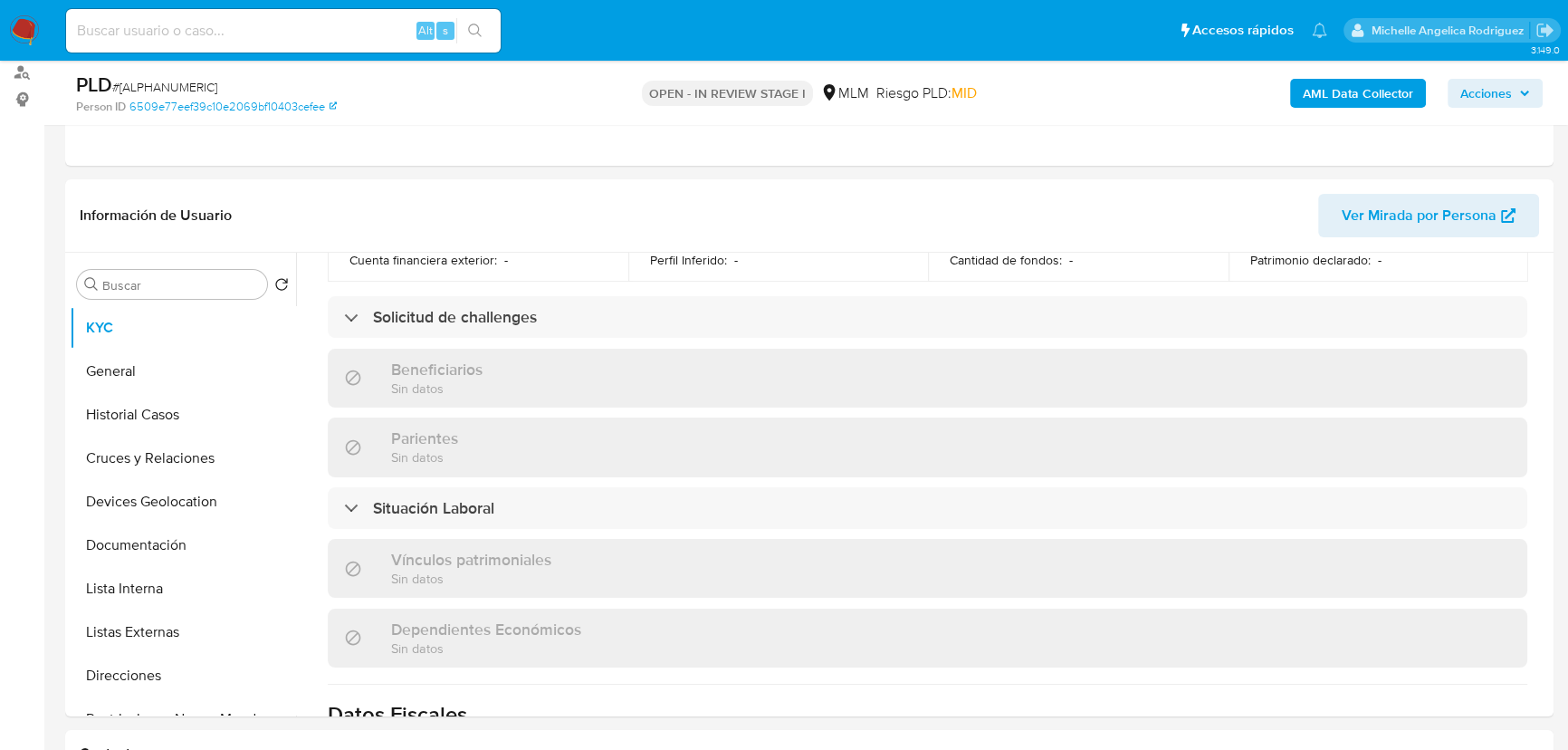 scroll, scrollTop: 576, scrollLeft: 0, axis: vertical 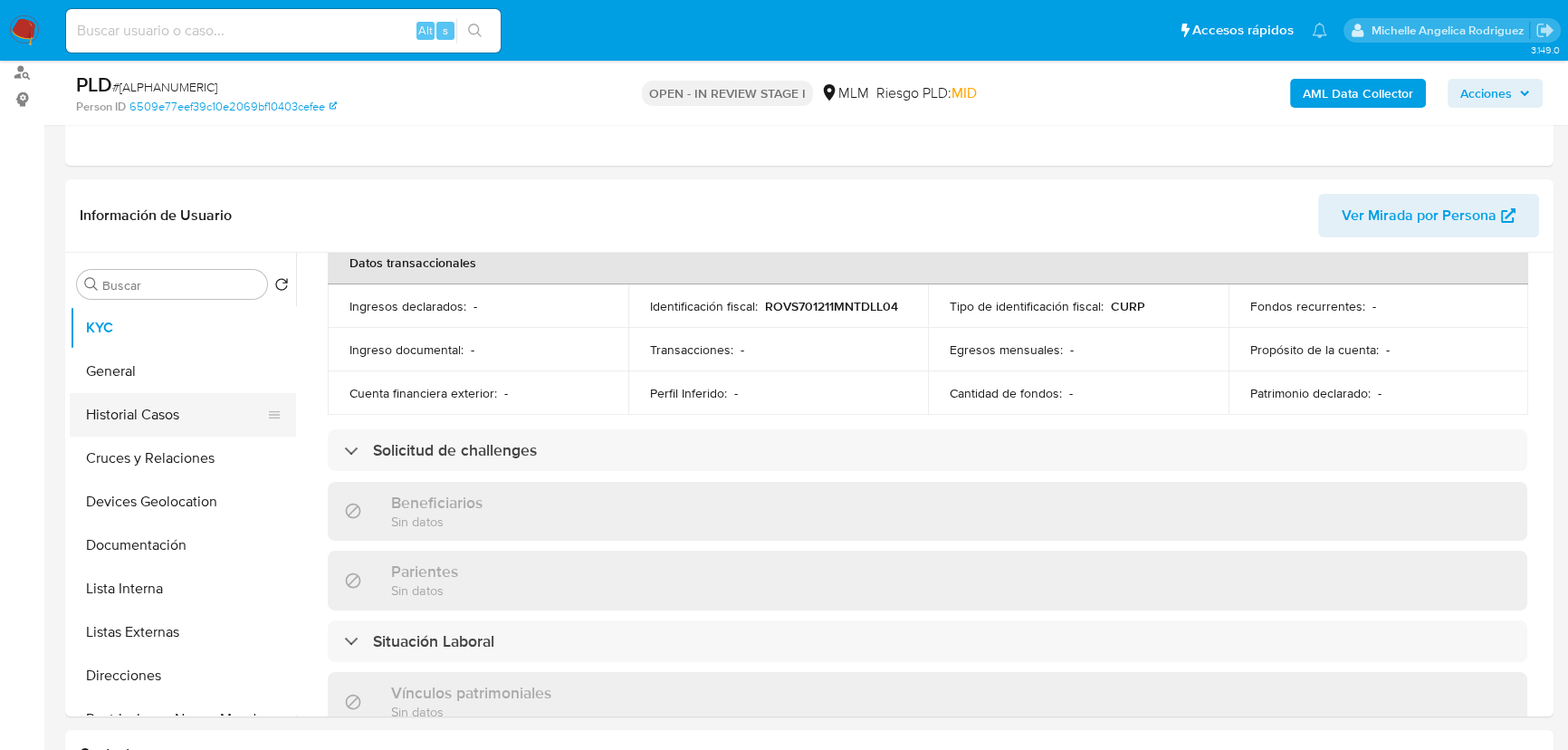 drag, startPoint x: 139, startPoint y: 371, endPoint x: 142, endPoint y: 407, distance: 36.124784 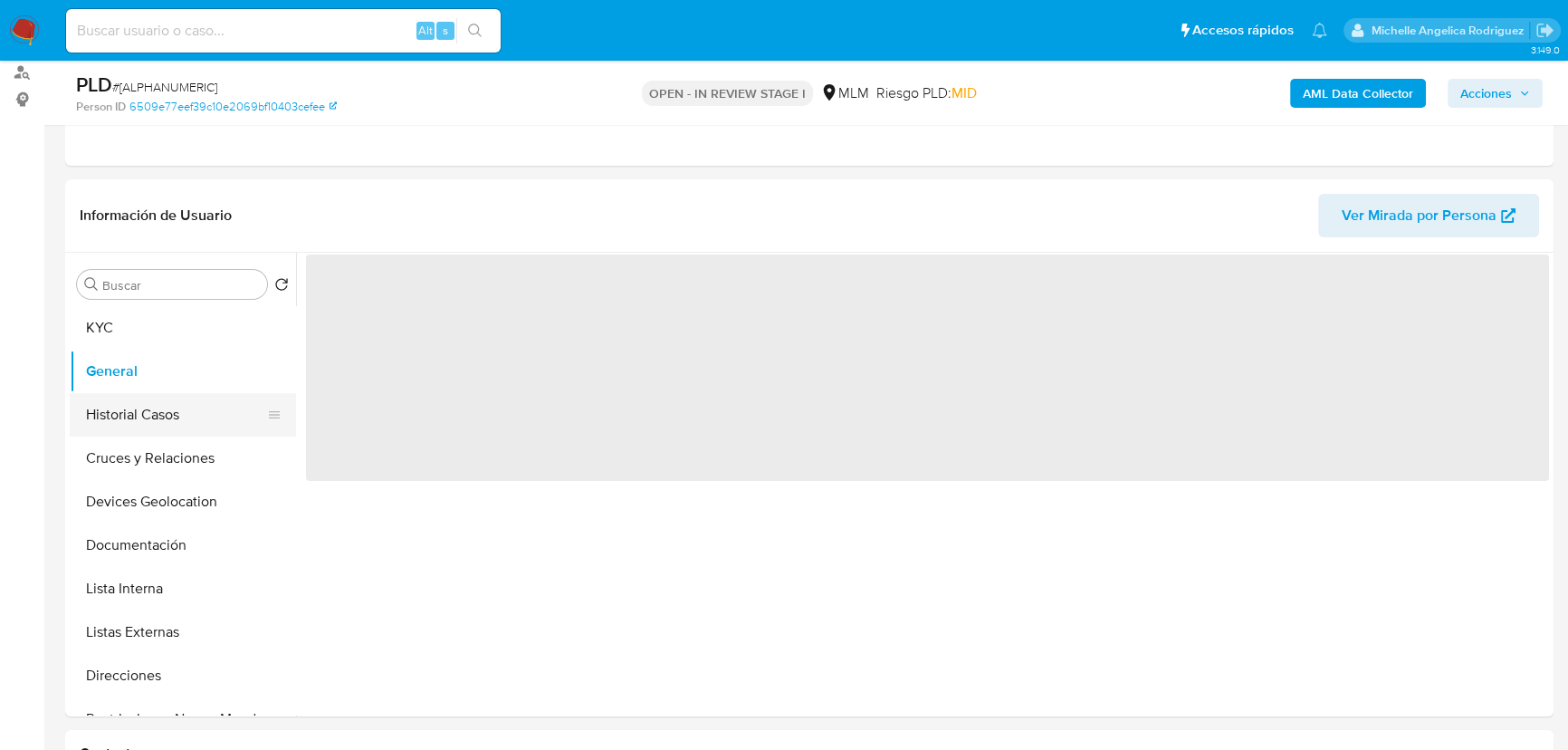 scroll, scrollTop: 0, scrollLeft: 0, axis: both 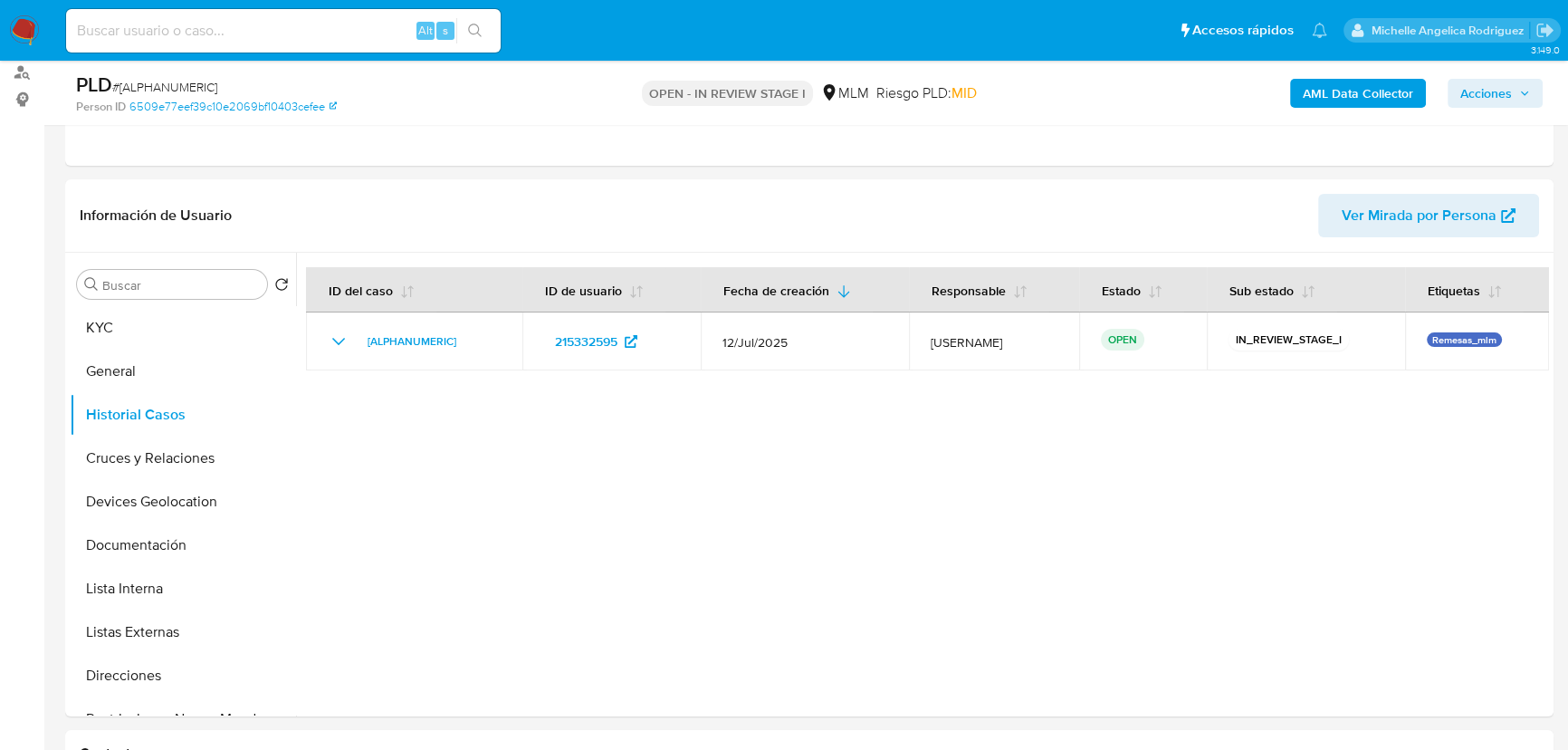 type 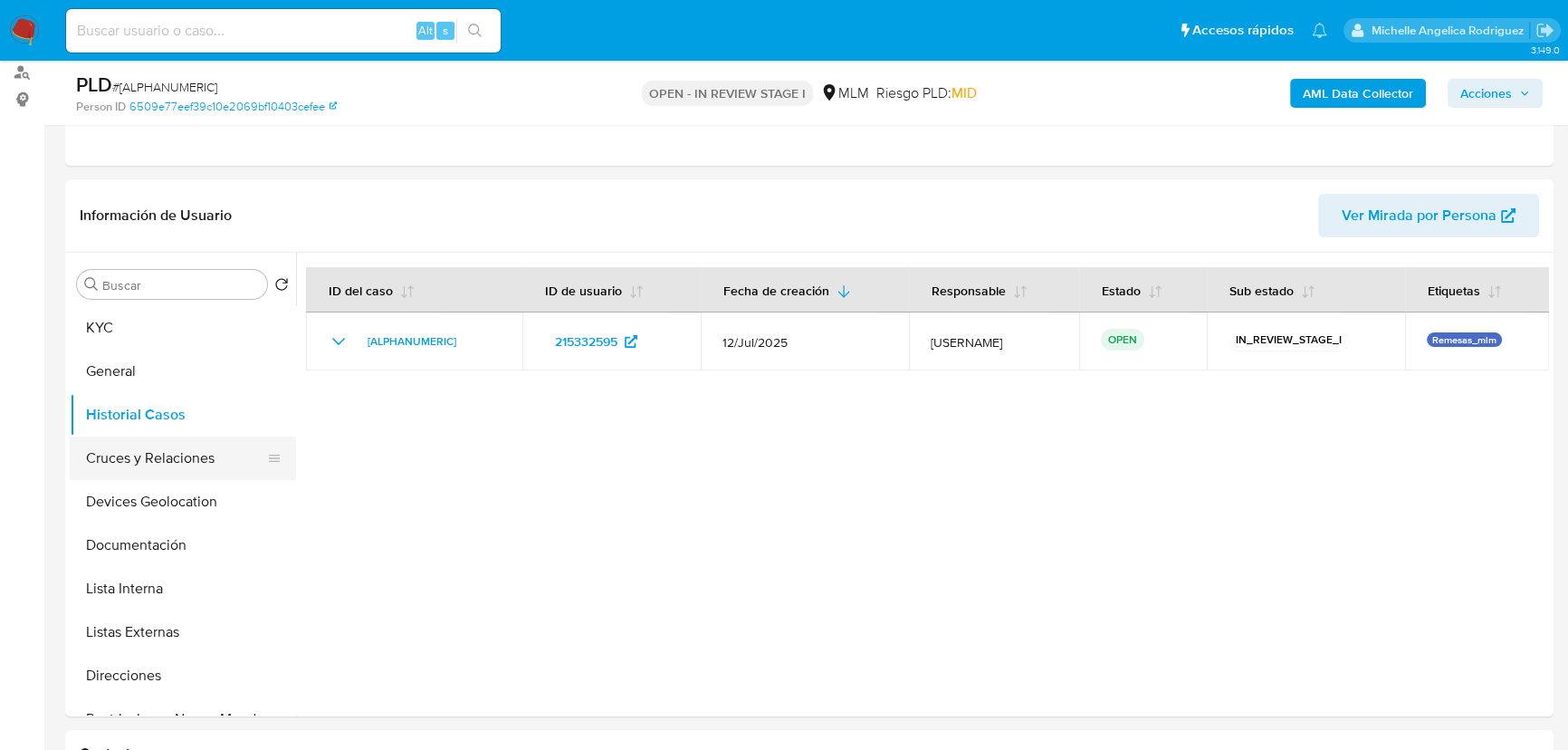 click on "Cruces y Relaciones" at bounding box center (176, 458) 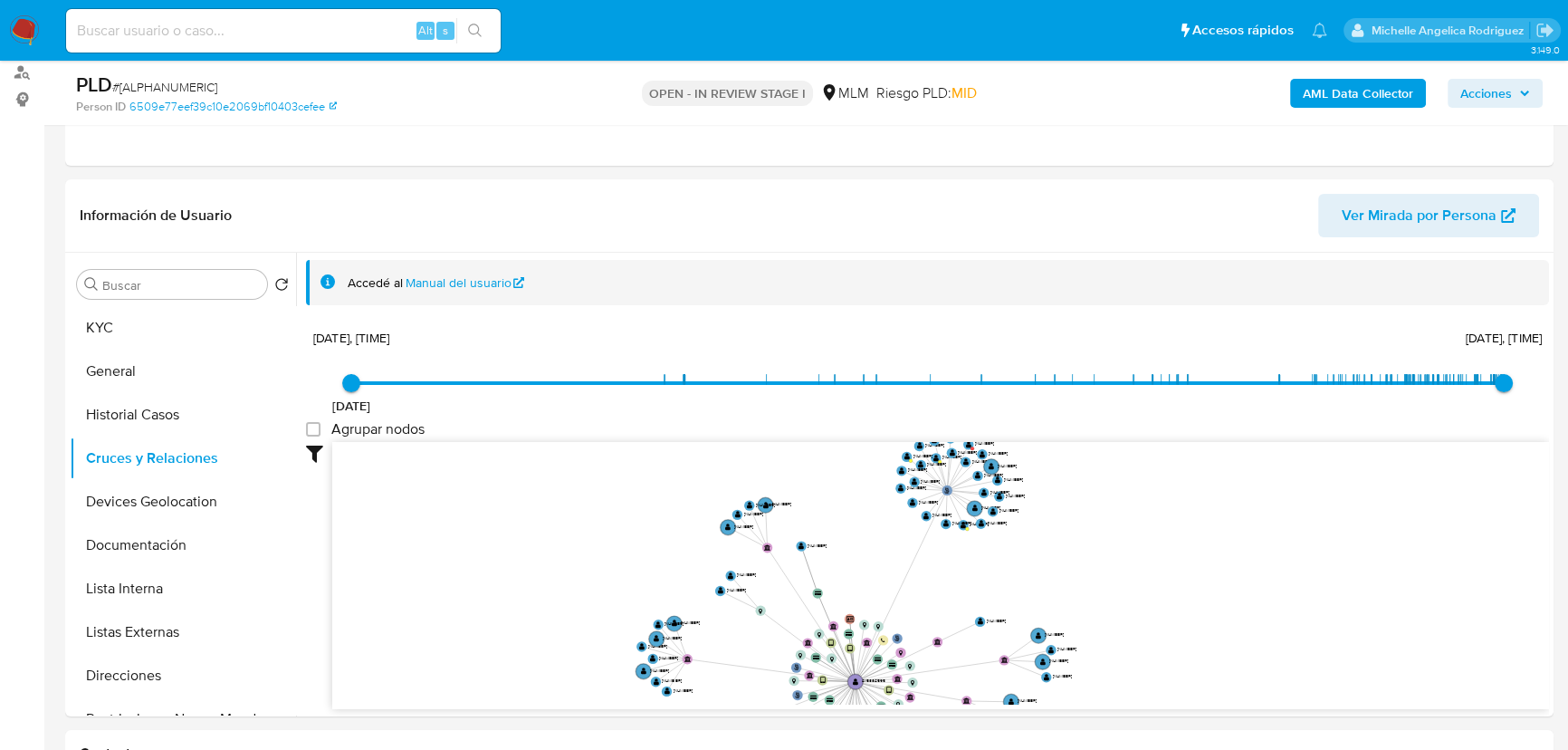 drag, startPoint x: 919, startPoint y: 581, endPoint x: 808, endPoint y: 644, distance: 127.63228 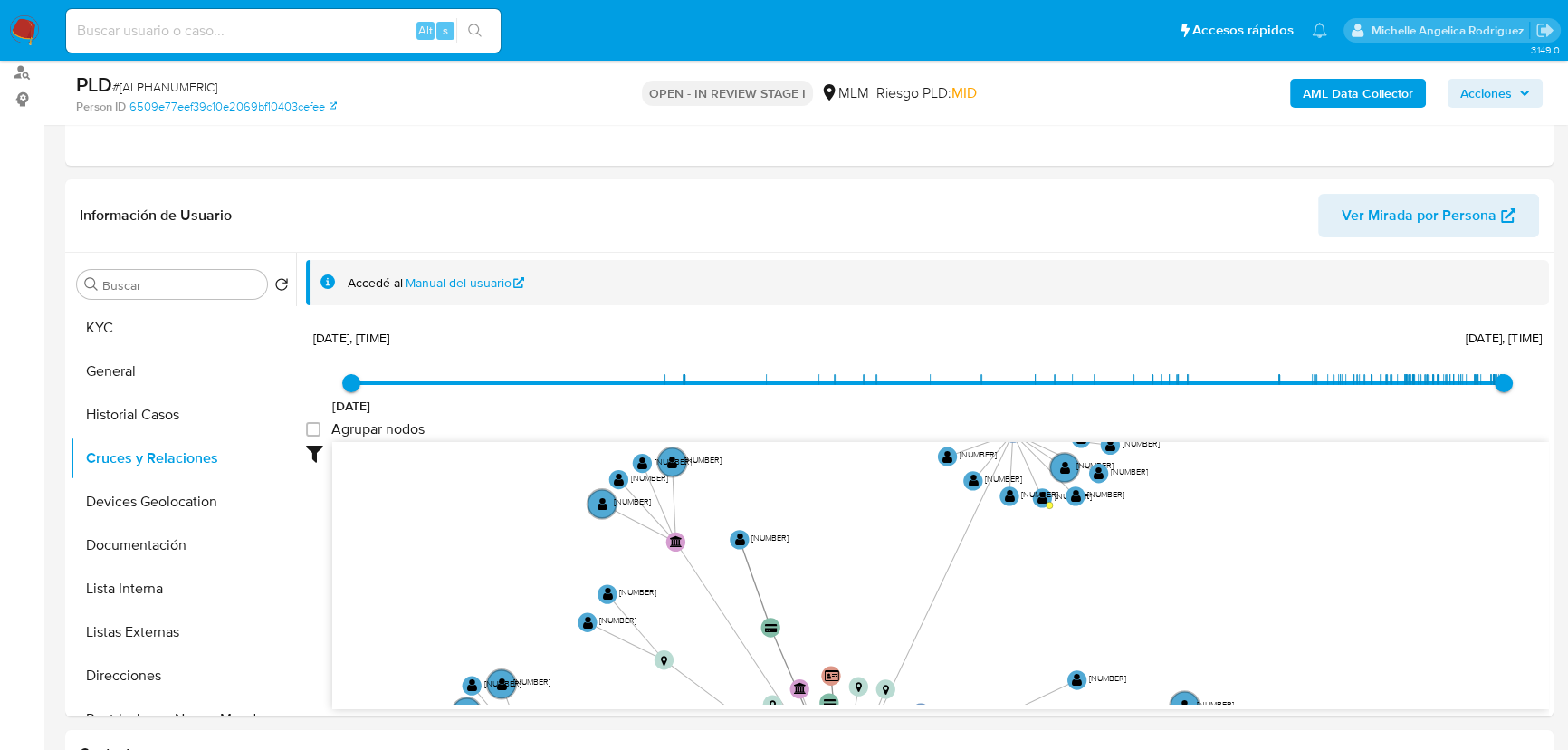 drag, startPoint x: 901, startPoint y: 564, endPoint x: 788, endPoint y: 776, distance: 240.2353 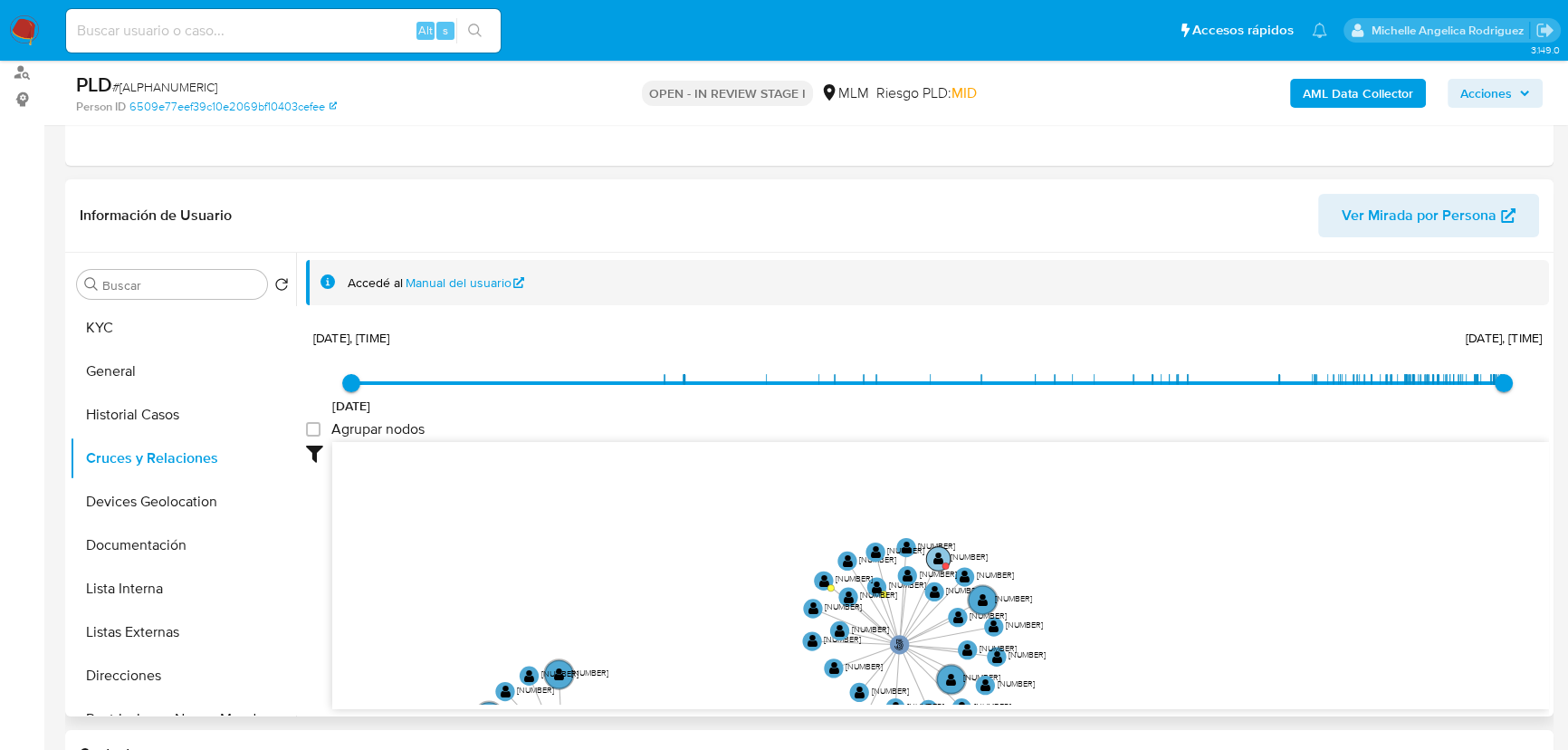 click on "" 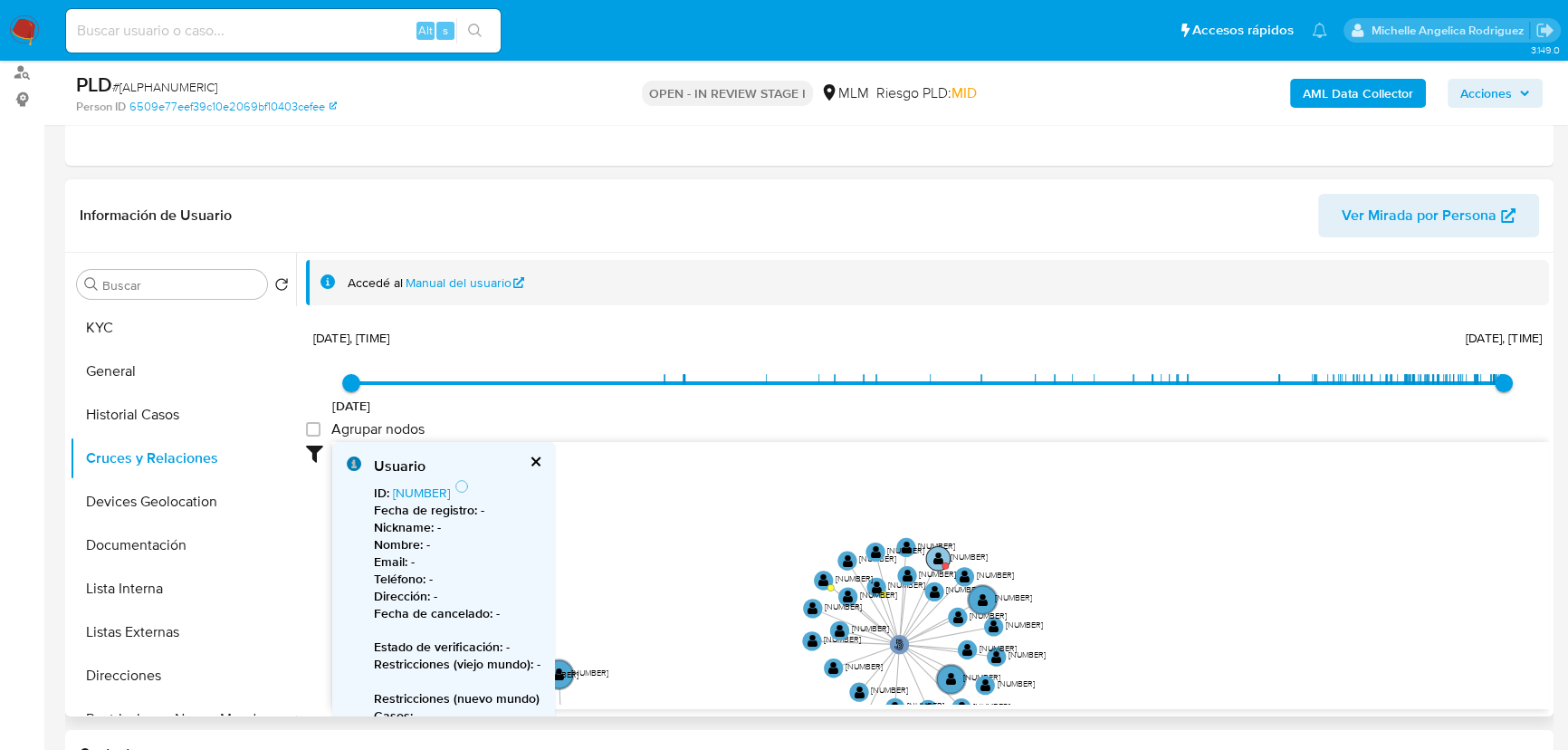 click on "" 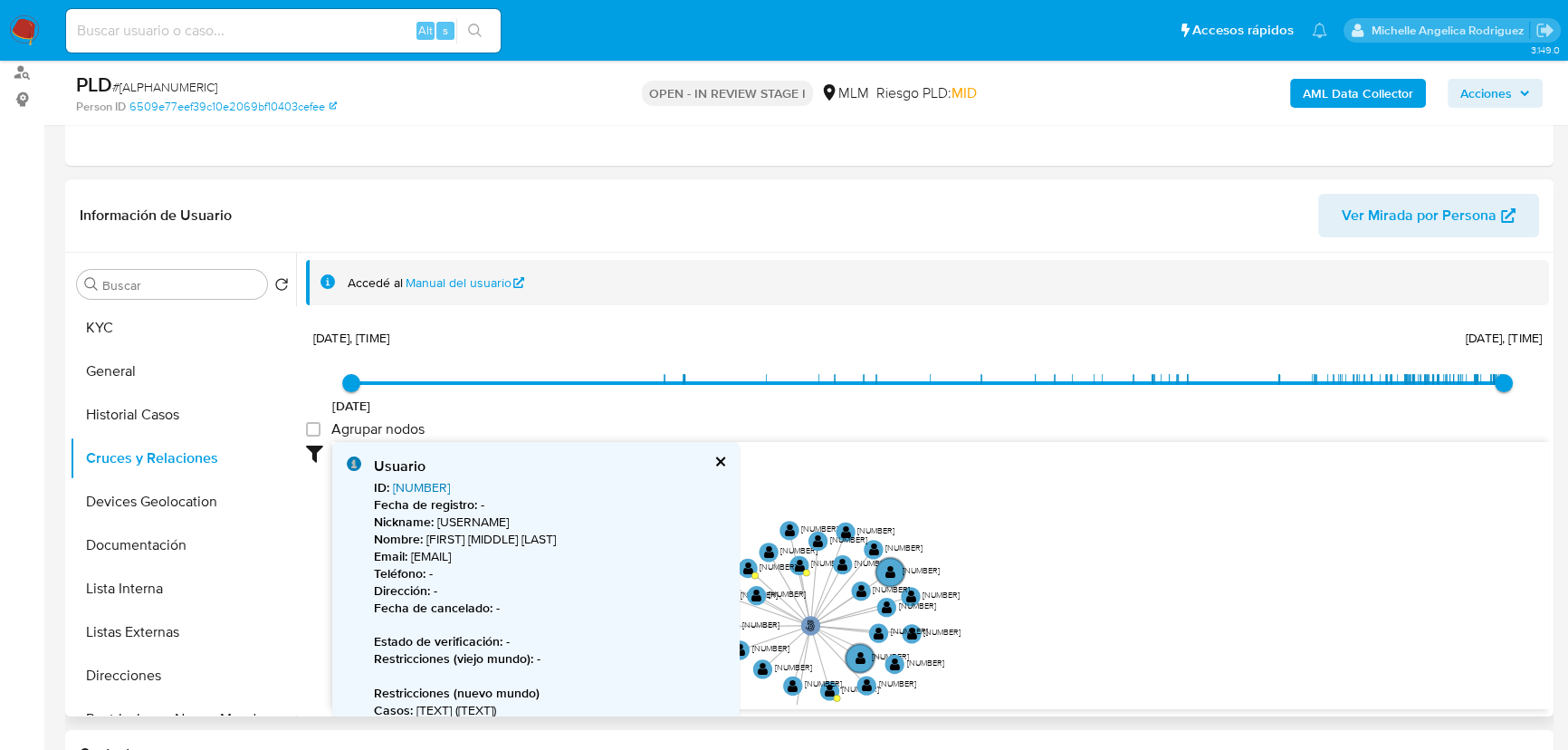 click on "43165117" at bounding box center [421, 487] 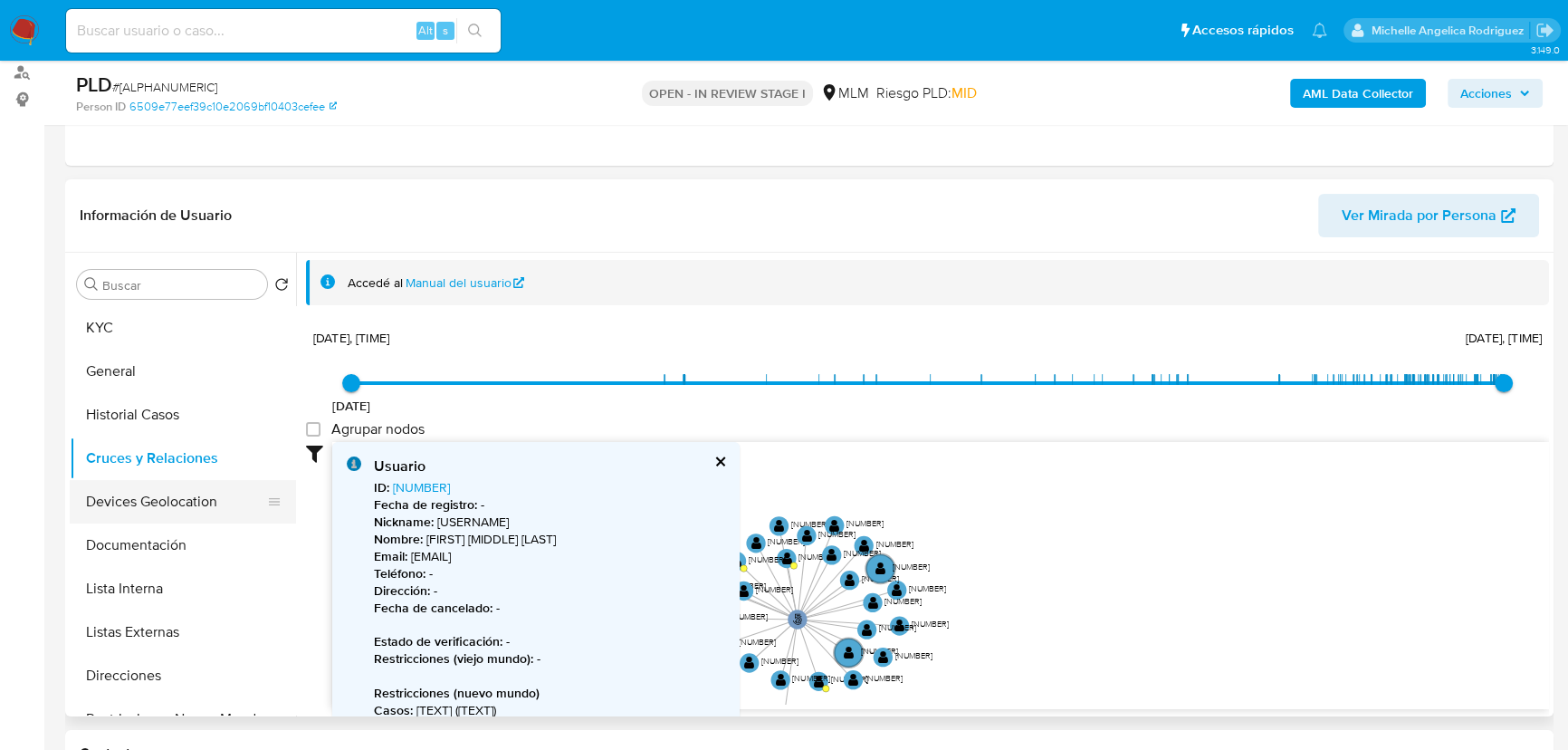 click on "Devices Geolocation" at bounding box center (176, 502) 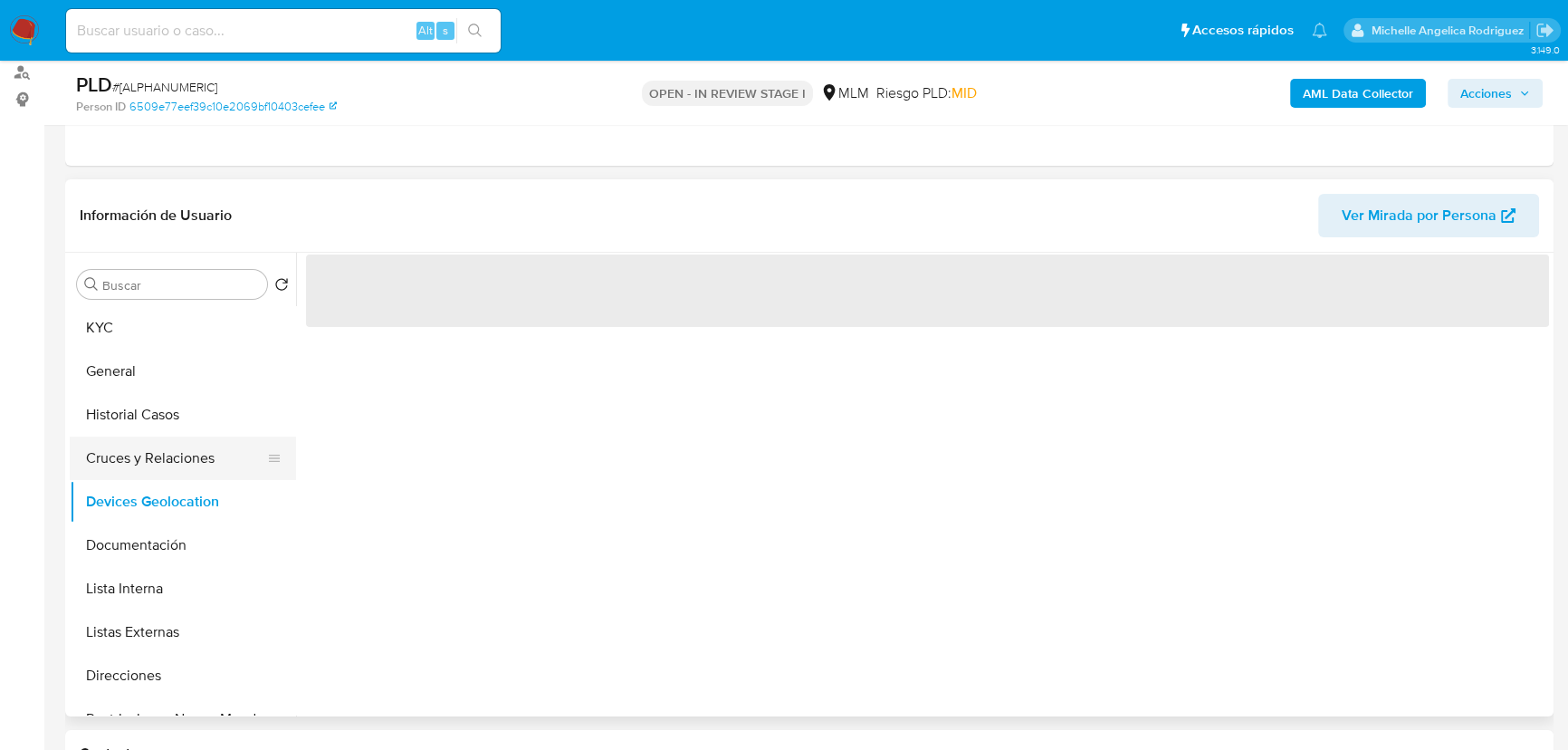 click on "Cruces y Relaciones" at bounding box center (176, 458) 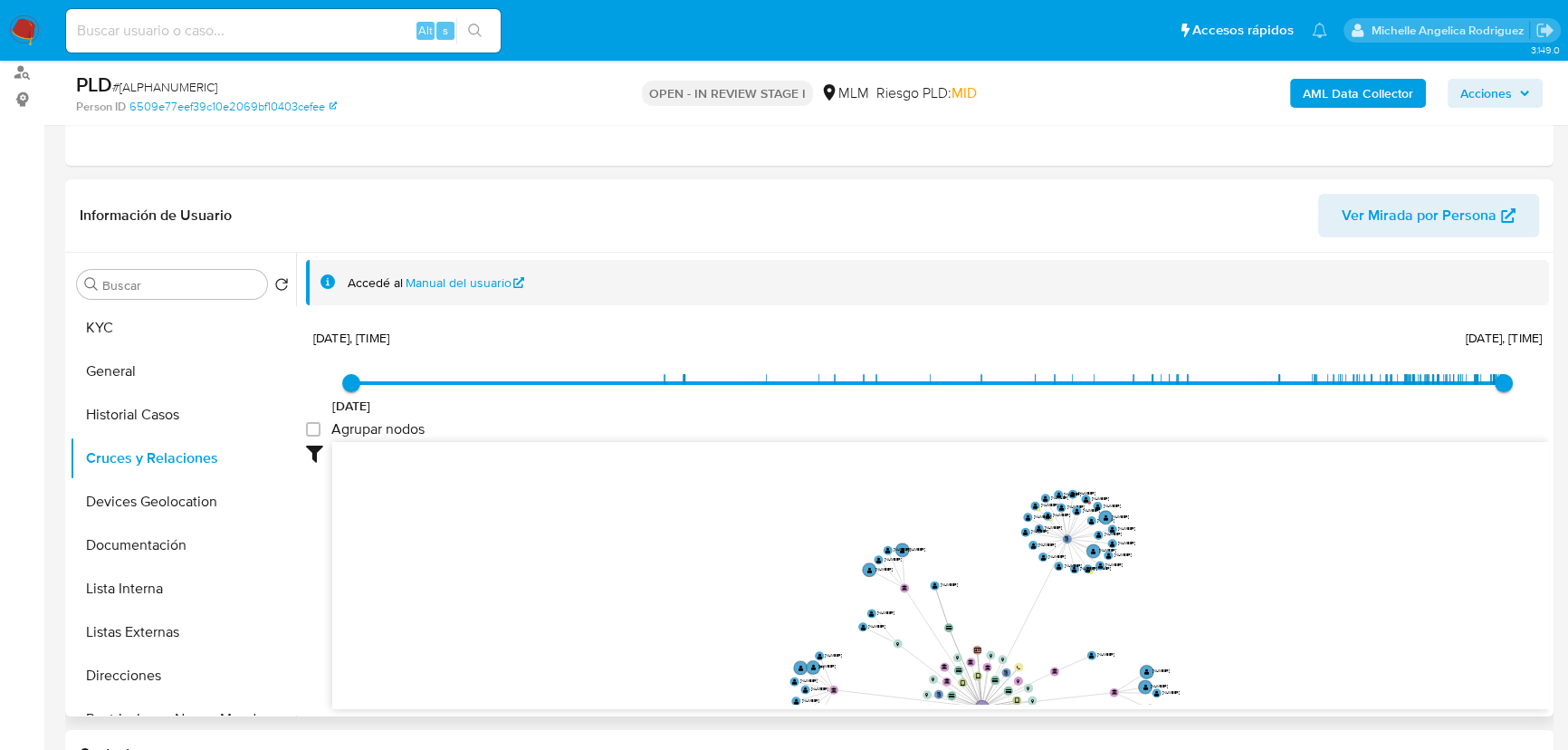drag, startPoint x: 1052, startPoint y: 516, endPoint x: 1038, endPoint y: 604, distance: 89.10668 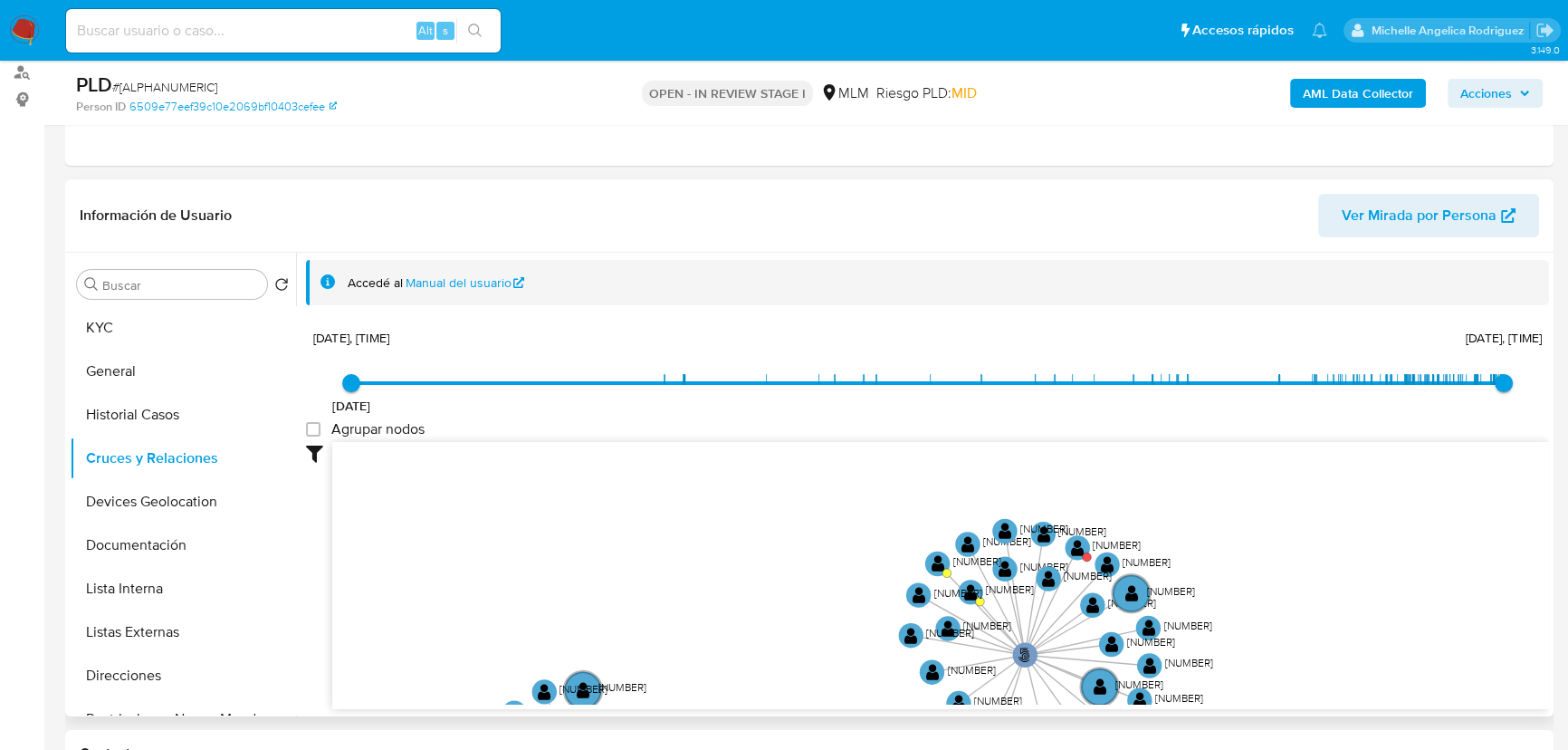 drag, startPoint x: 874, startPoint y: 572, endPoint x: 877, endPoint y: 659, distance: 87.0517 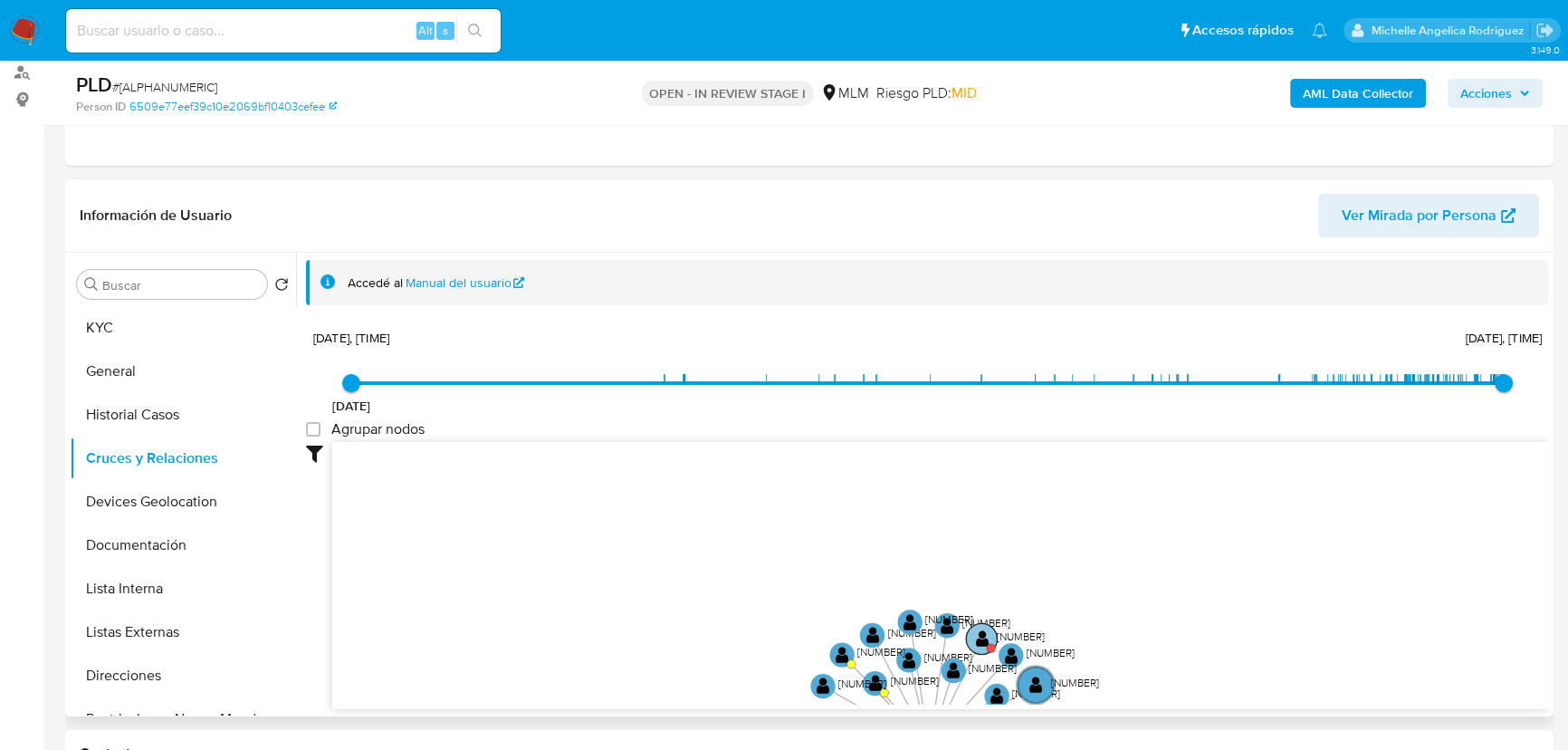 click on "" 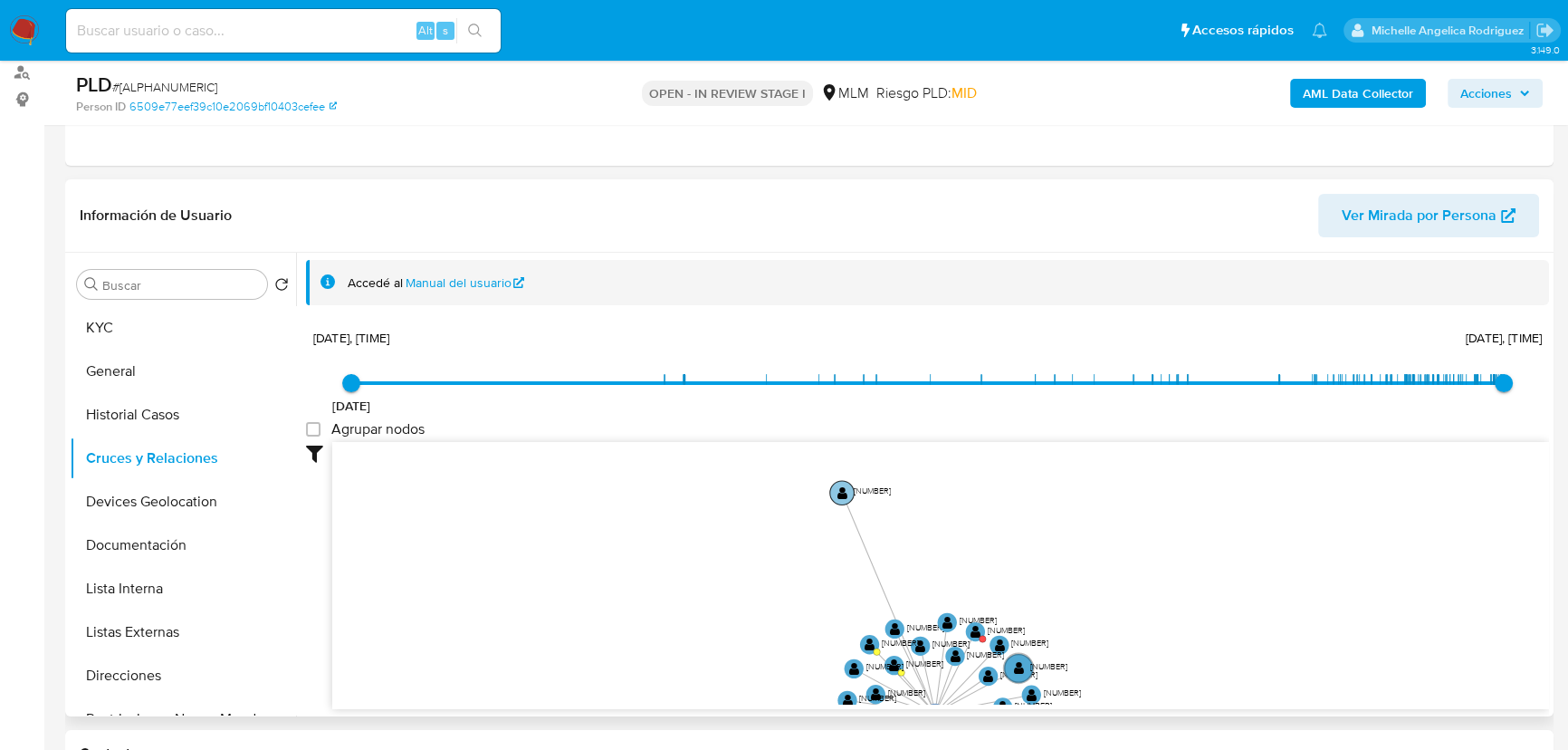 drag, startPoint x: 913, startPoint y: 614, endPoint x: 833, endPoint y: 487, distance: 150.09664 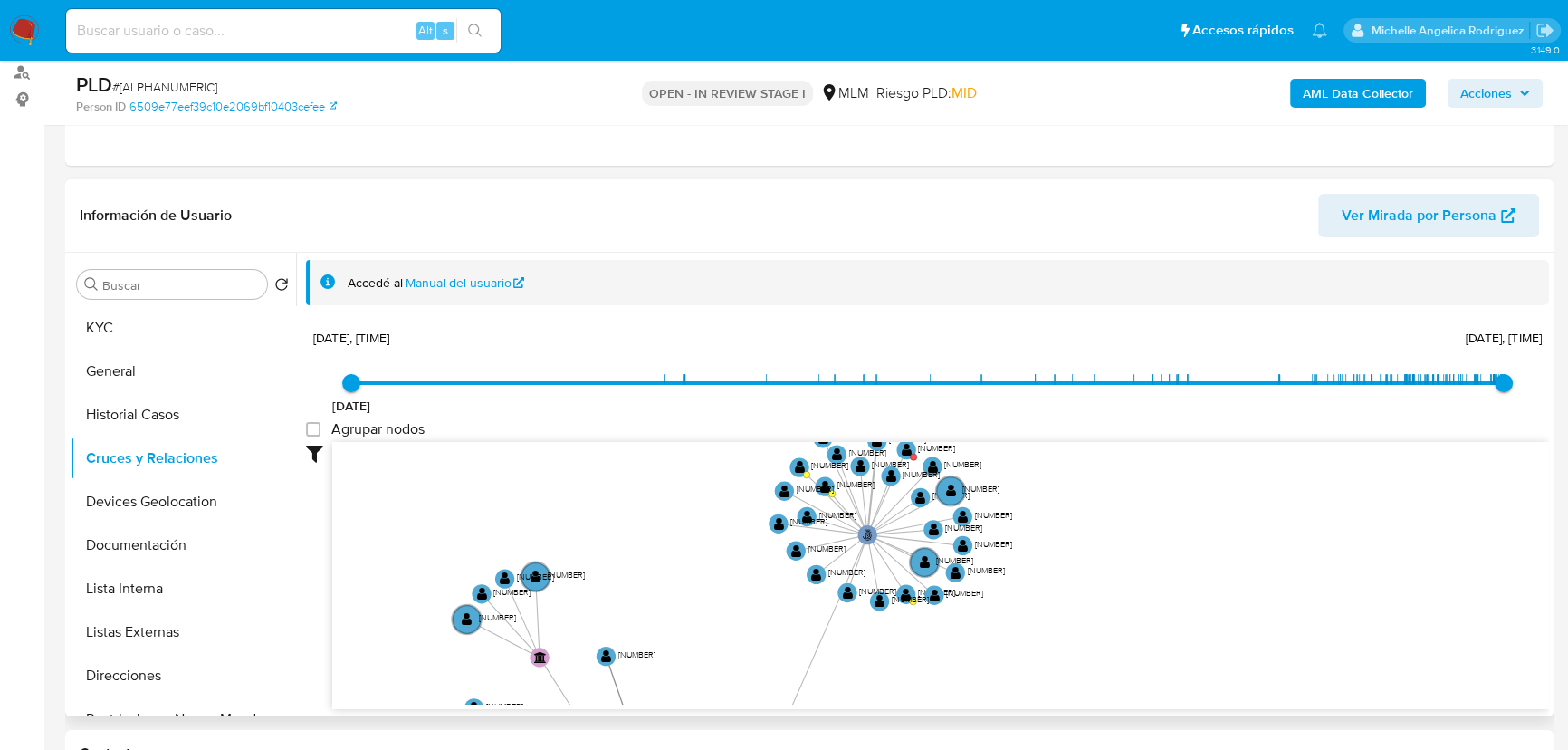 drag, startPoint x: 726, startPoint y: 518, endPoint x: 868, endPoint y: 514, distance: 142.0563 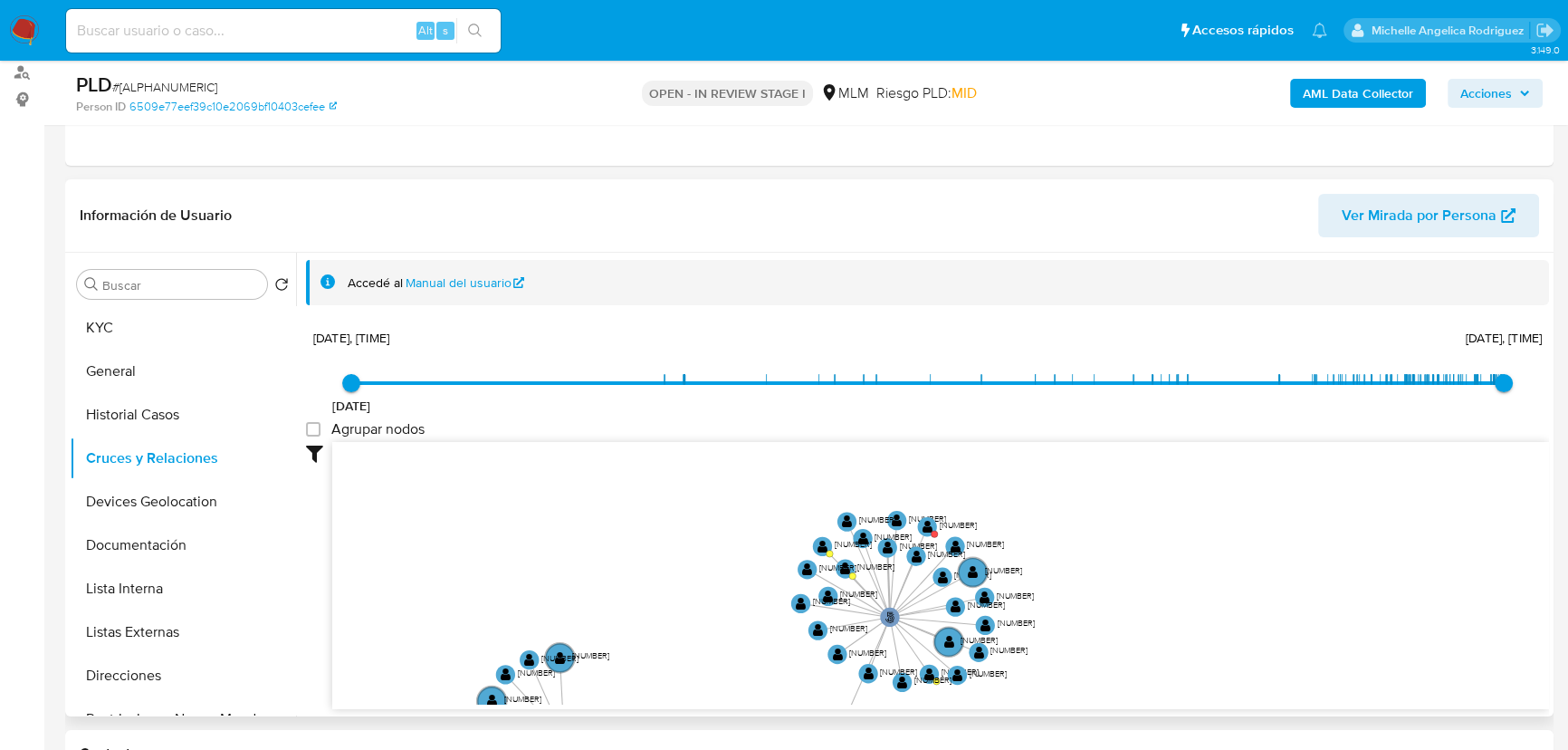 drag, startPoint x: 682, startPoint y: 514, endPoint x: 892, endPoint y: 563, distance: 215.6409 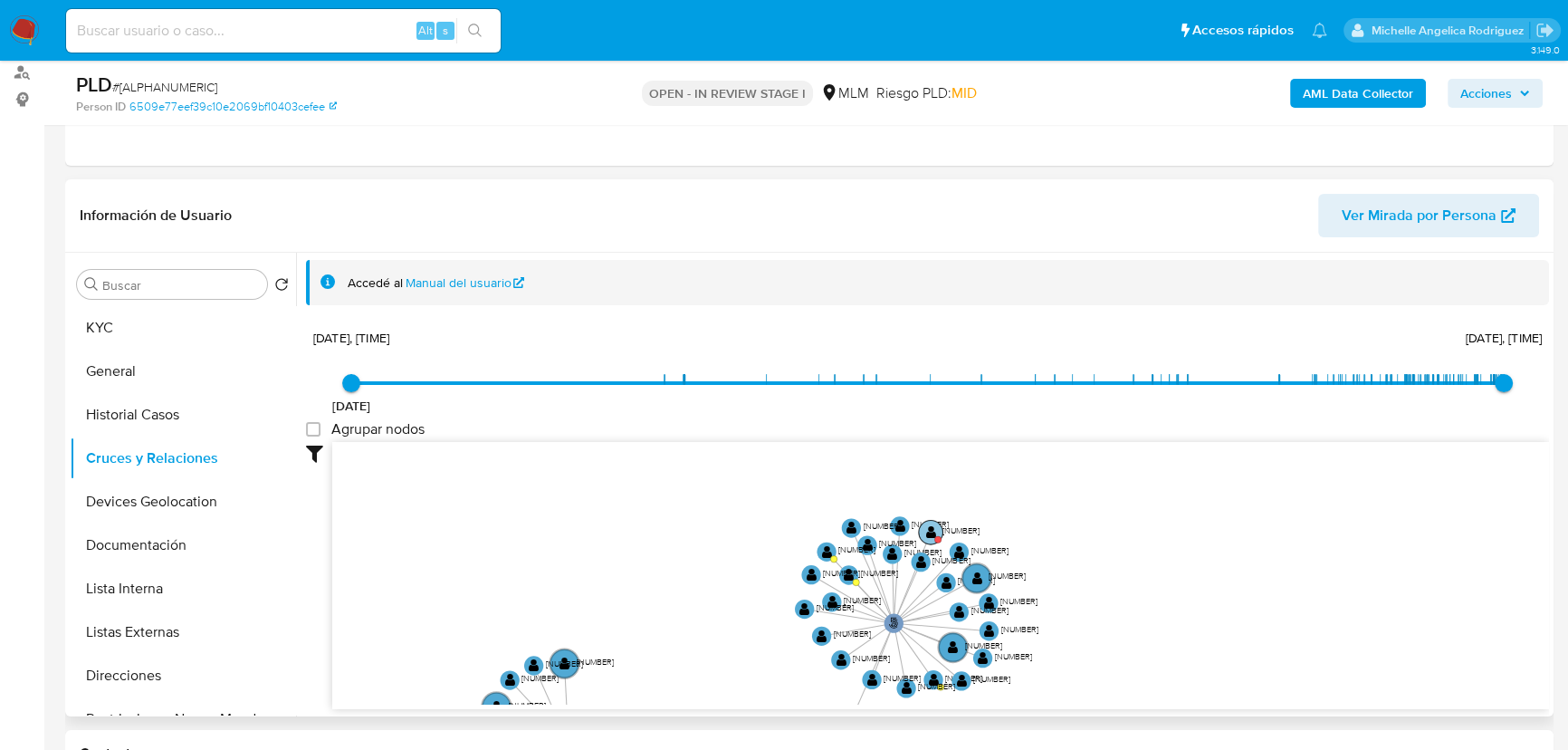 click on "" 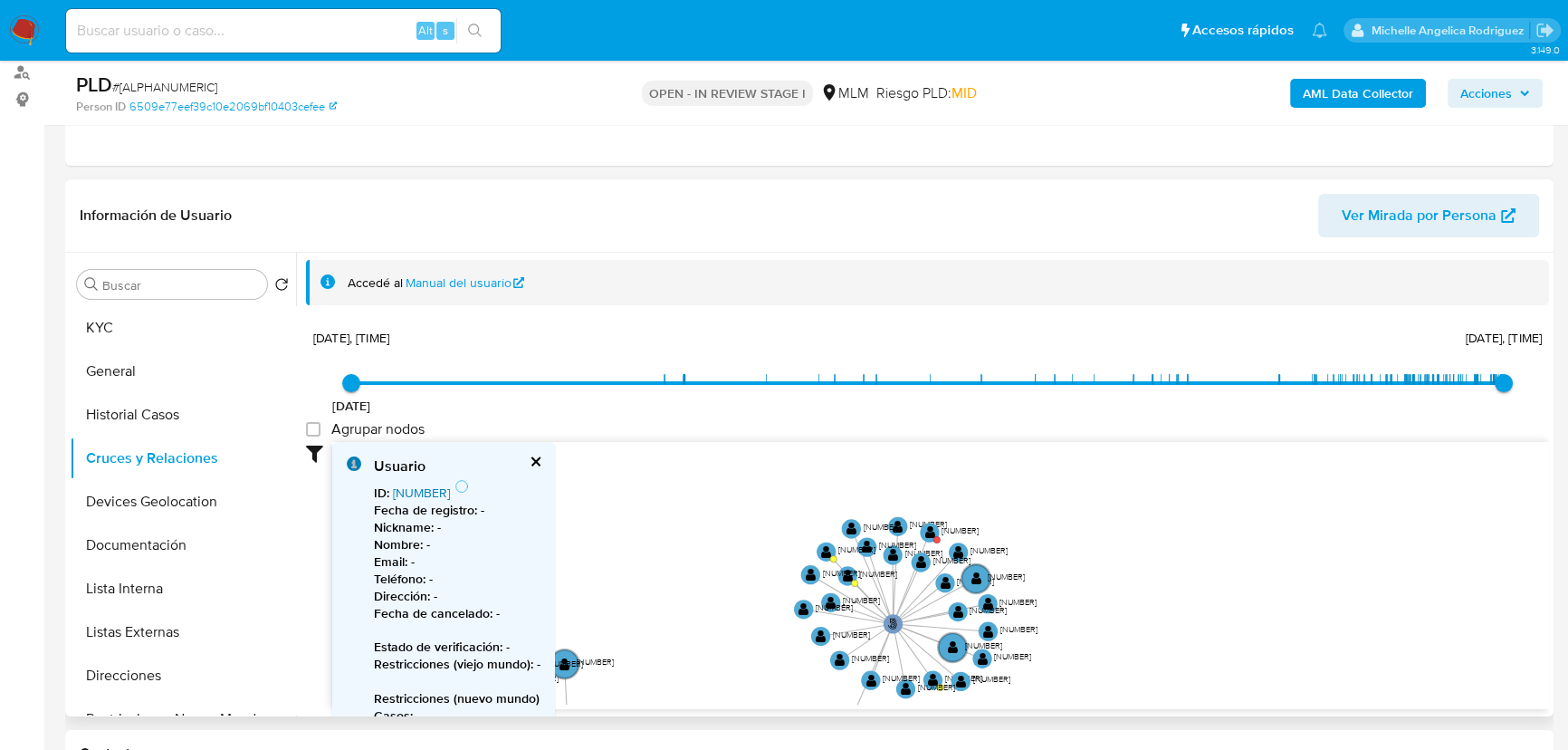 click on "43165117" at bounding box center (421, 493) 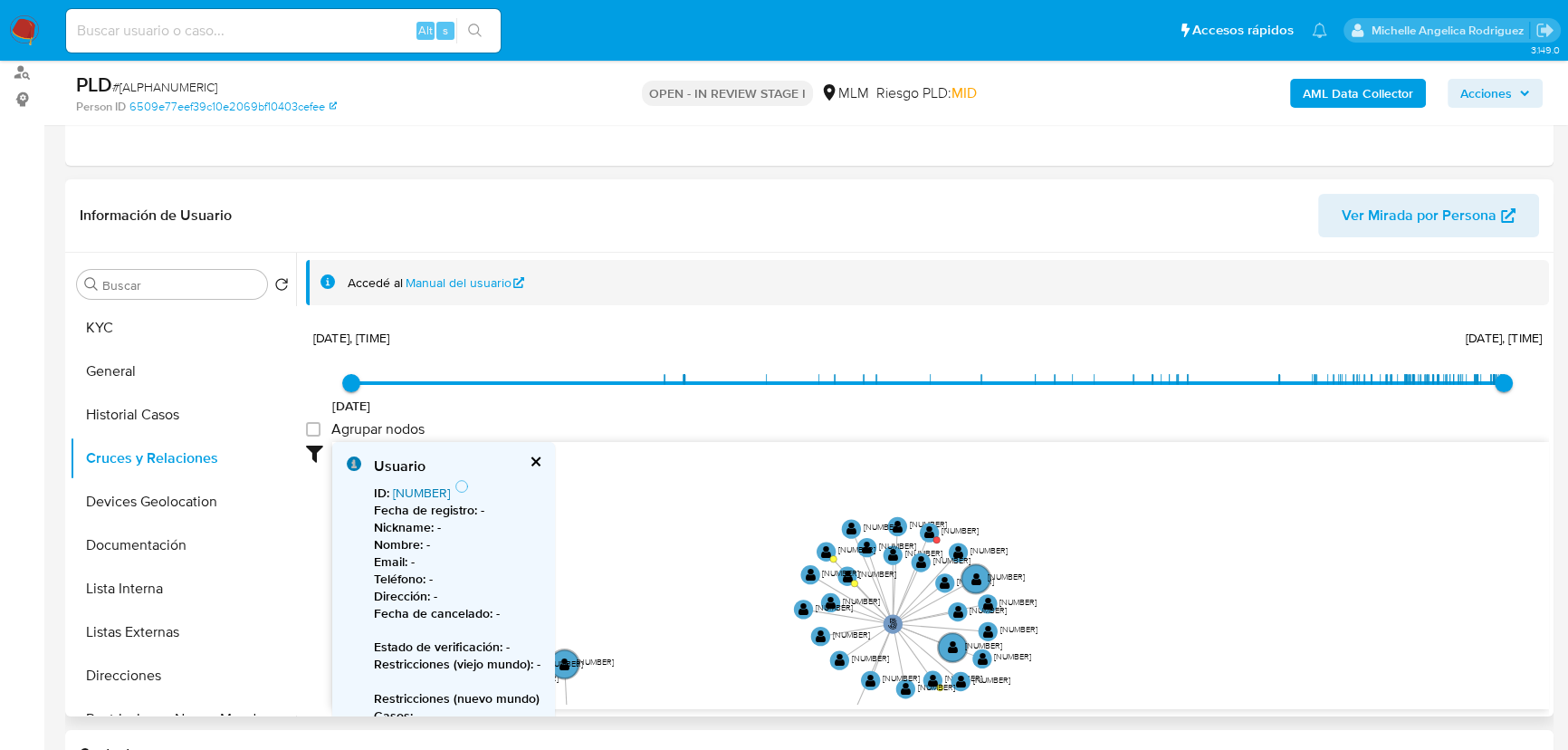 scroll, scrollTop: 82, scrollLeft: 0, axis: vertical 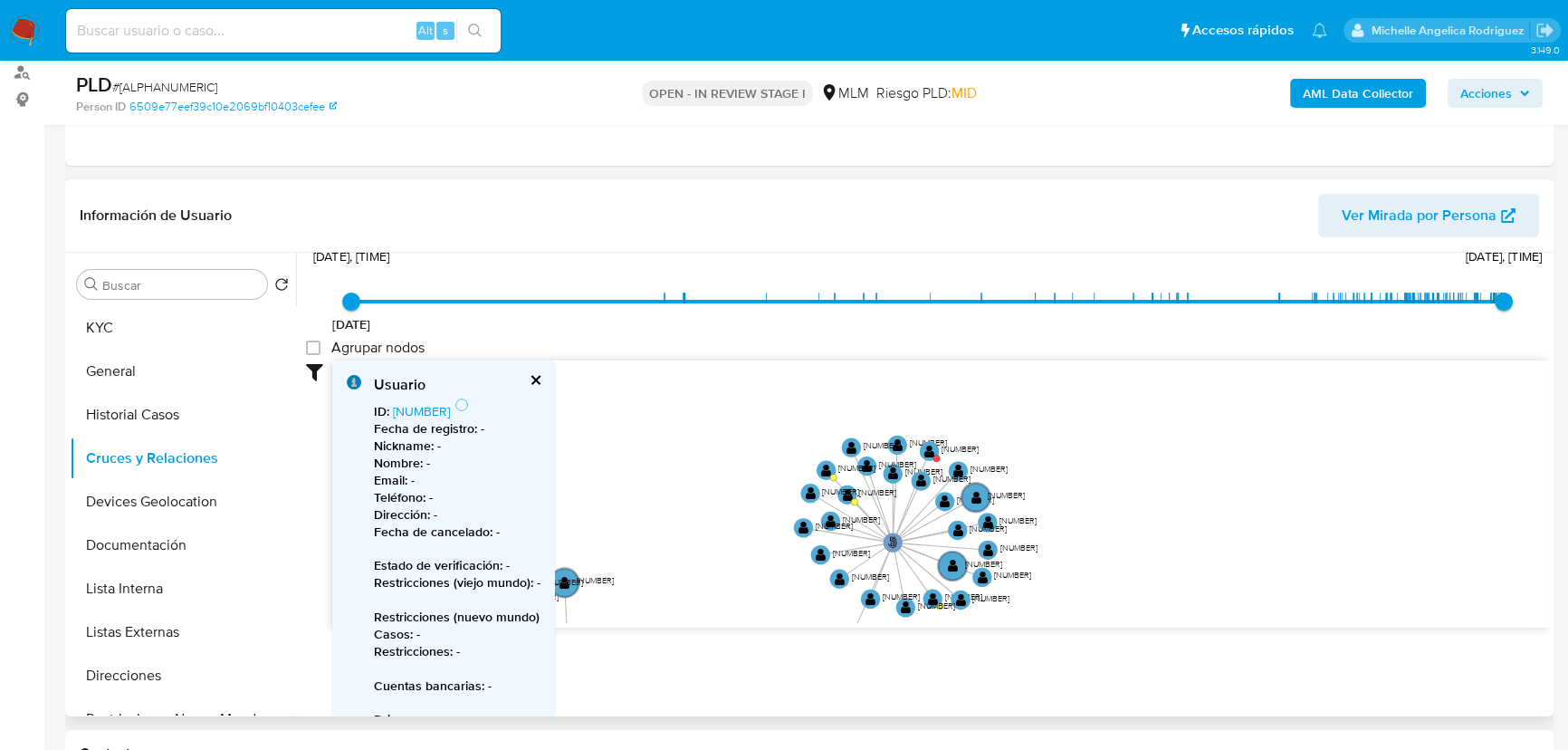 click on "Devices Geolocation" at bounding box center [183, 502] 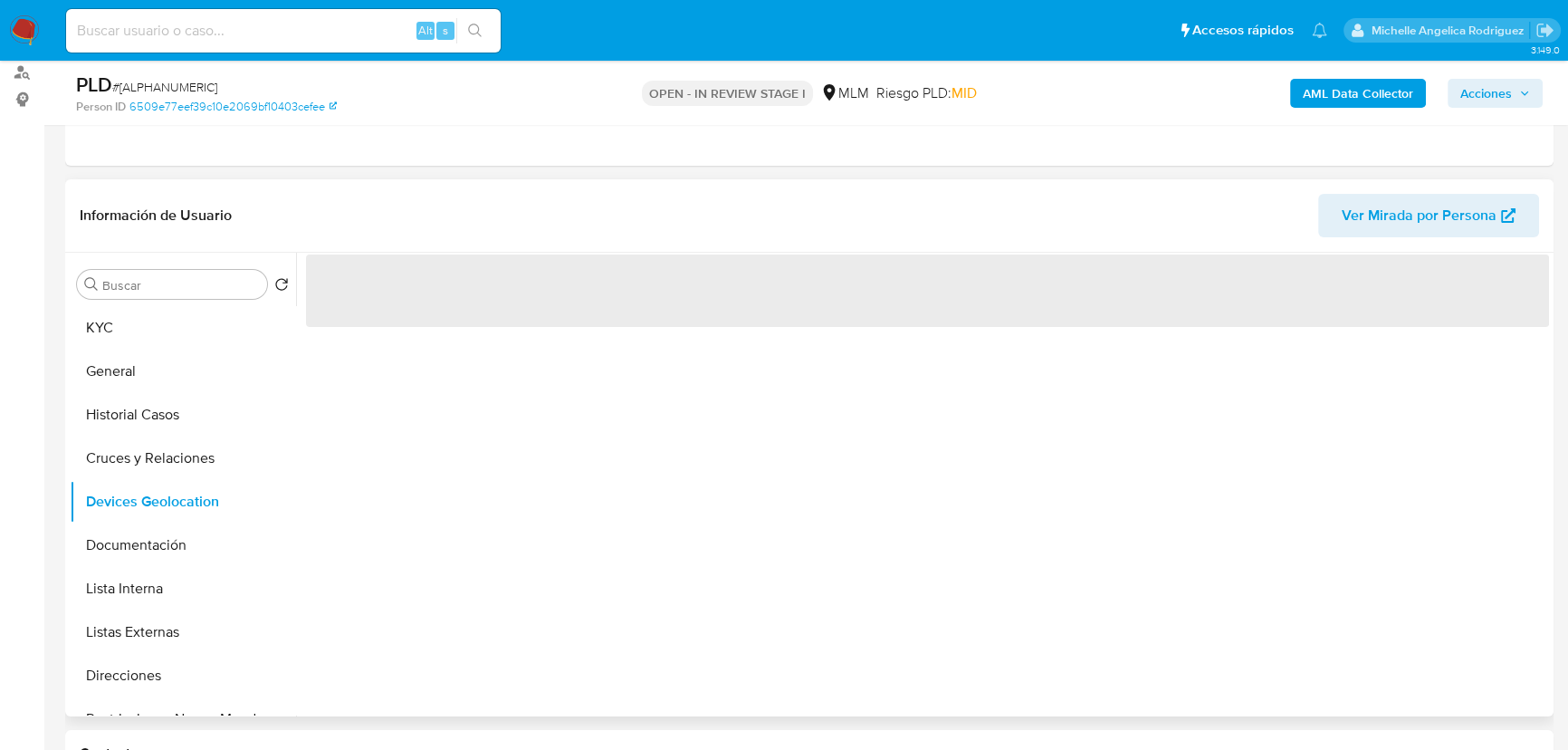 scroll, scrollTop: 0, scrollLeft: 0, axis: both 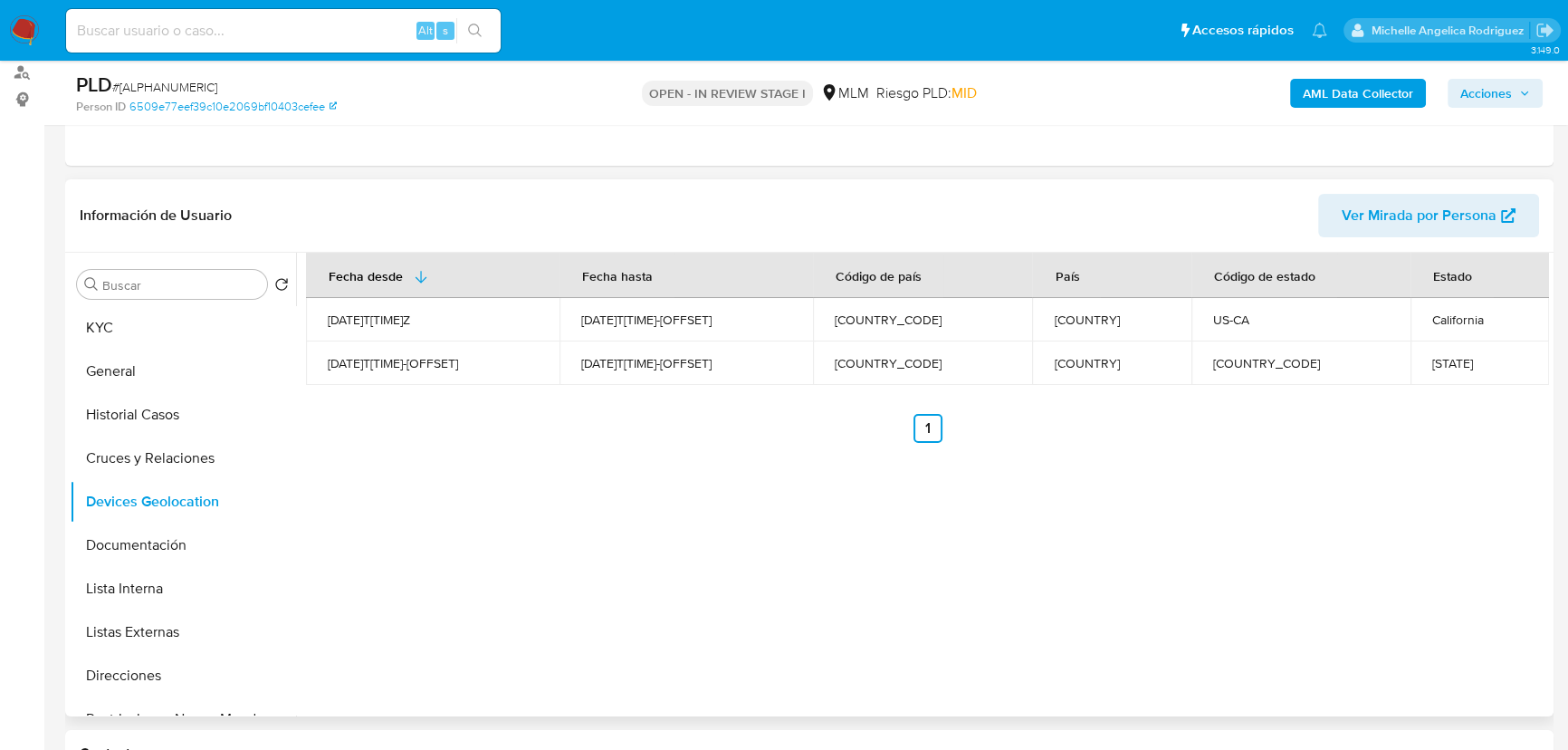 type 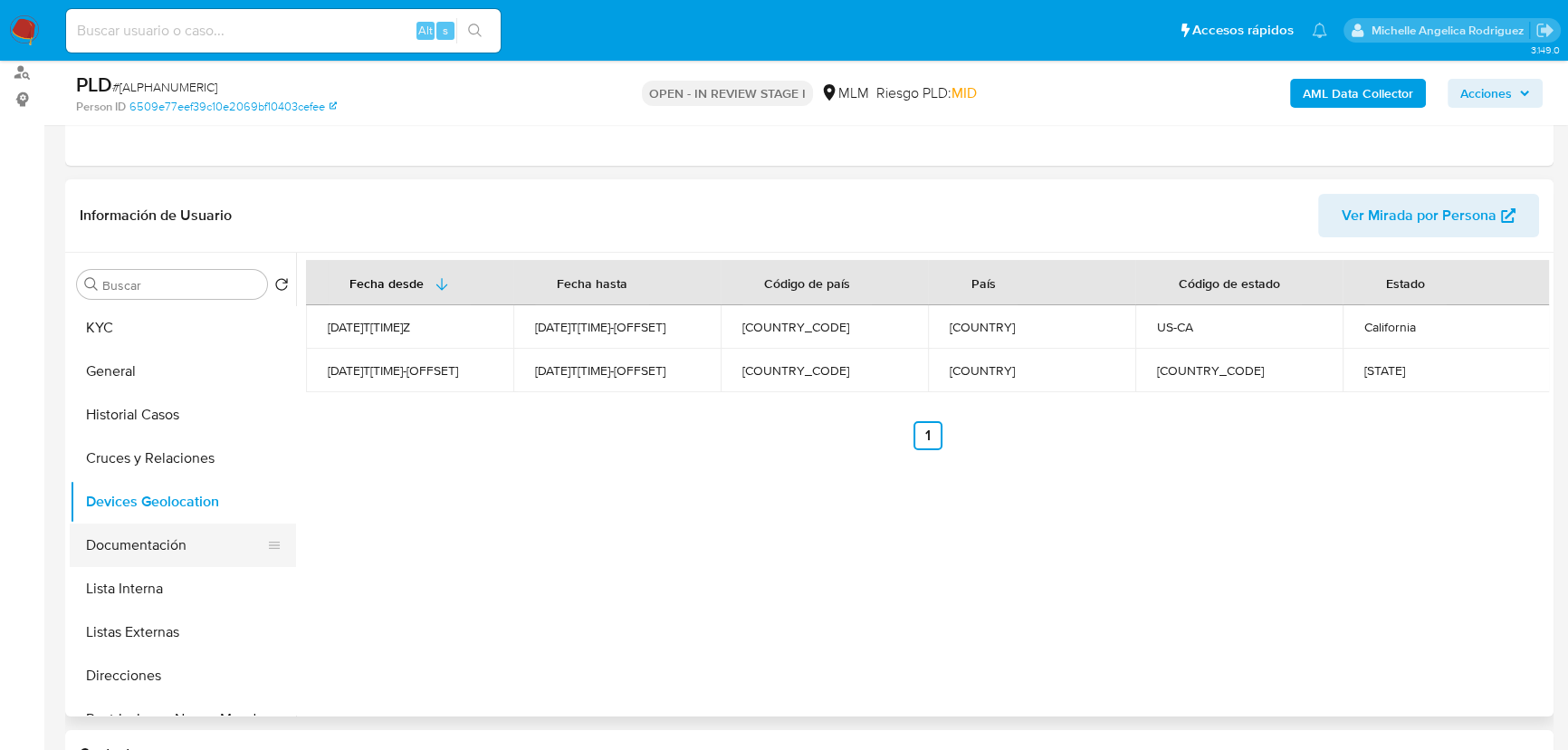 click on "Documentación" at bounding box center (176, 545) 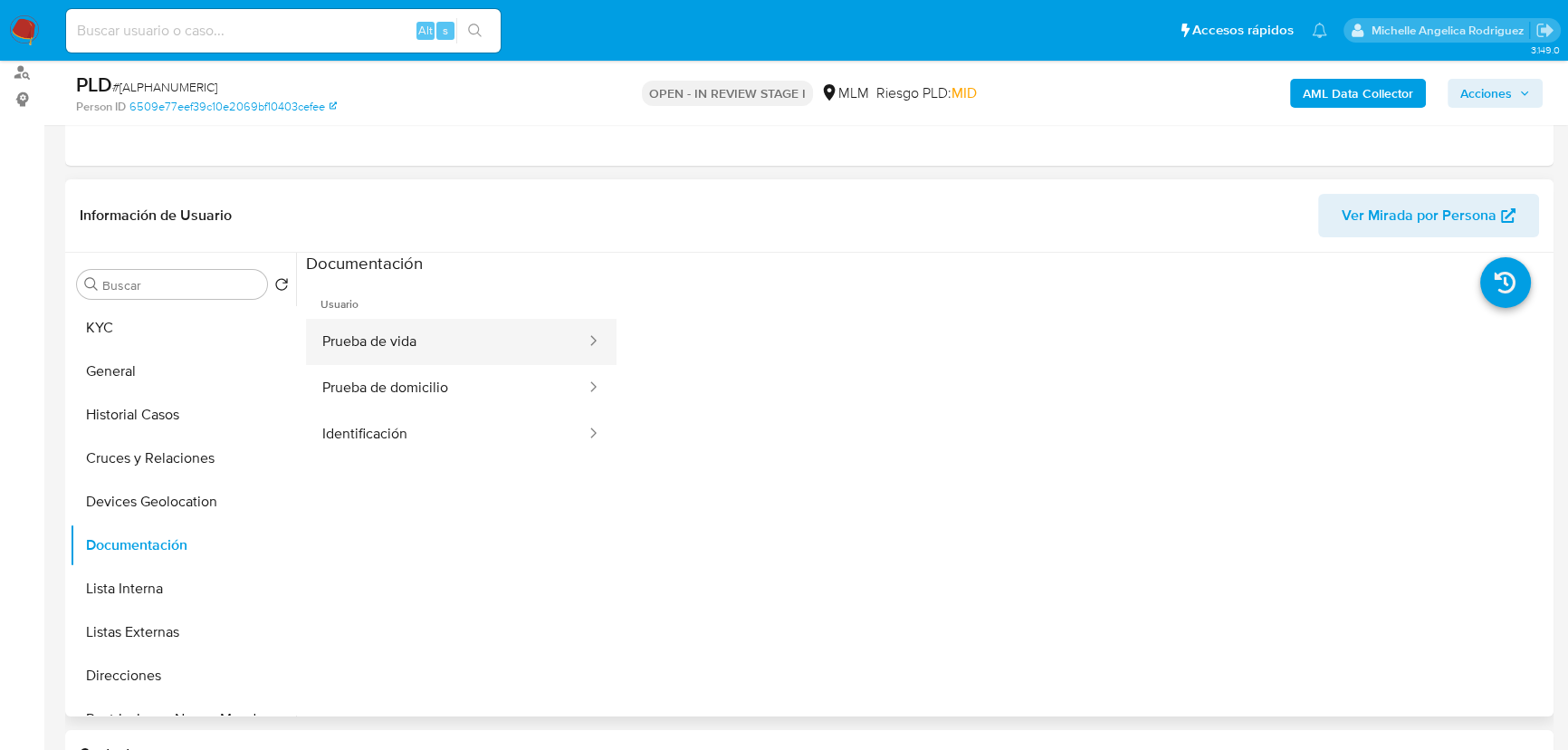 click on "Prueba de vida" at bounding box center (446, 341) 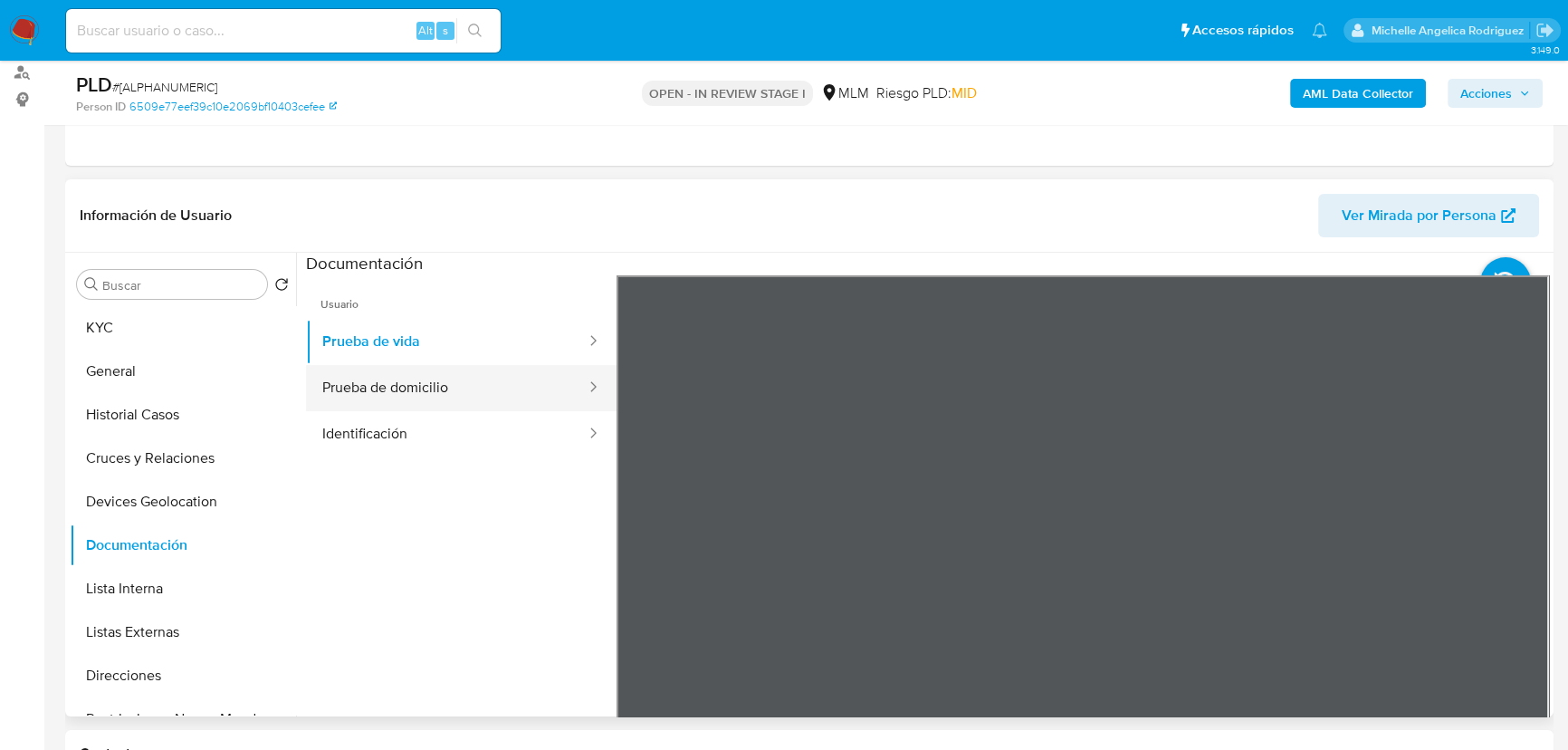 click on "Prueba de domicilio" at bounding box center [446, 388] 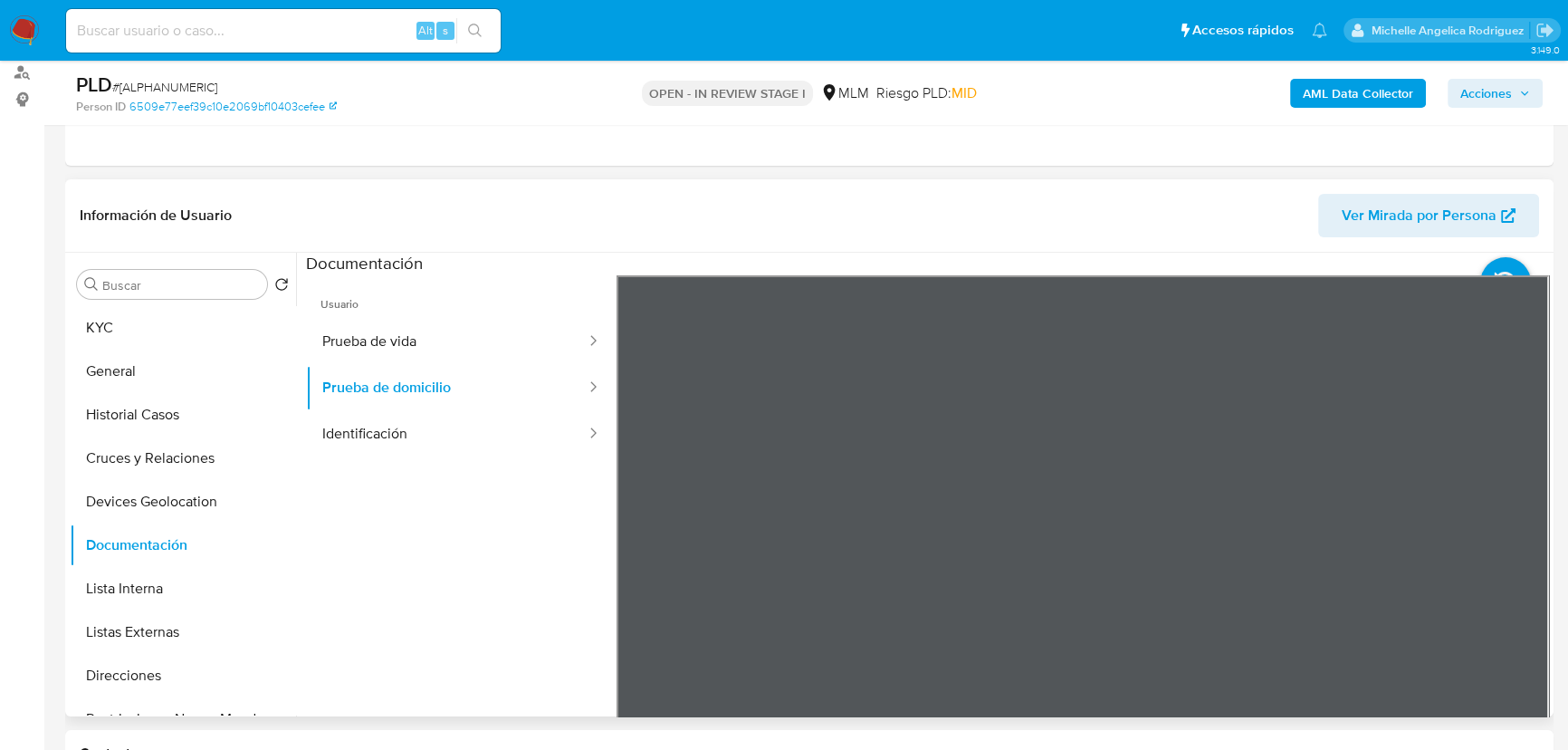 drag, startPoint x: 444, startPoint y: 431, endPoint x: 613, endPoint y: 424, distance: 169.14491 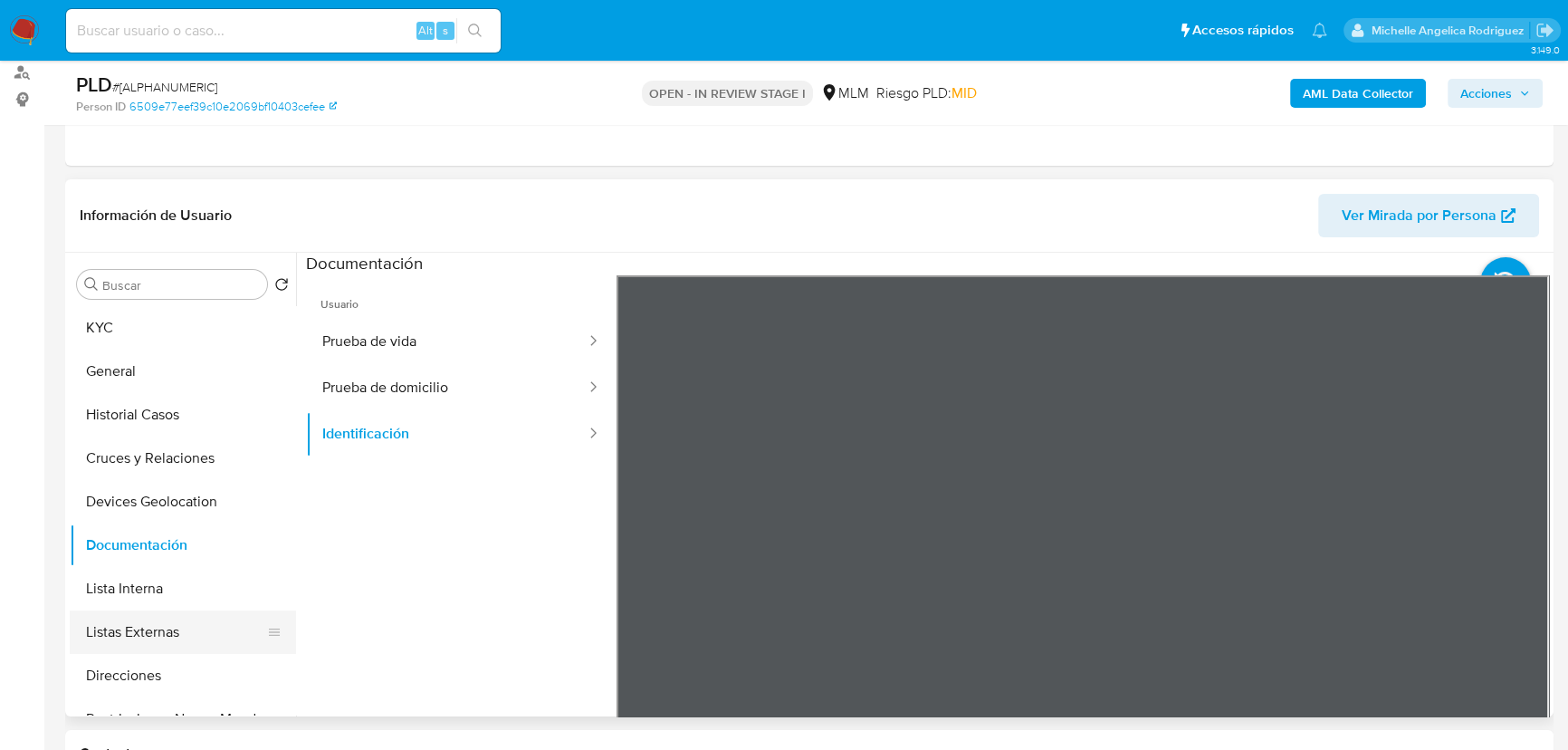 drag, startPoint x: 177, startPoint y: 589, endPoint x: 167, endPoint y: 648, distance: 59.84146 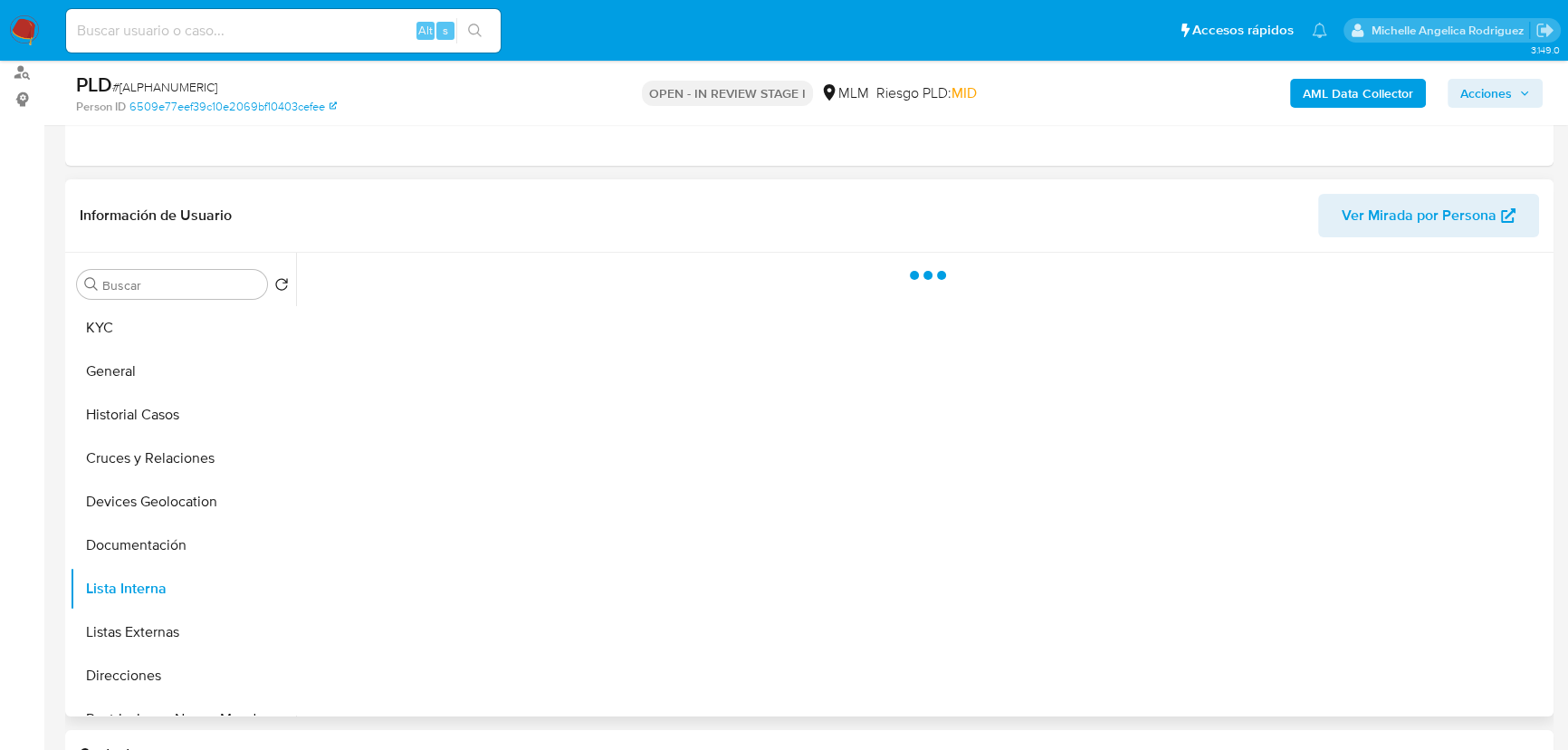 drag, startPoint x: 167, startPoint y: 645, endPoint x: 511, endPoint y: 587, distance: 348.85527 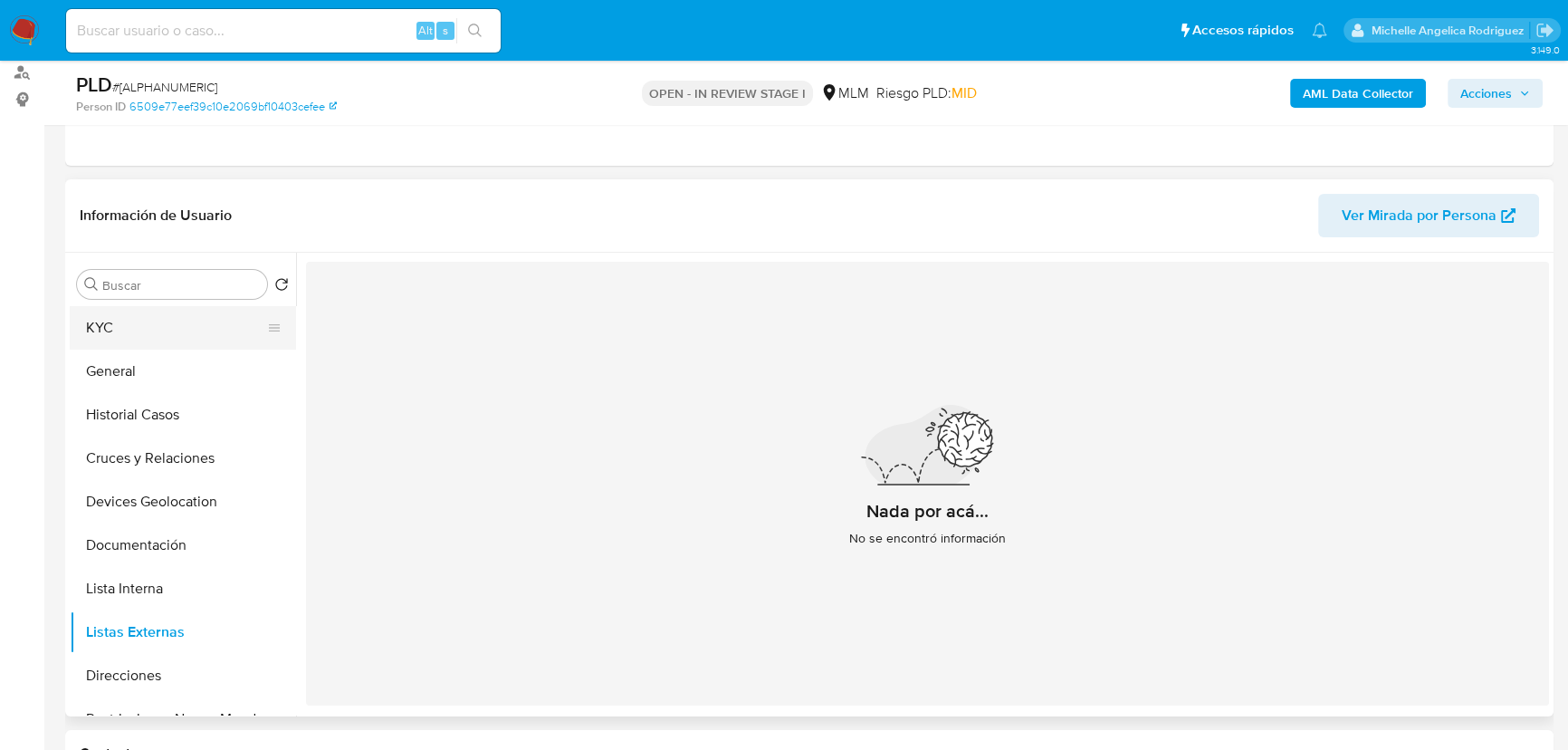 click on "KYC" at bounding box center (176, 328) 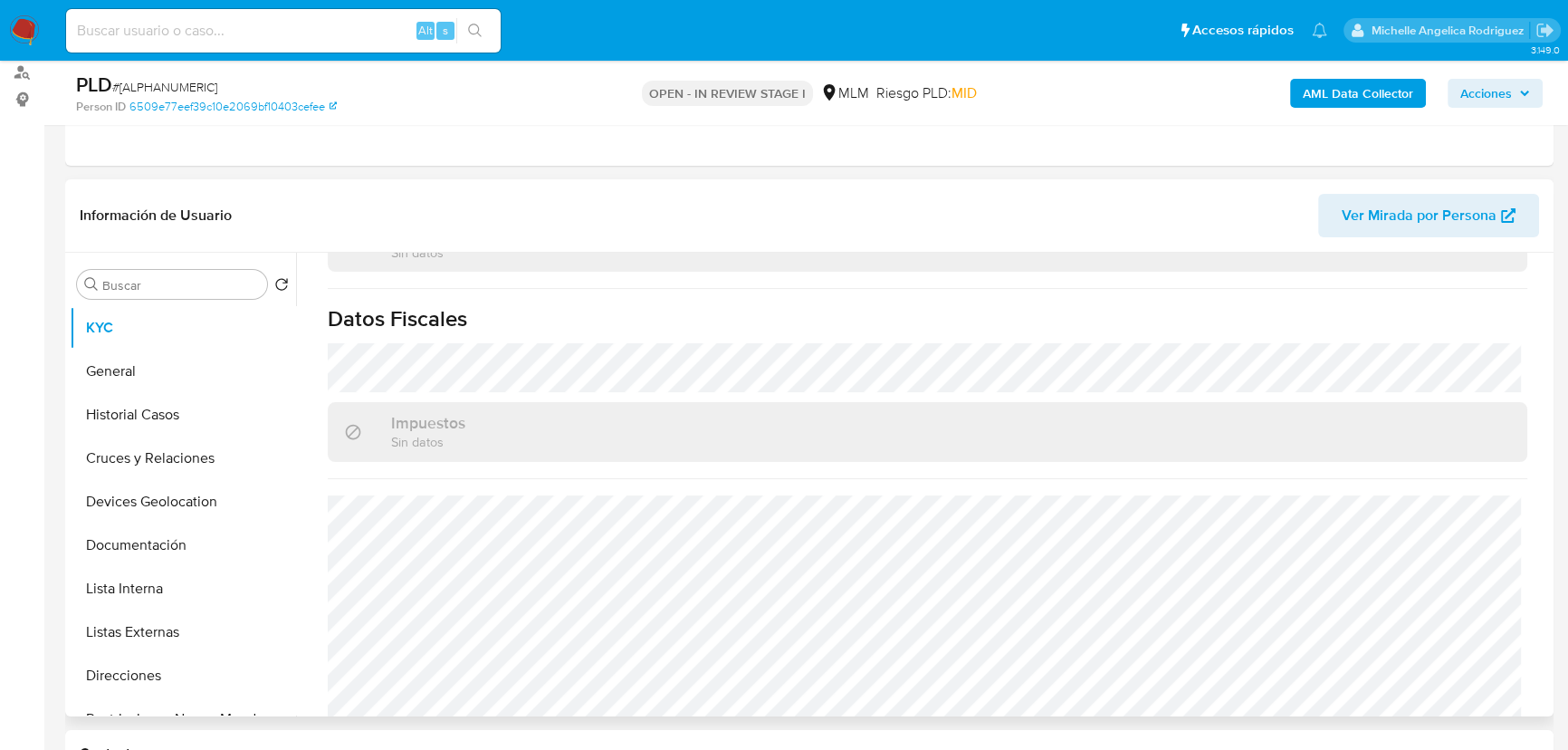 scroll, scrollTop: 1120, scrollLeft: 0, axis: vertical 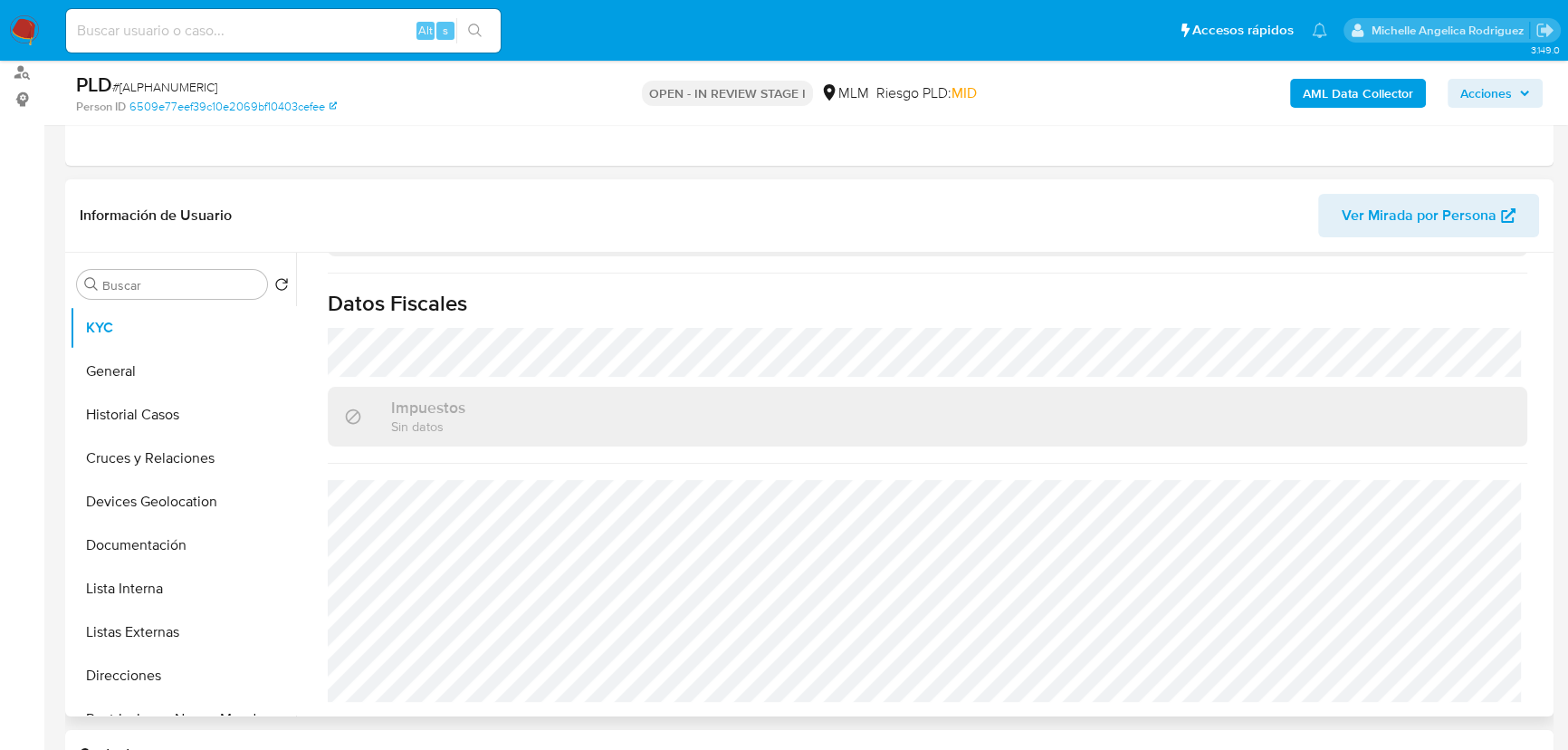 type 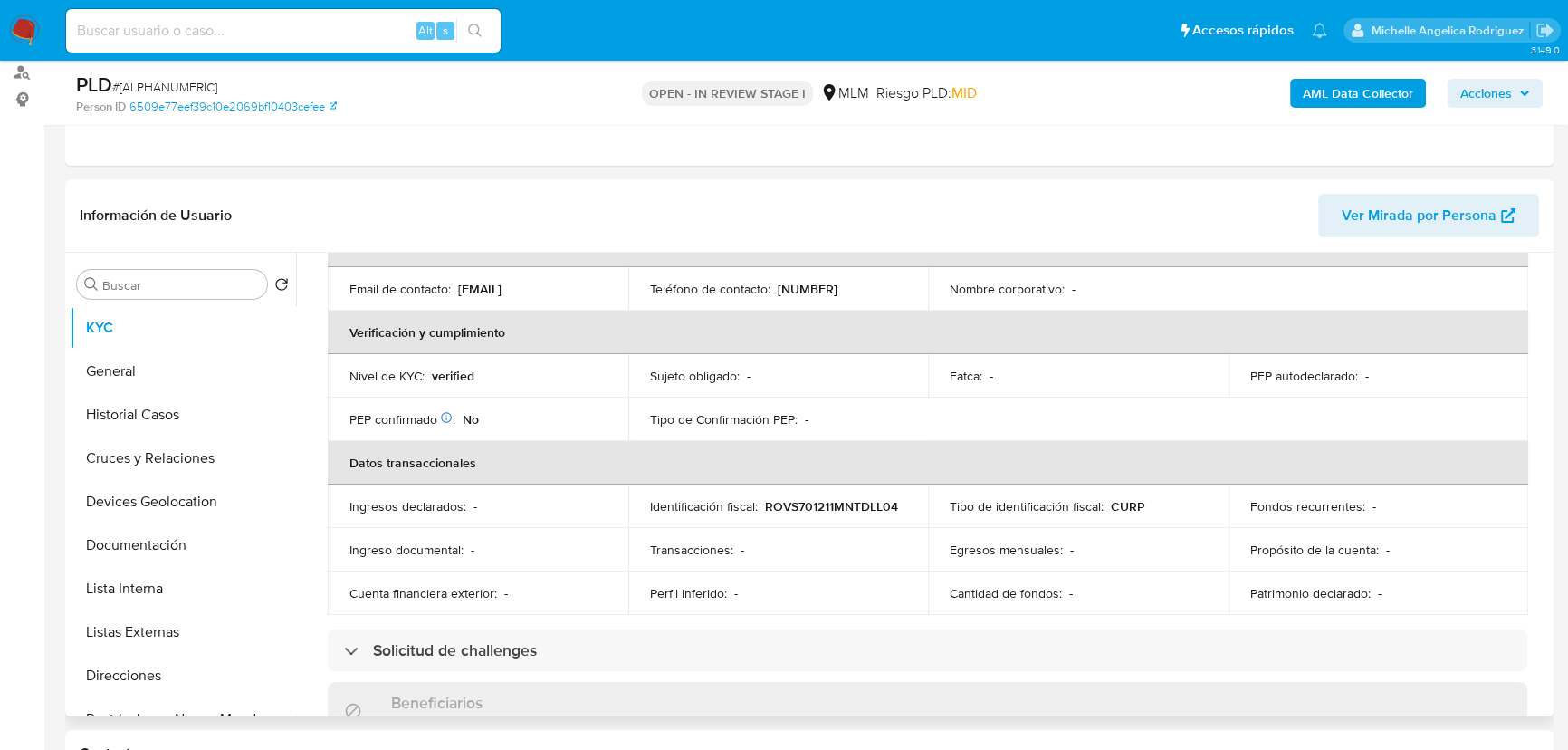 scroll, scrollTop: 132, scrollLeft: 0, axis: vertical 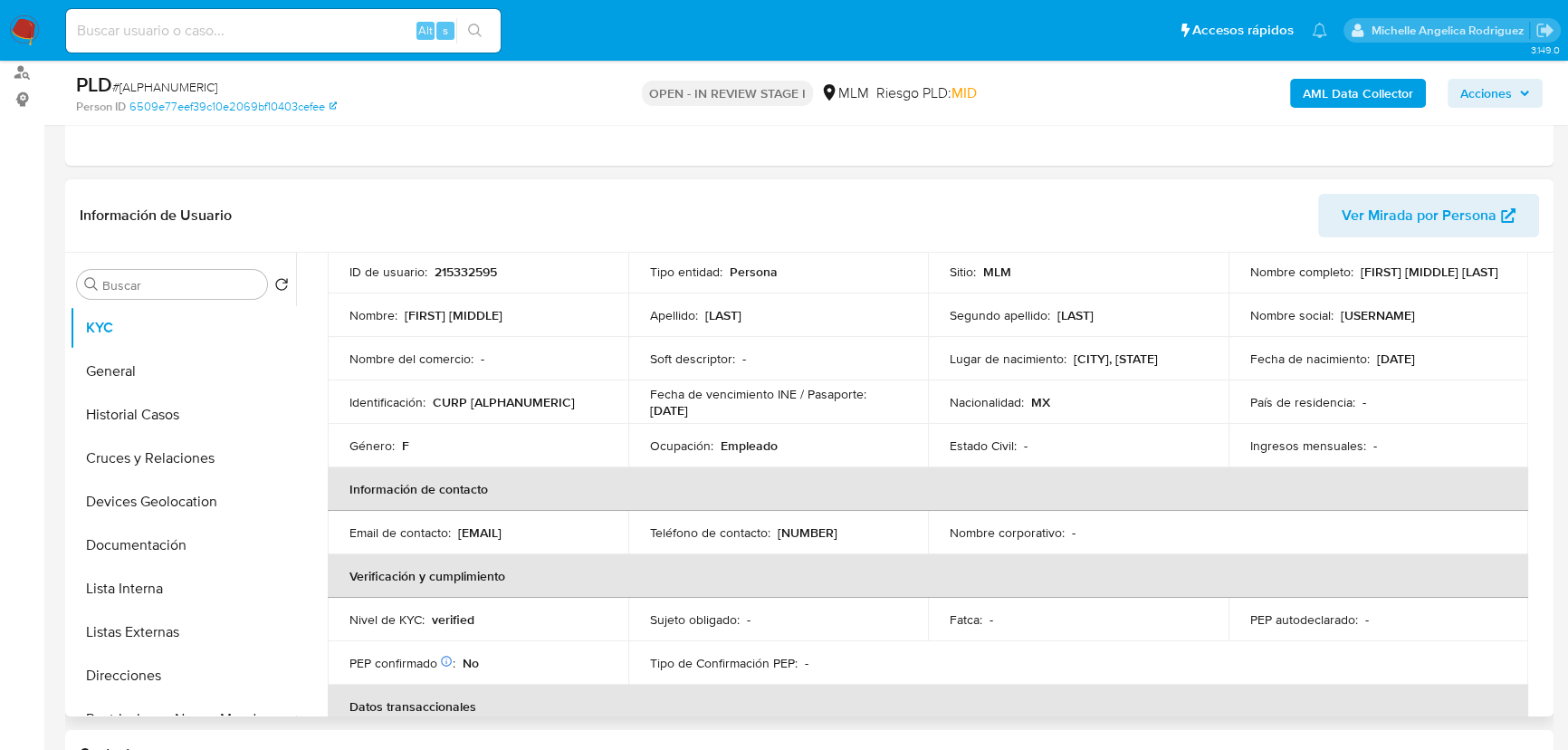 drag, startPoint x: 582, startPoint y: 540, endPoint x: 459, endPoint y: 542, distance: 123.01626 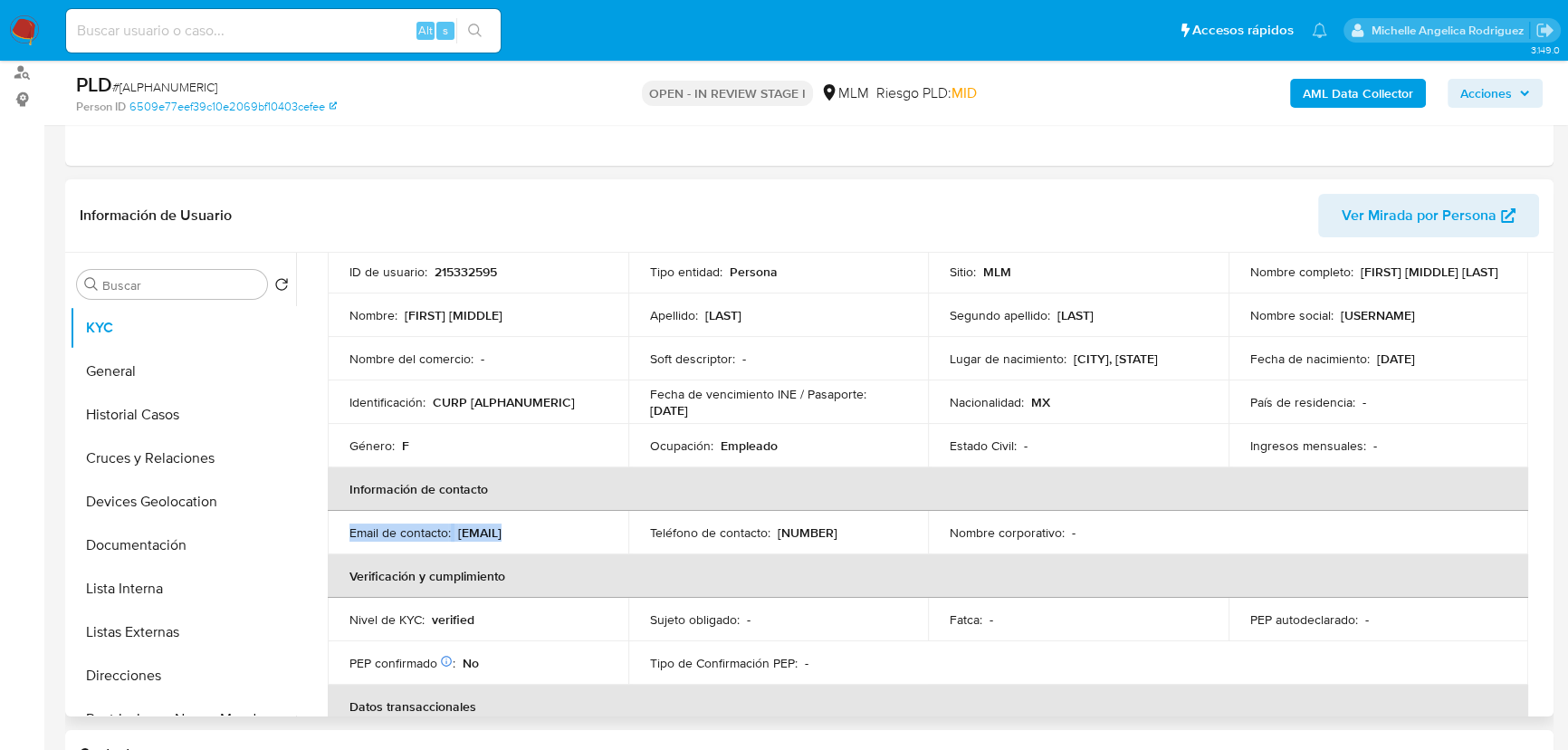 click on "[EMAIL]" at bounding box center [480, 533] 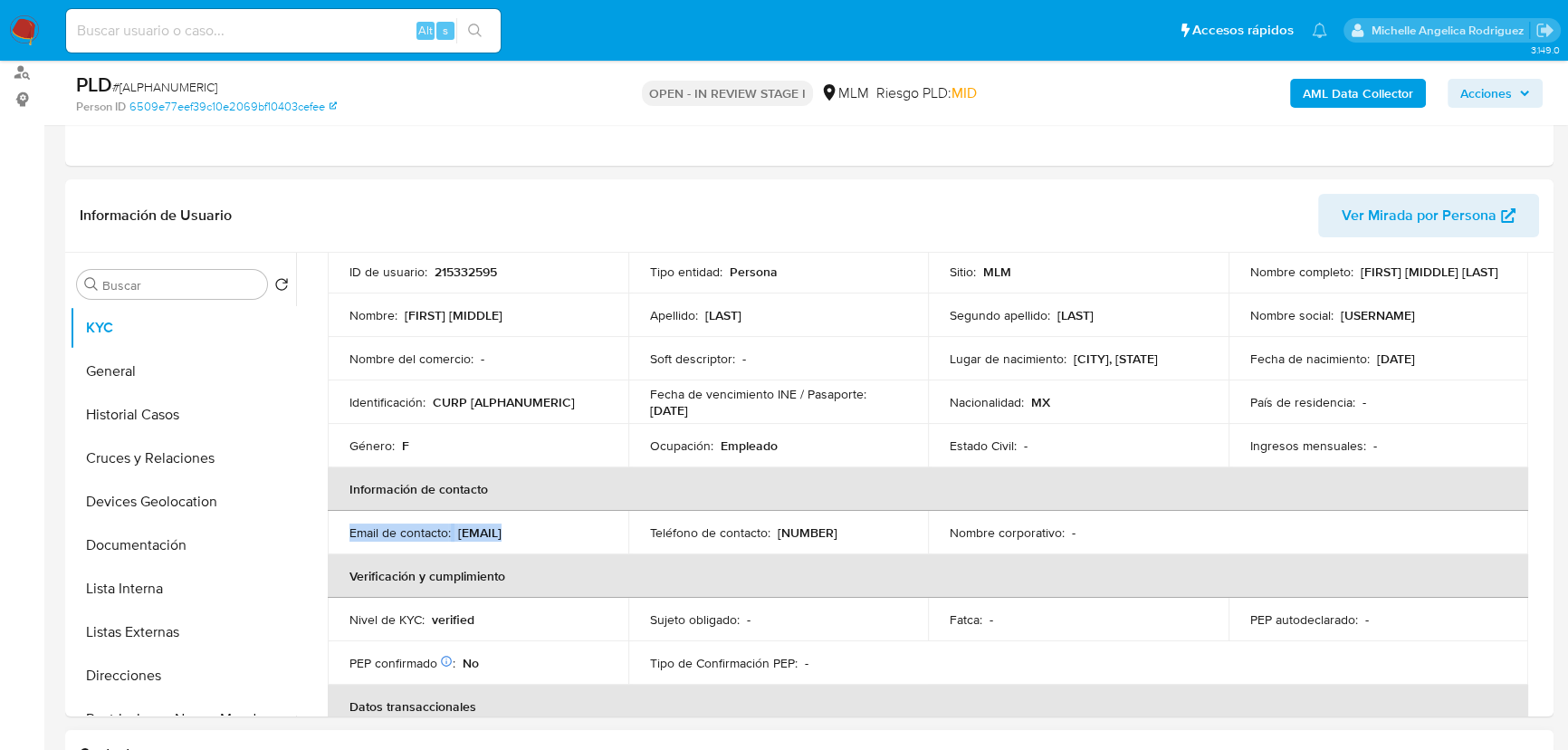 copy on "Email de contacto :    olisele@yahoo.com" 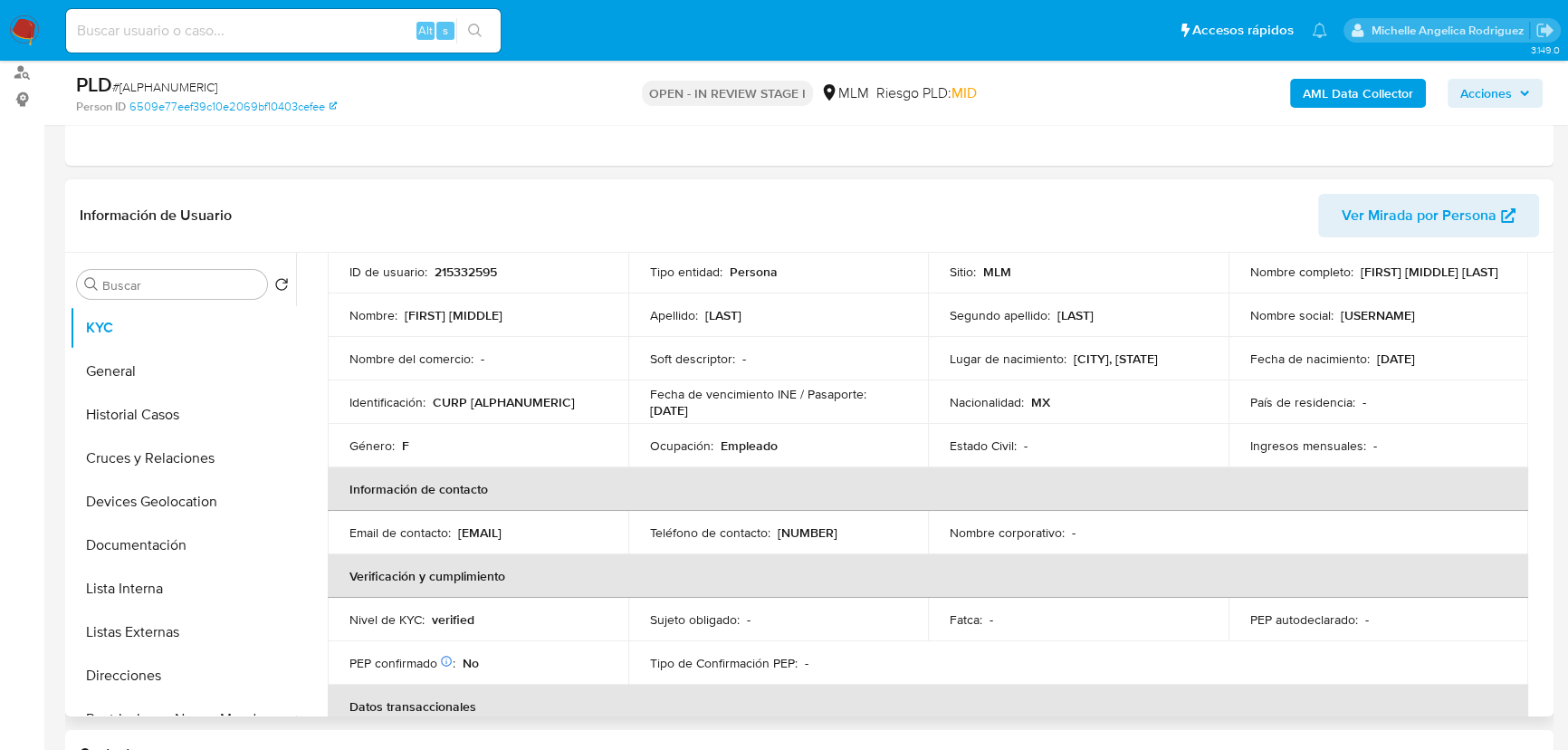 drag, startPoint x: 837, startPoint y: 507, endPoint x: 687, endPoint y: 514, distance: 150.16324 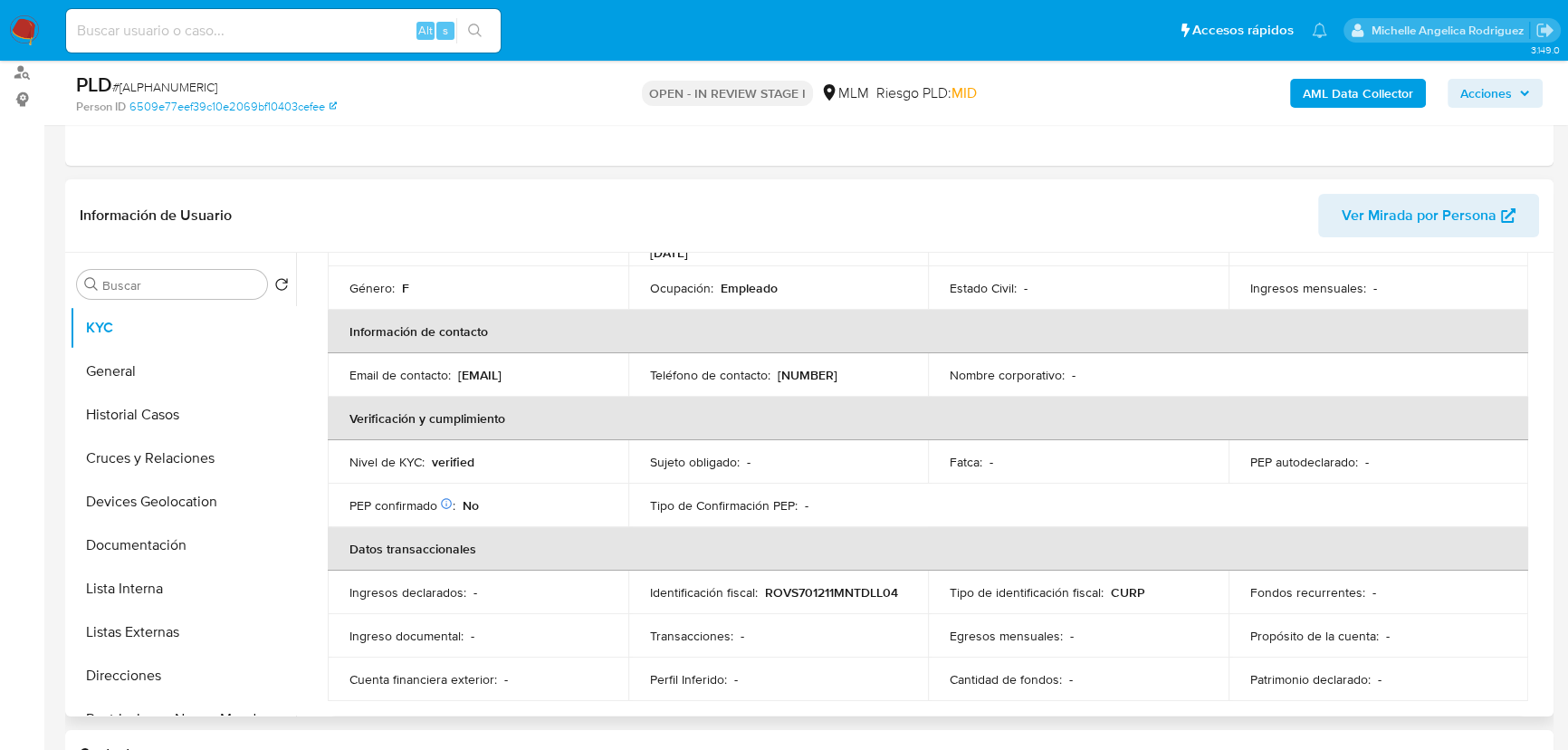 scroll, scrollTop: 297, scrollLeft: 0, axis: vertical 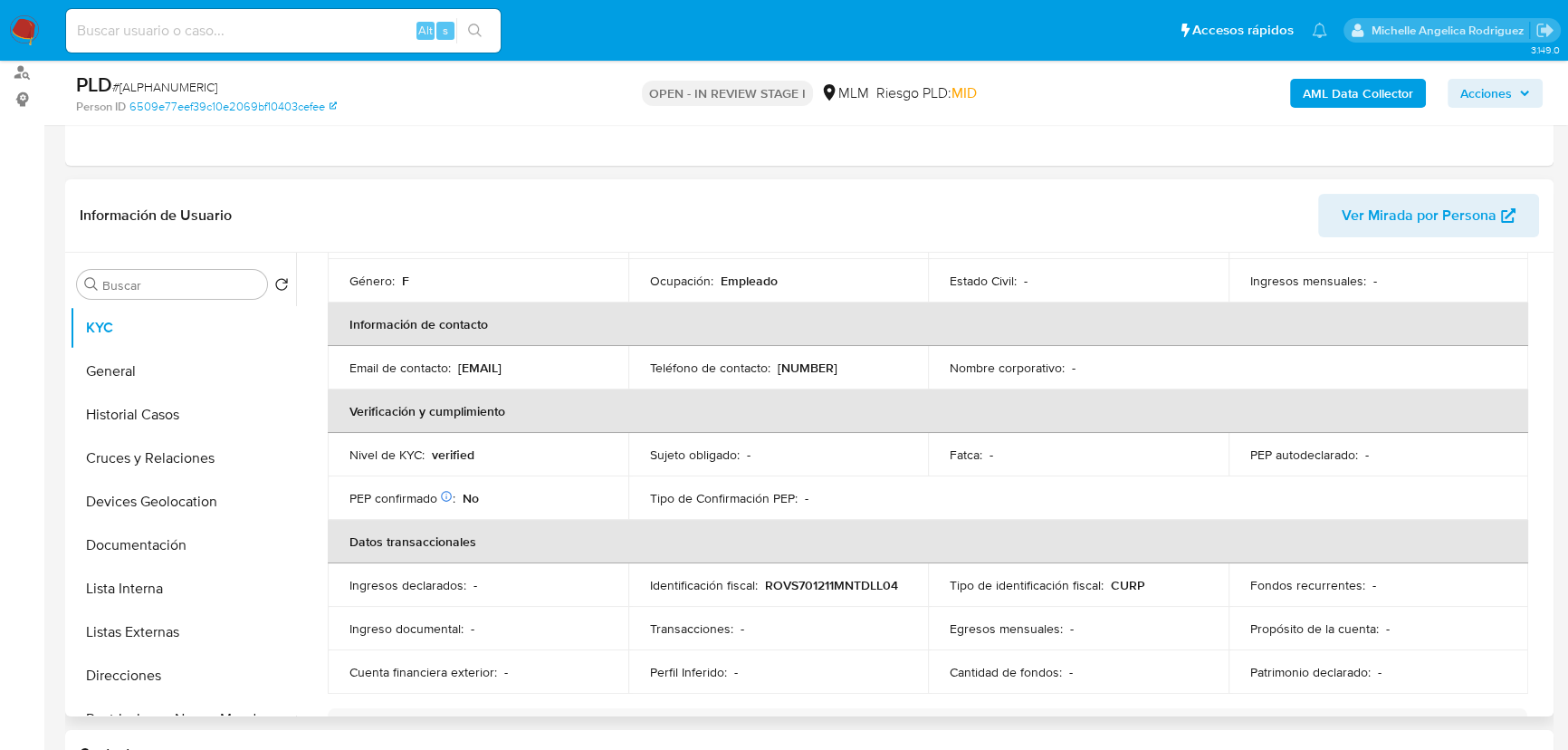 click on "Teléfono de contacto :    9257198909" at bounding box center (779, 368) 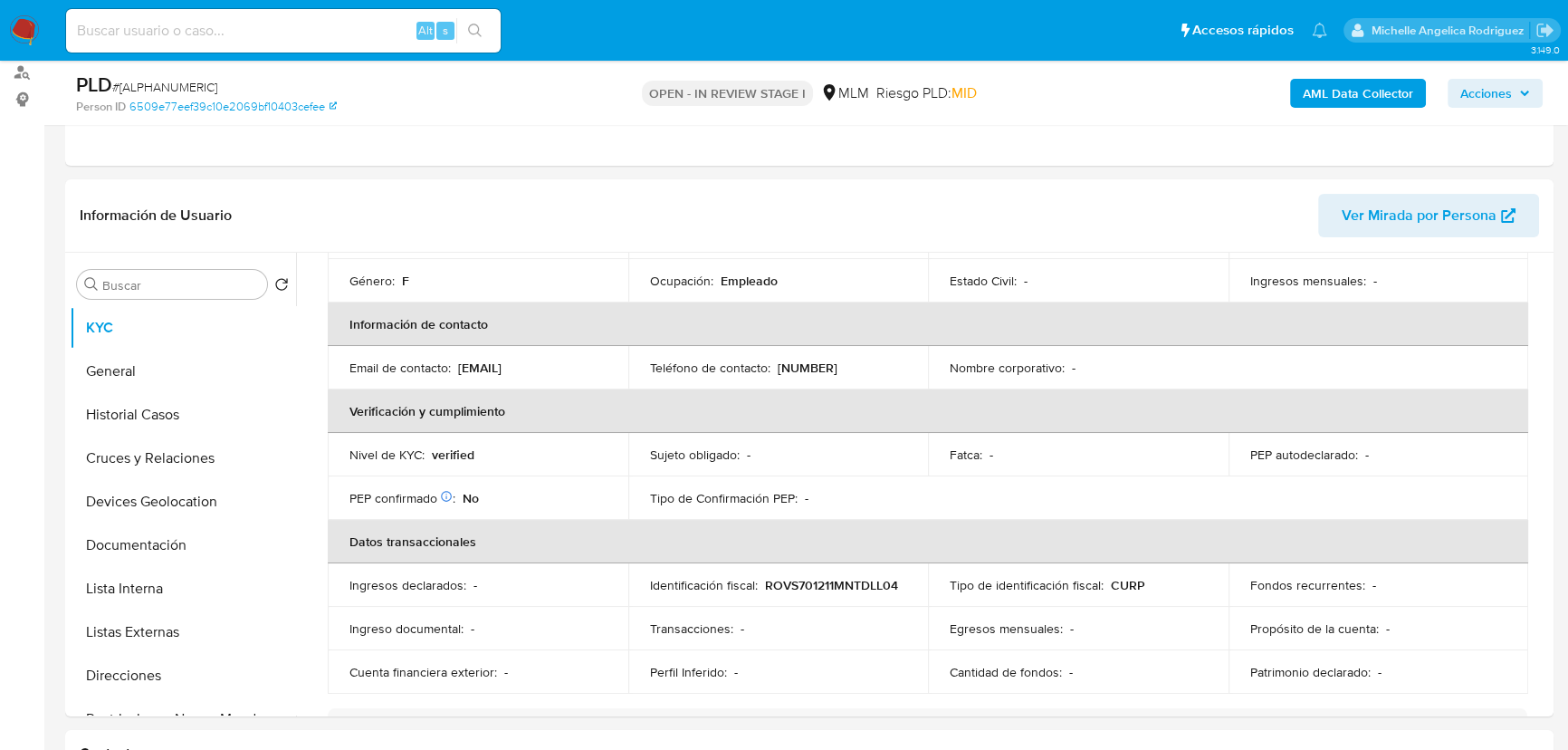 copy on "[PHONE]" 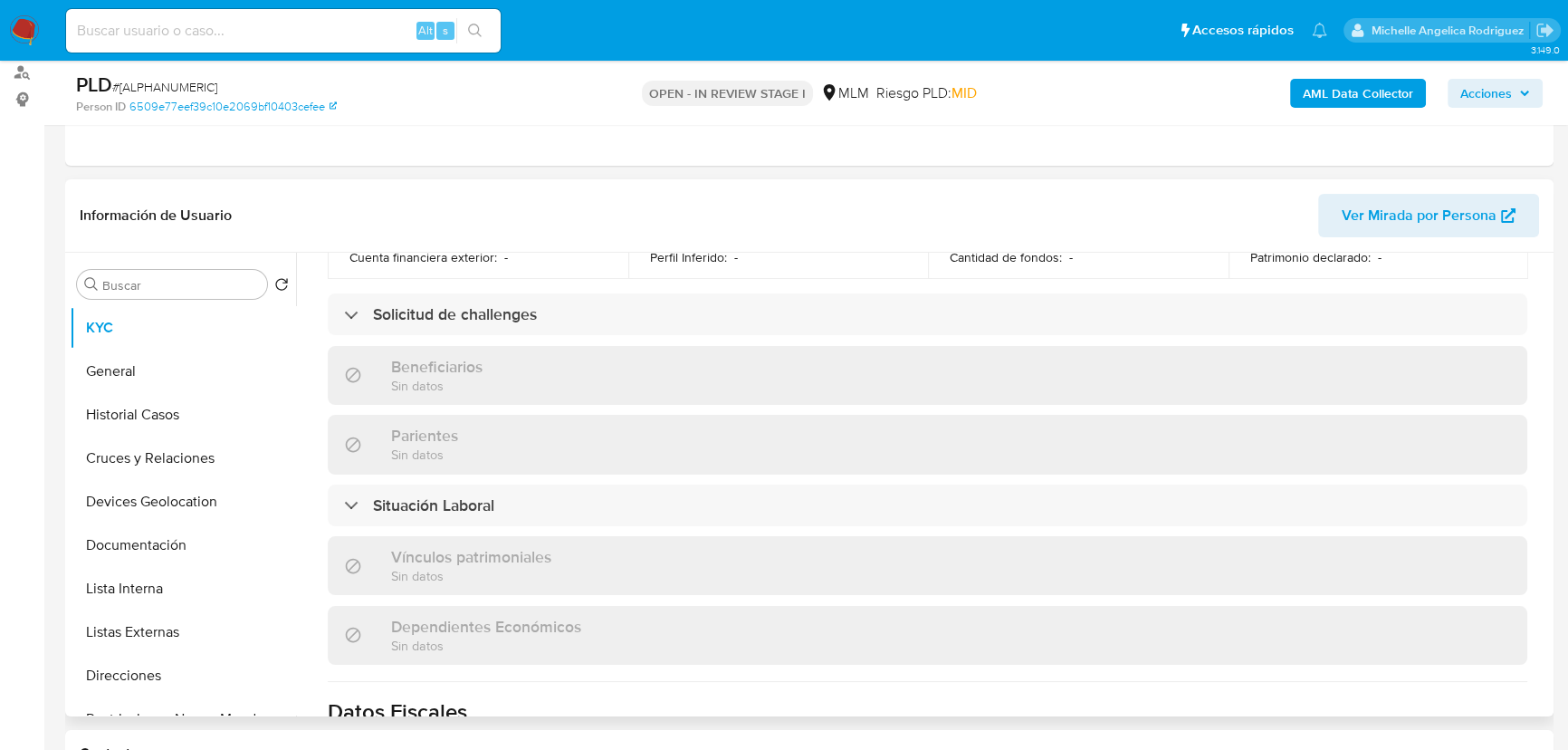 scroll, scrollTop: 791, scrollLeft: 0, axis: vertical 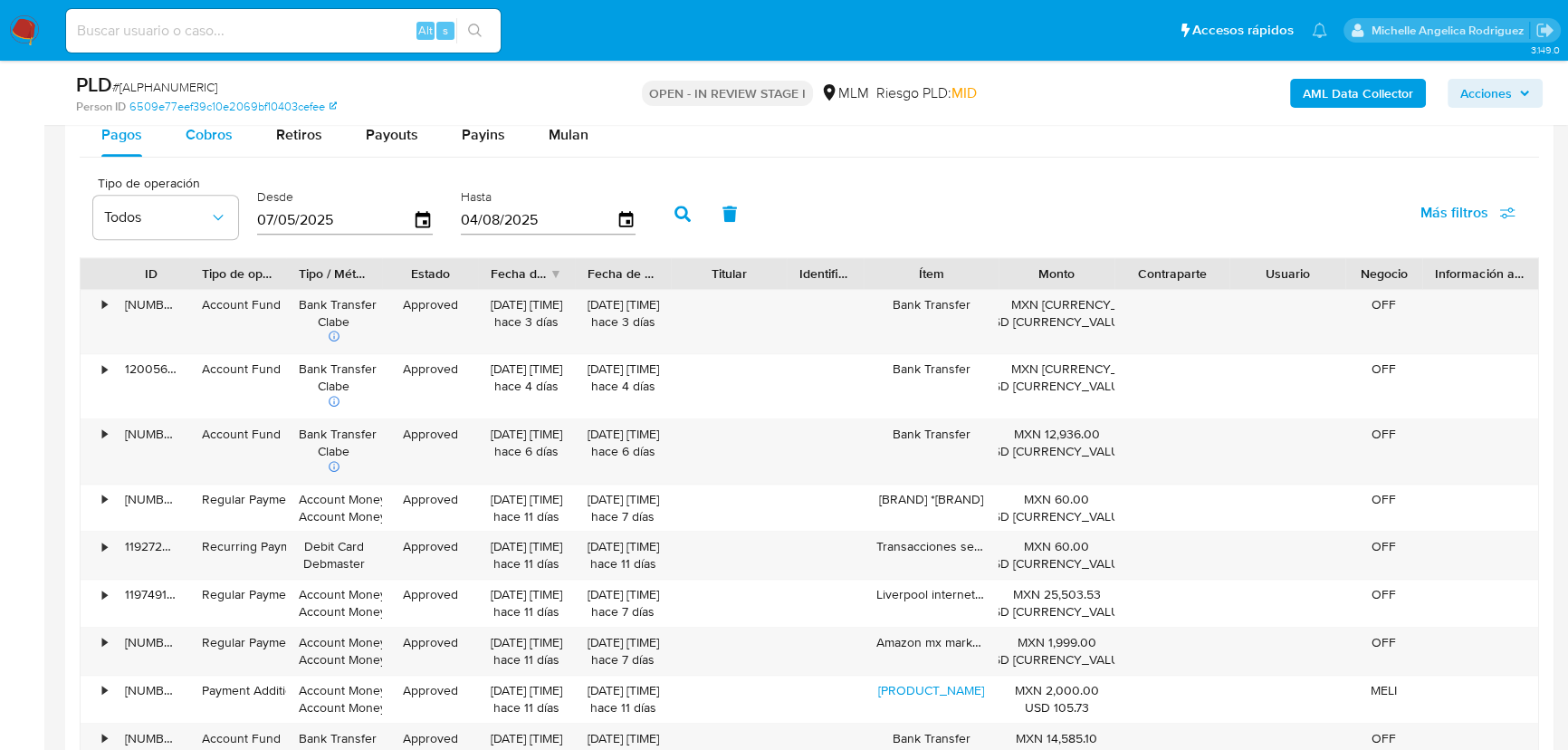 click on "Cobros" at bounding box center (209, 134) 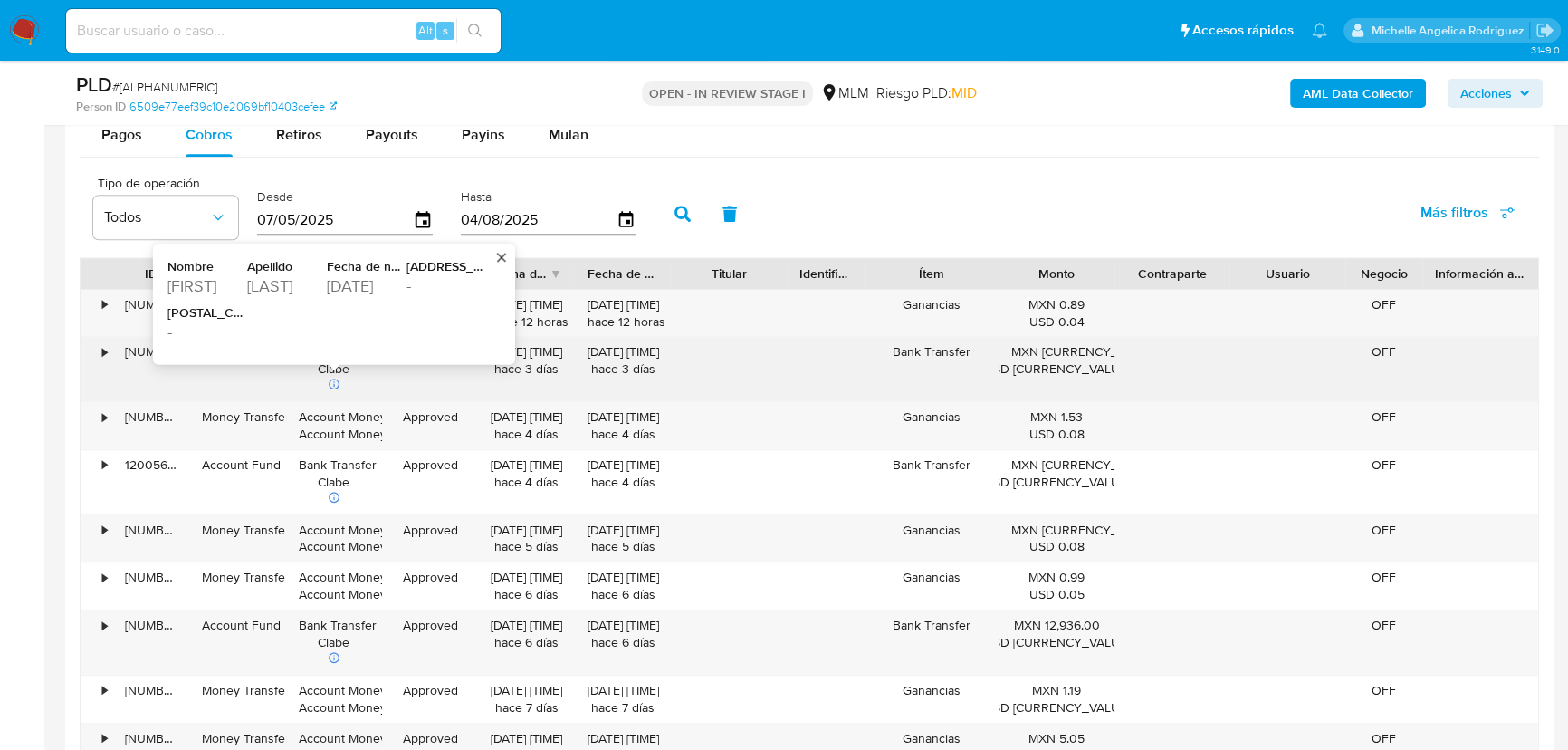 click on "1969-10-08" at bounding box center [365, 285] 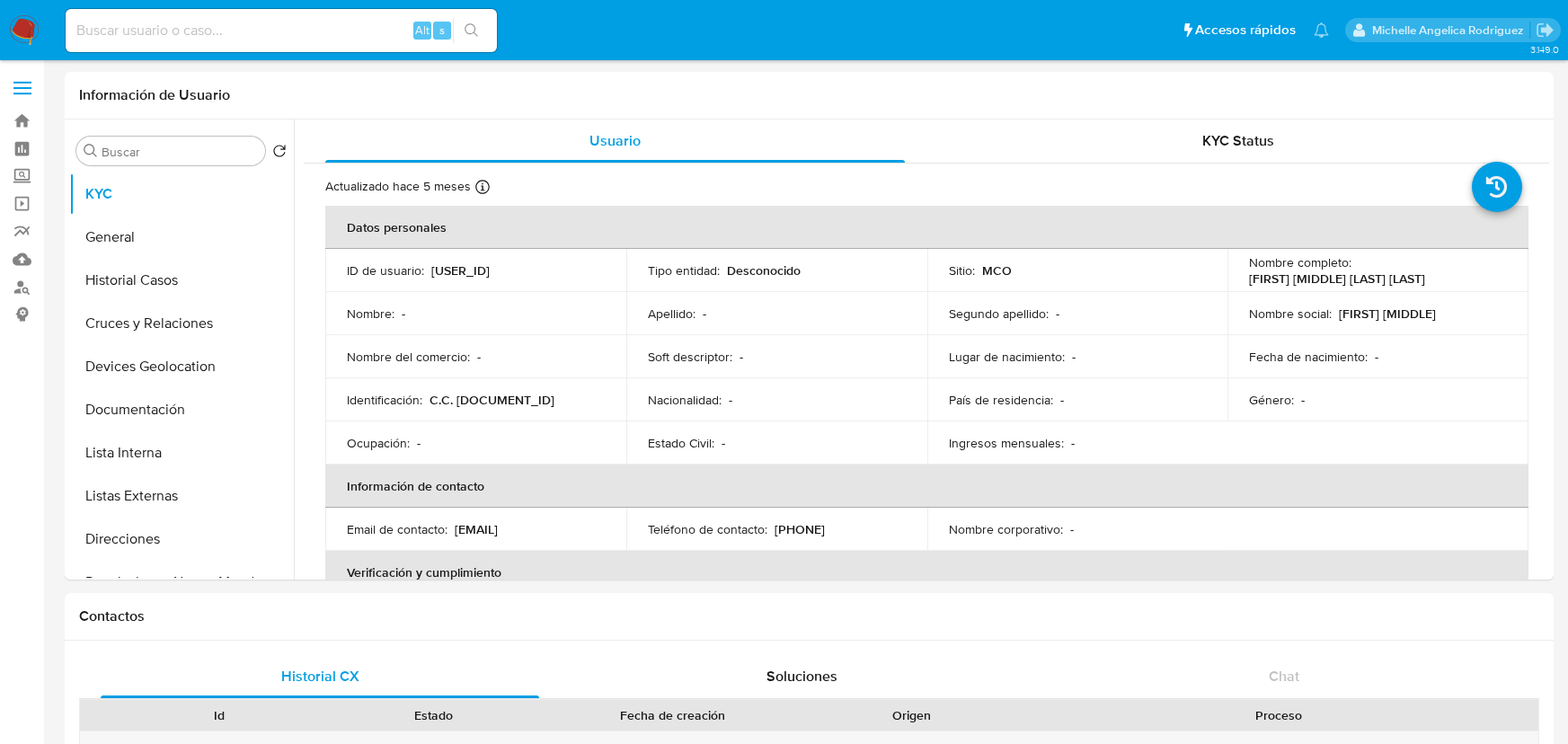 select on "10" 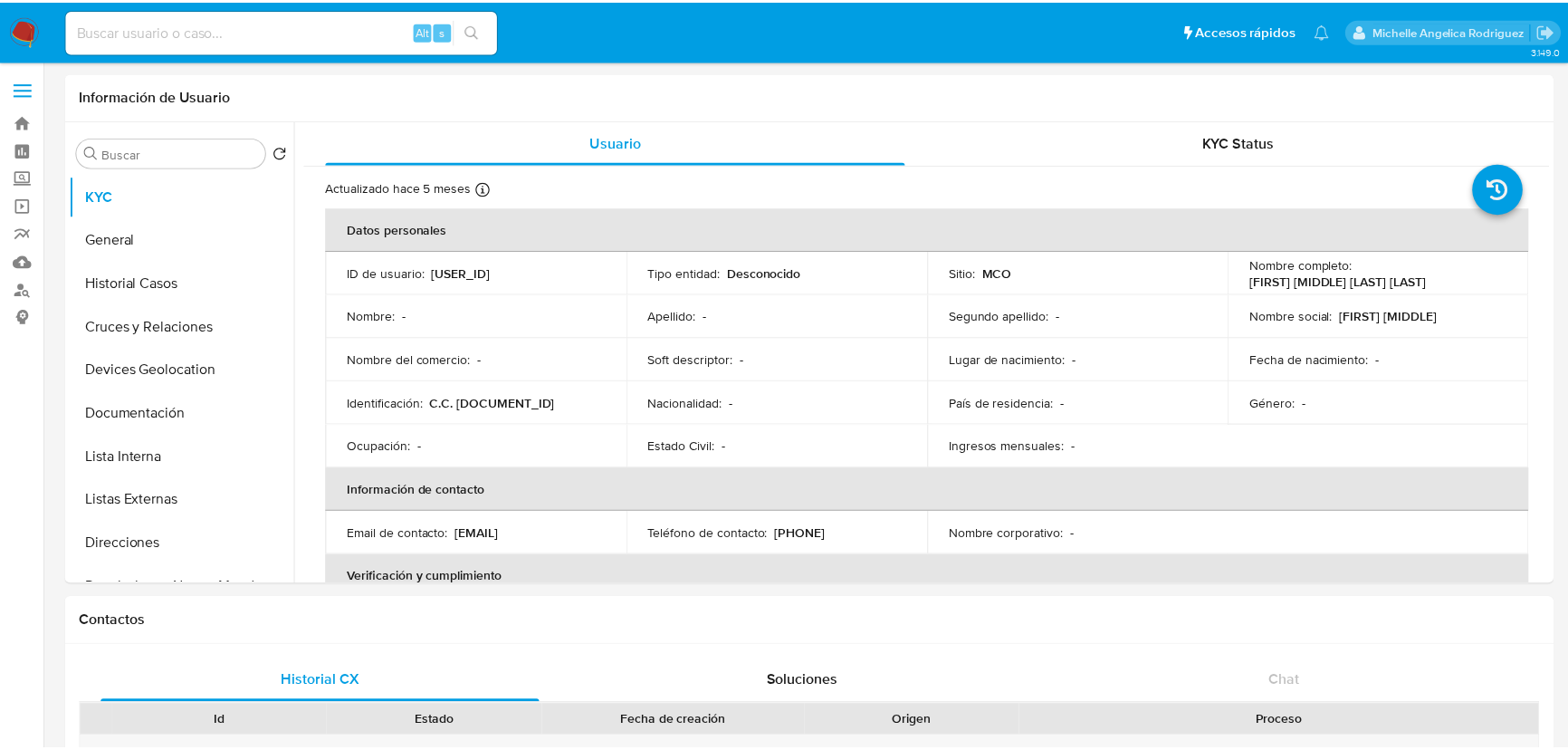 scroll, scrollTop: 0, scrollLeft: 0, axis: both 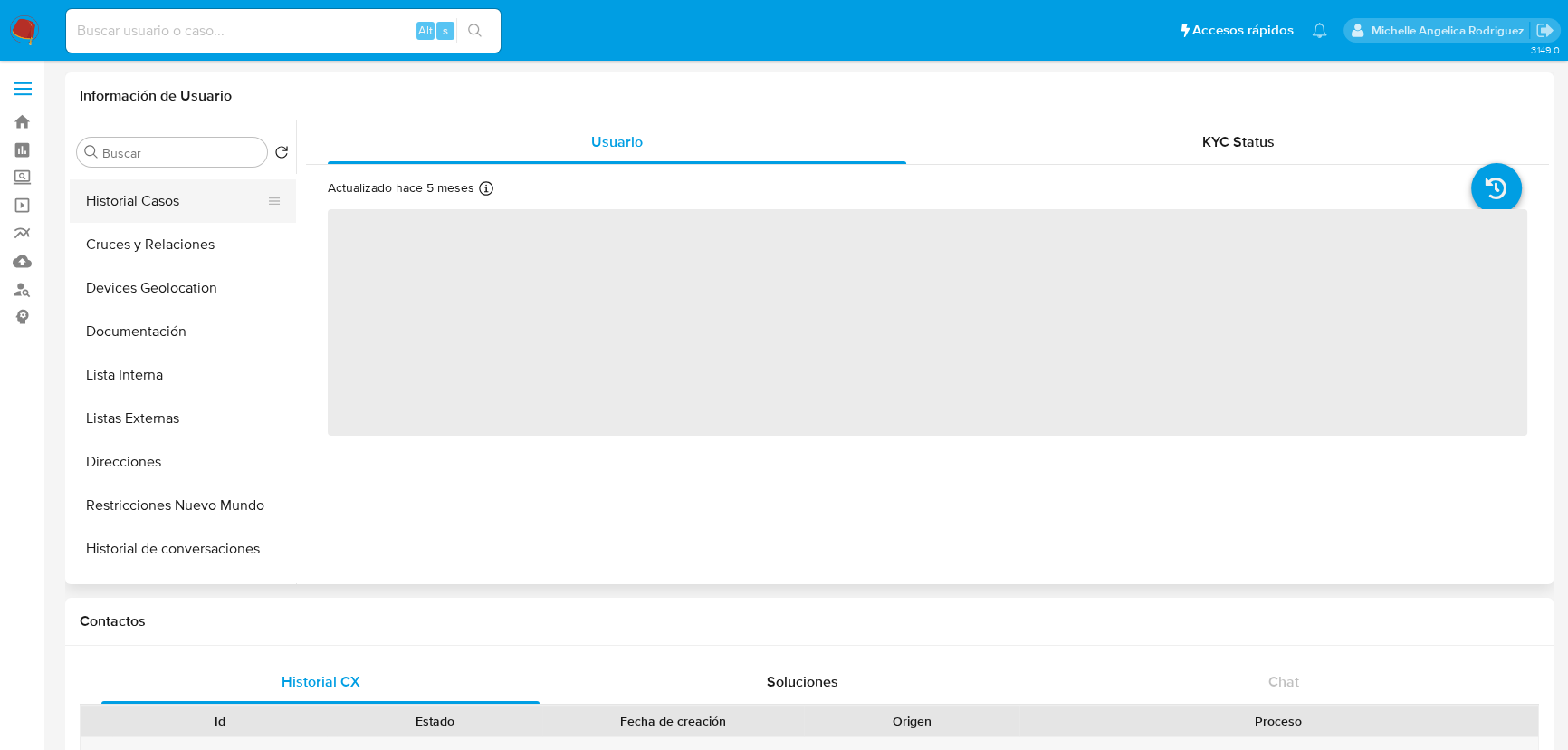 click on "Historial Casos" at bounding box center (176, 201) 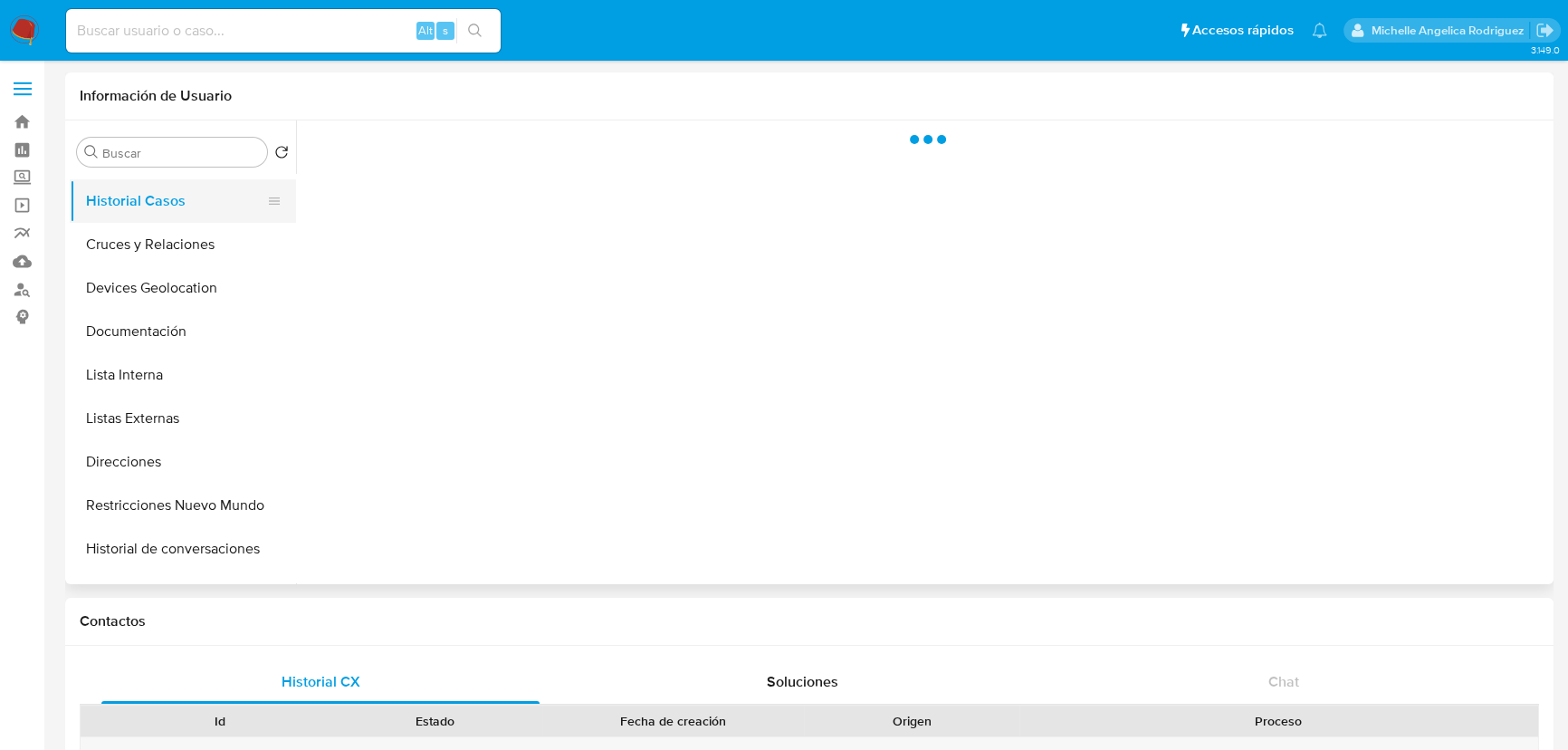 select on "10" 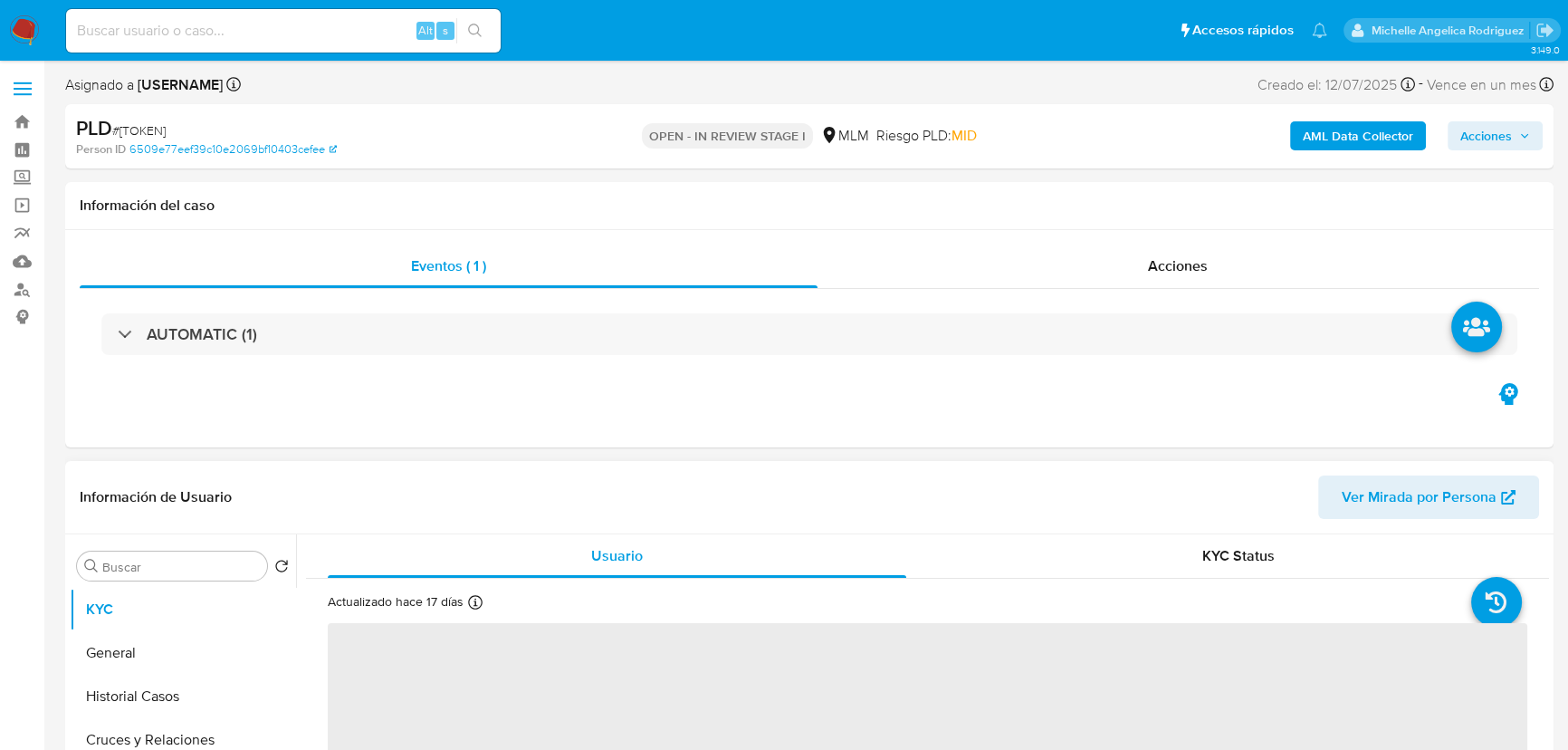 scroll, scrollTop: 329, scrollLeft: 0, axis: vertical 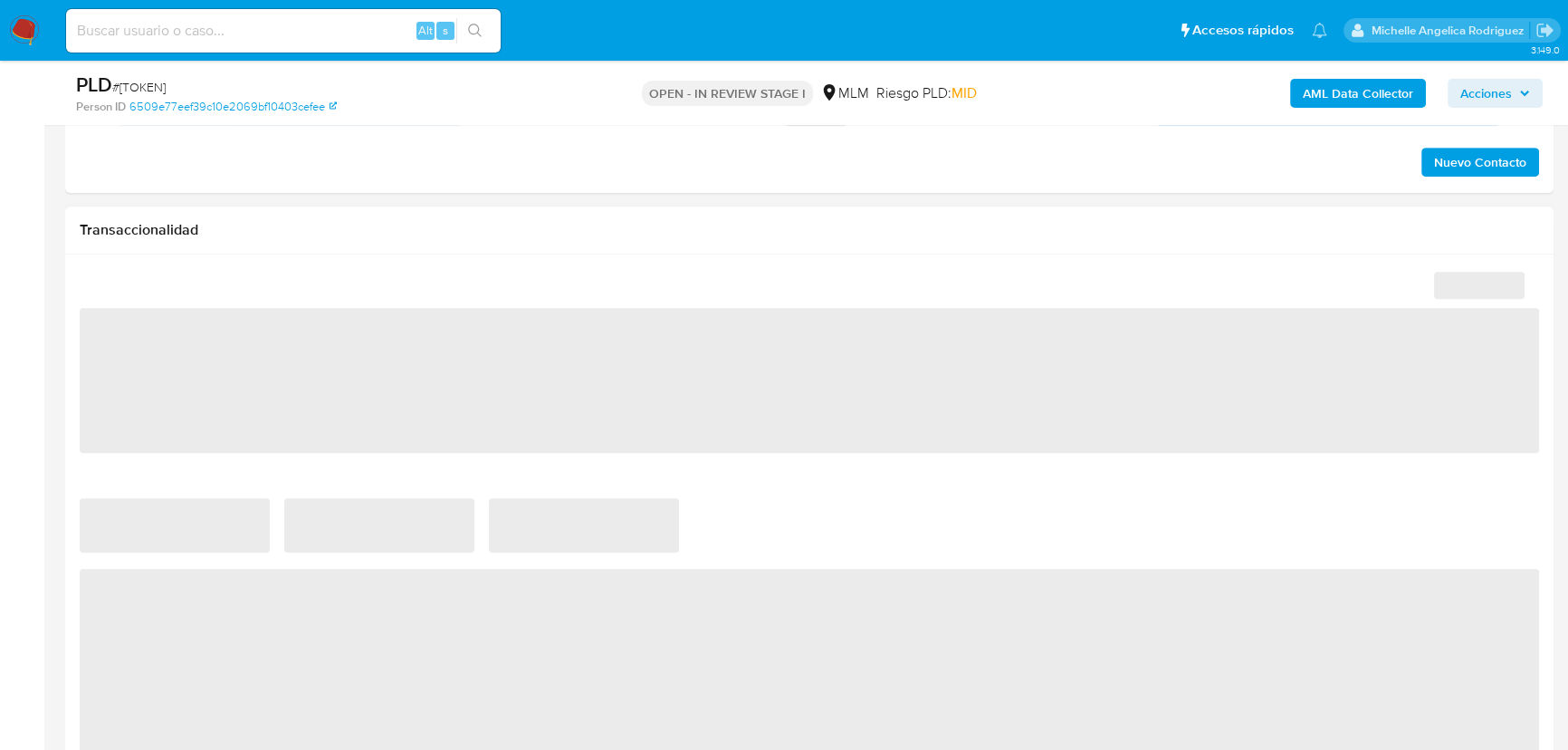 select on "10" 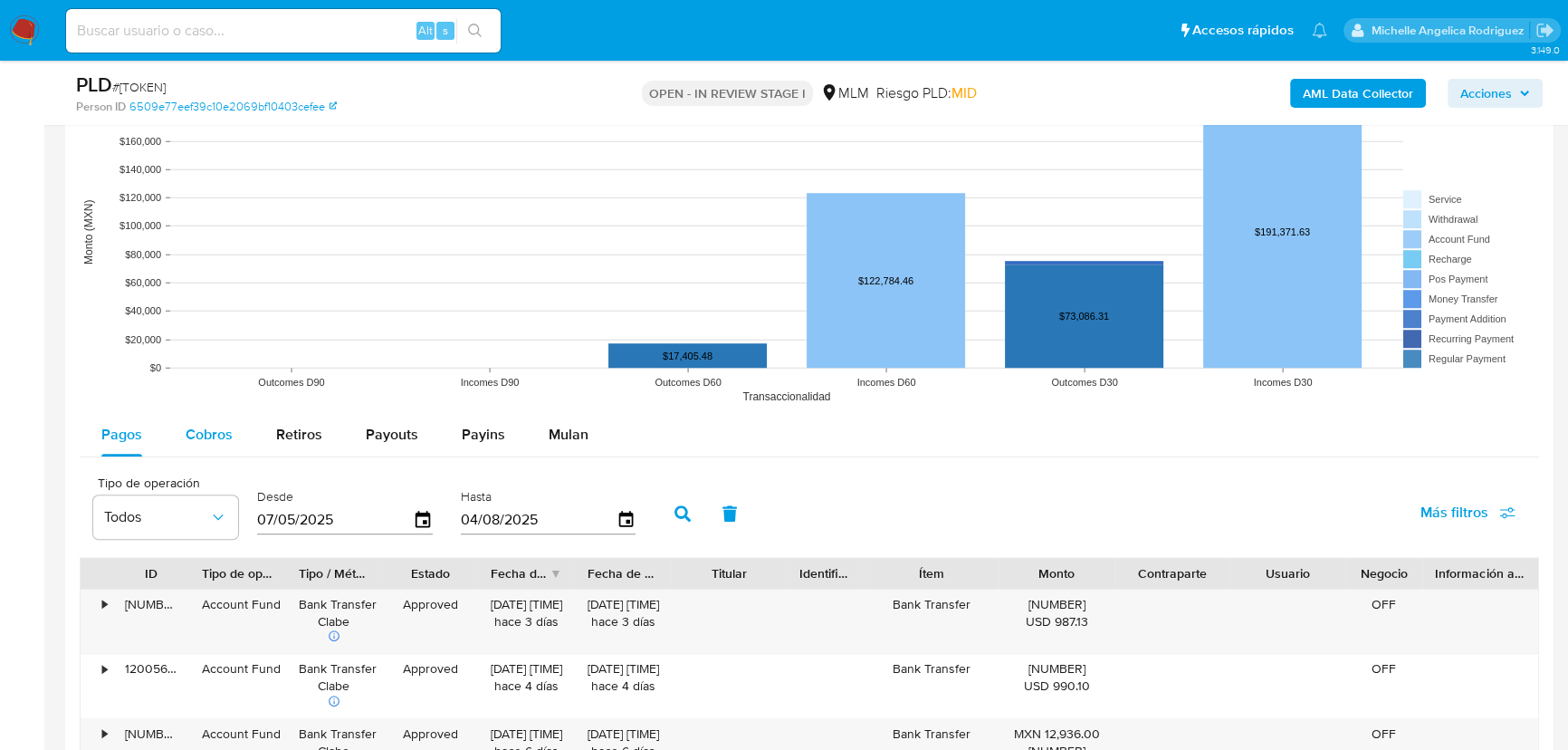 click on "Cobros" at bounding box center (209, 434) 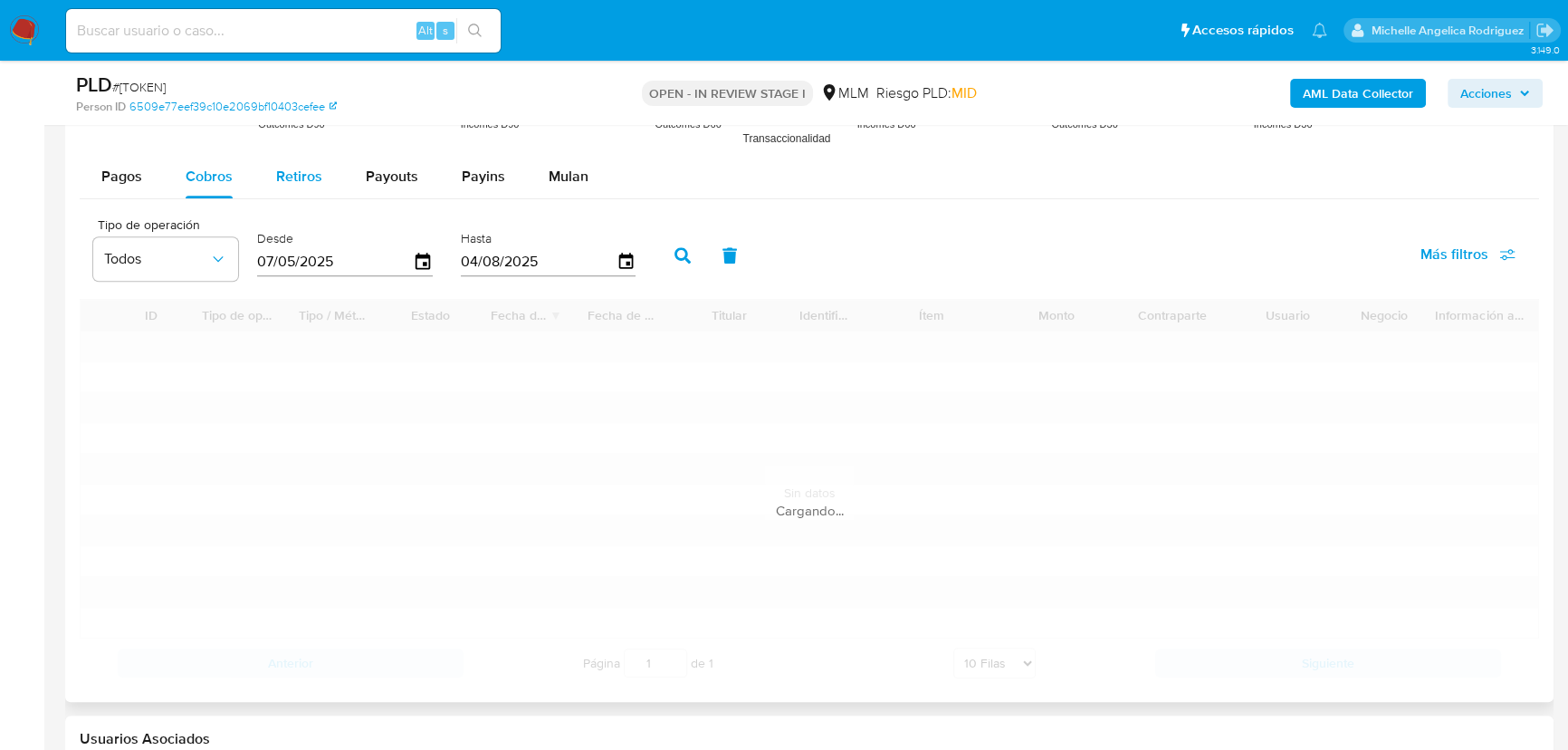 scroll, scrollTop: 2058, scrollLeft: 0, axis: vertical 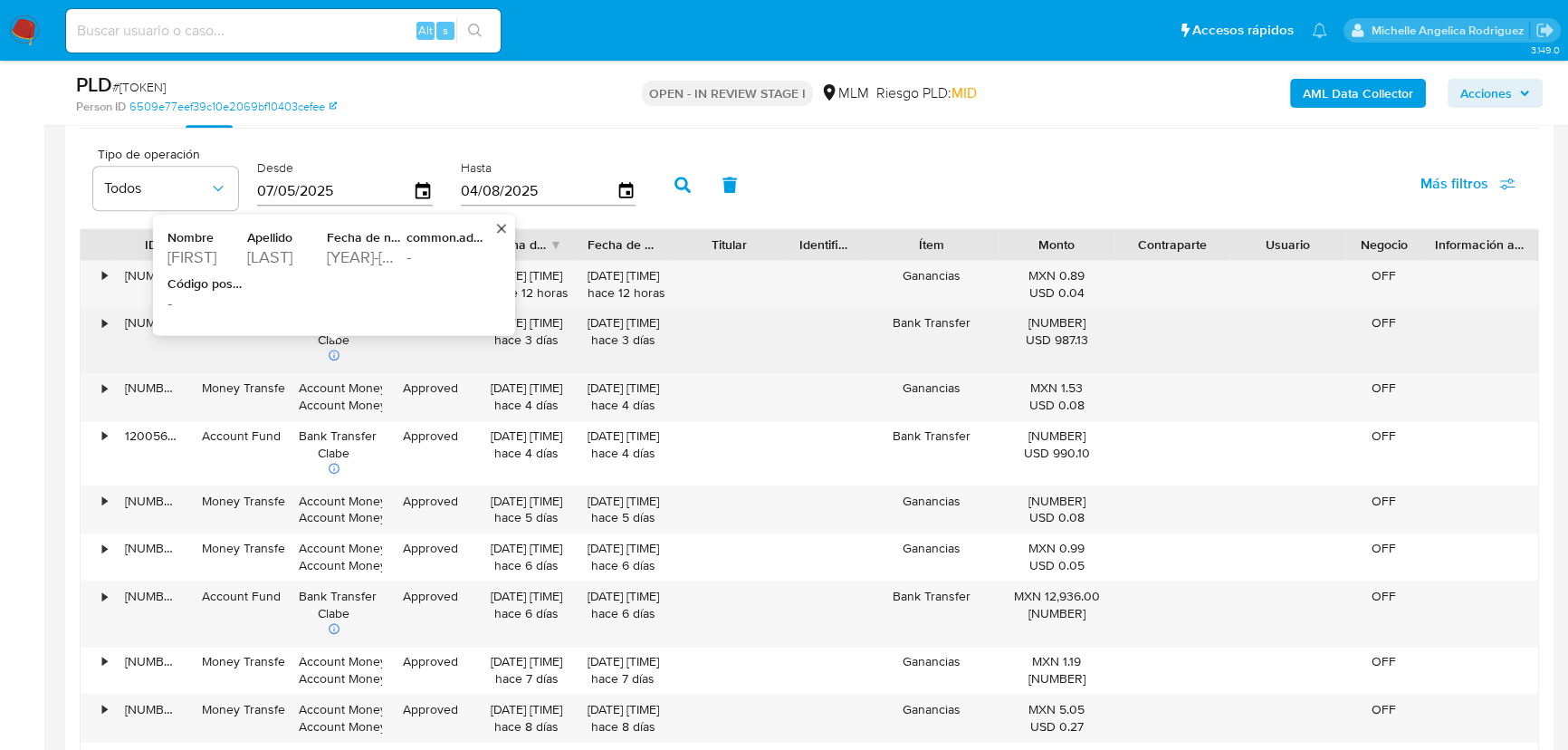 click on "-" at bounding box center [445, 256] 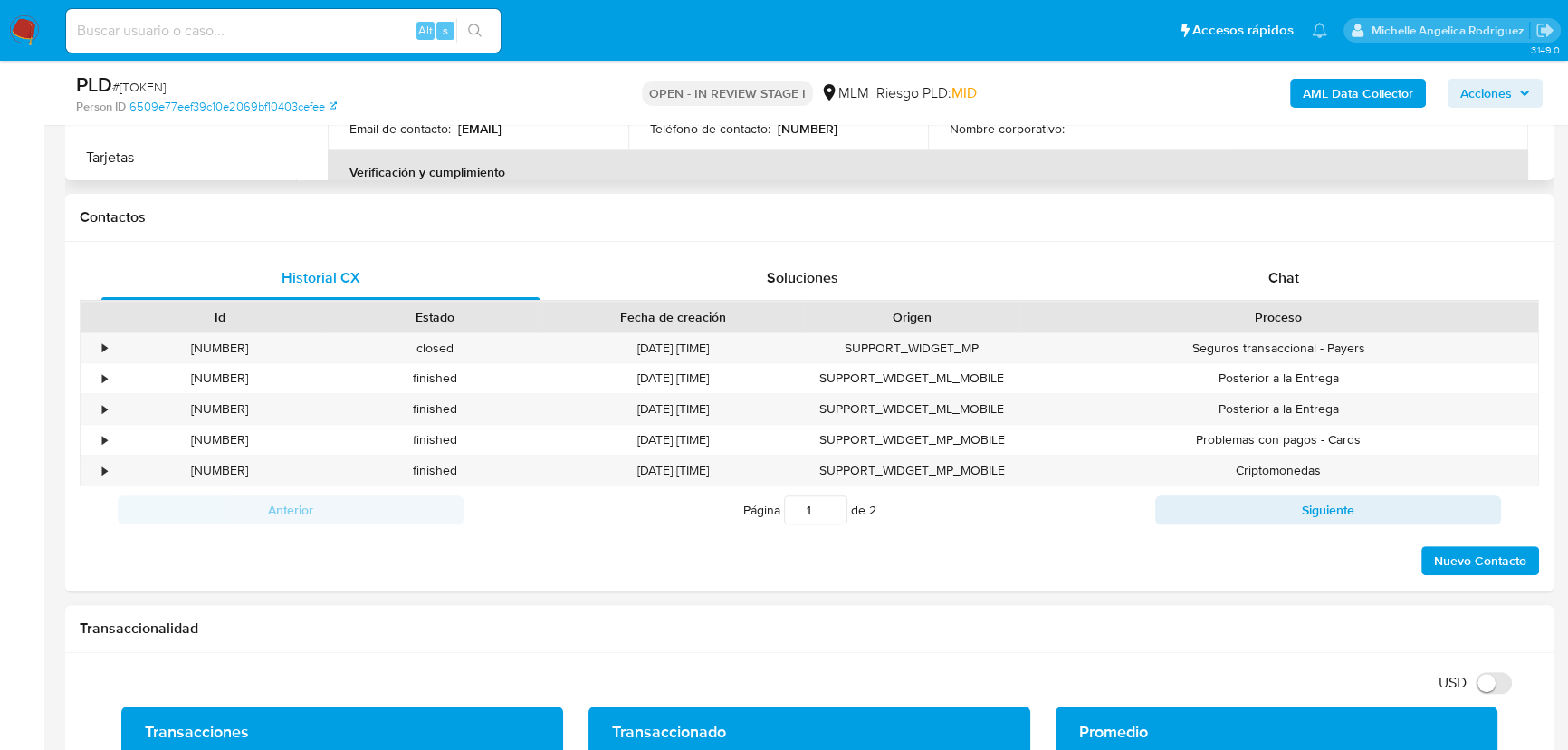 scroll, scrollTop: 329, scrollLeft: 0, axis: vertical 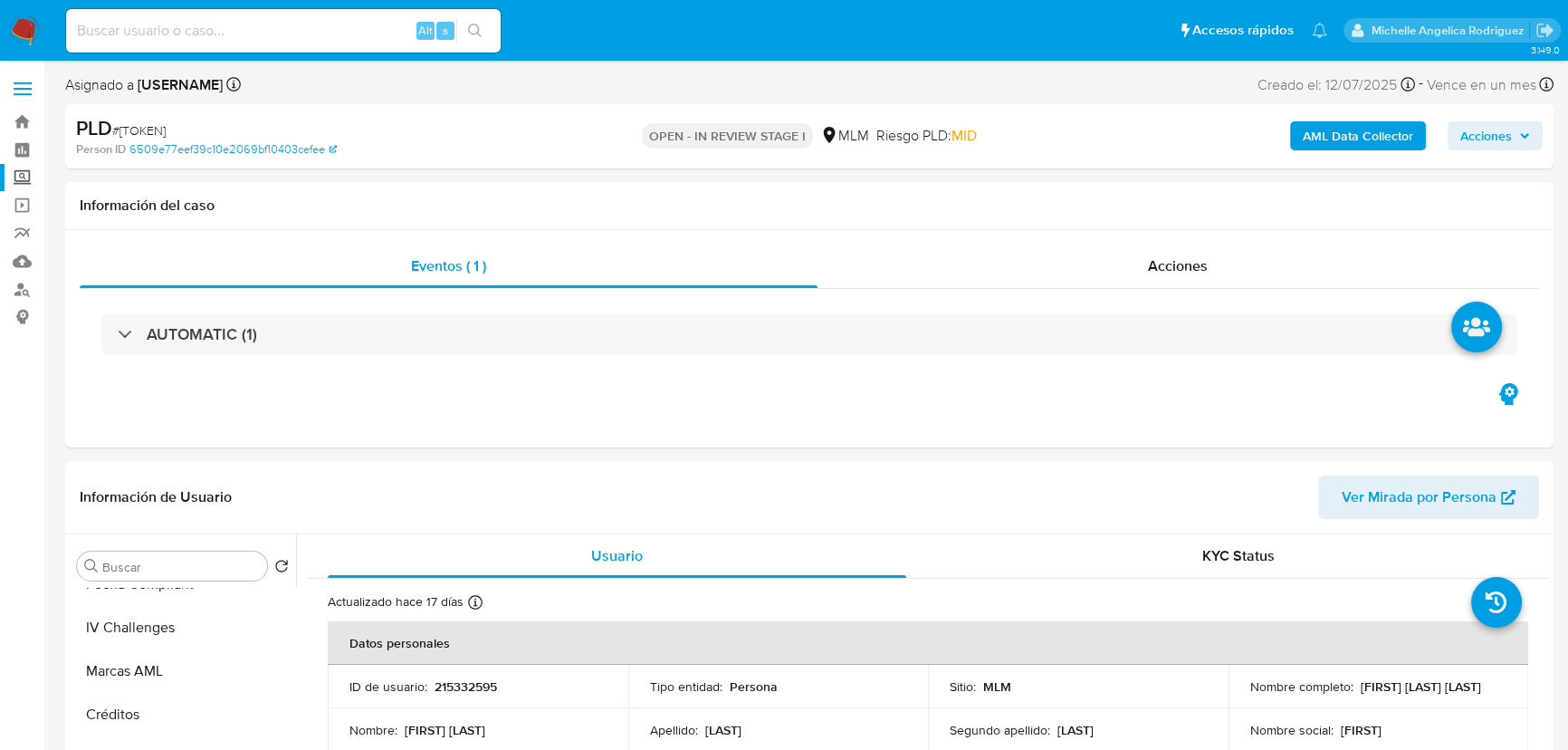 click on "Screening" at bounding box center [108, 178] 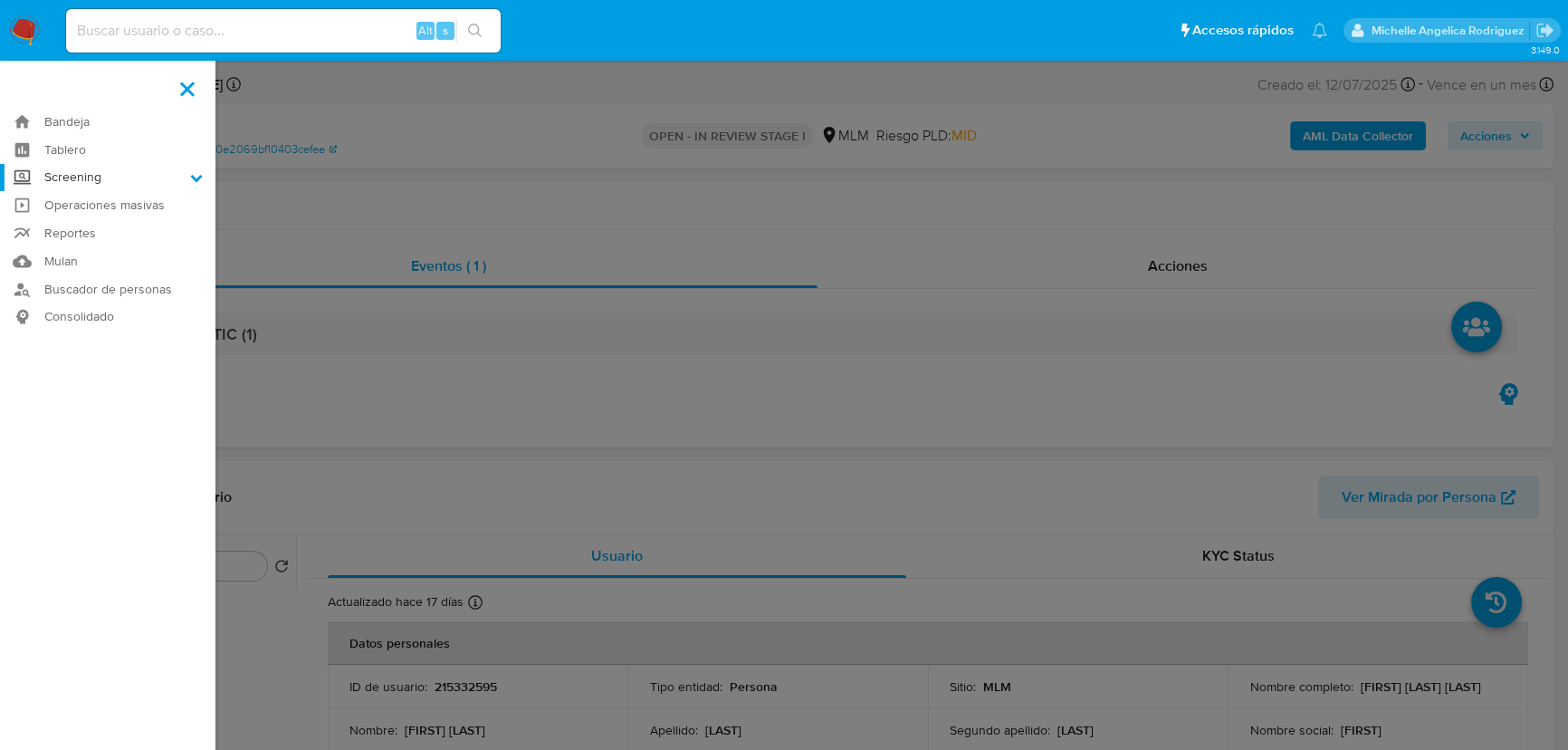 click on "Screening" at bounding box center (0, 0) 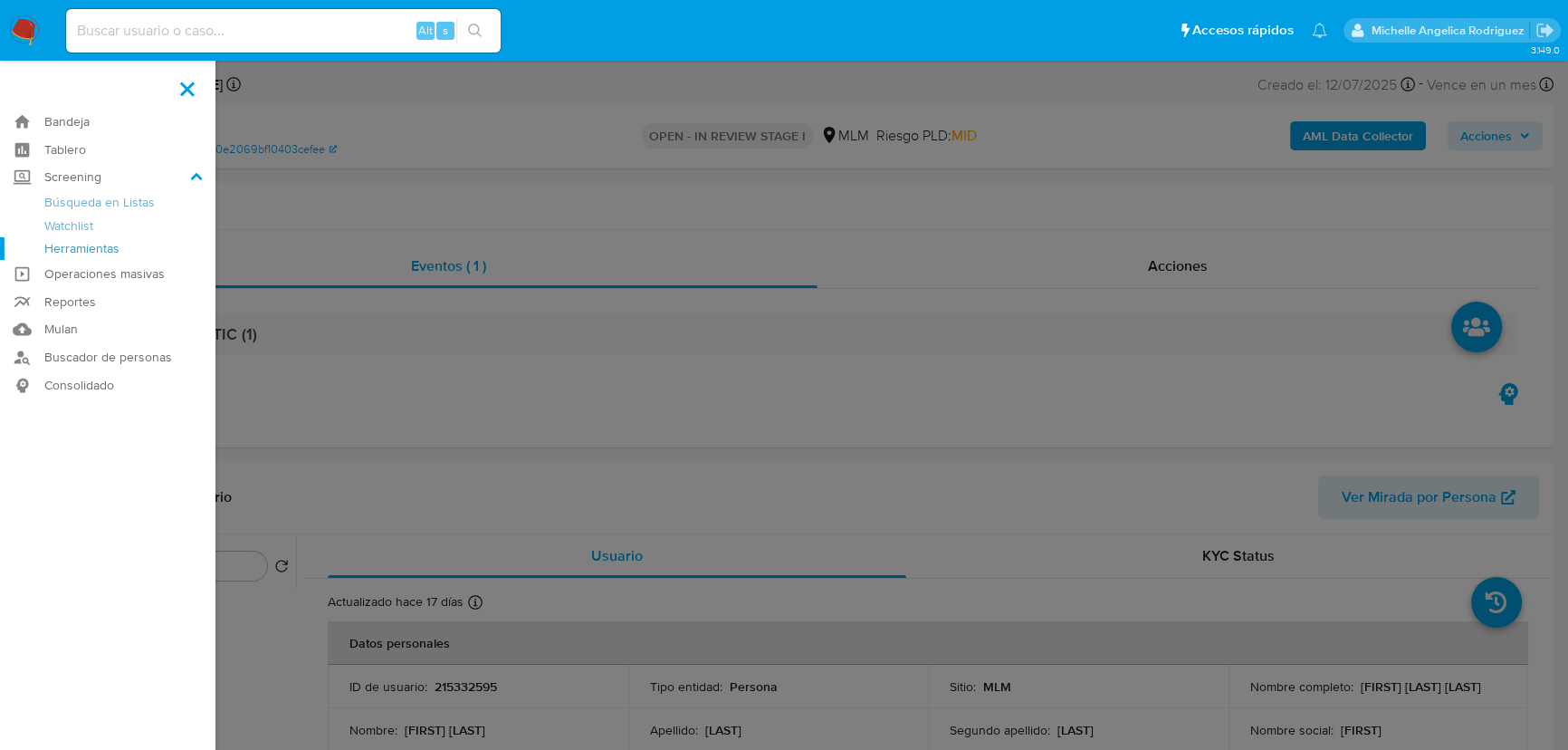 click on "Herramientas" at bounding box center [108, 248] 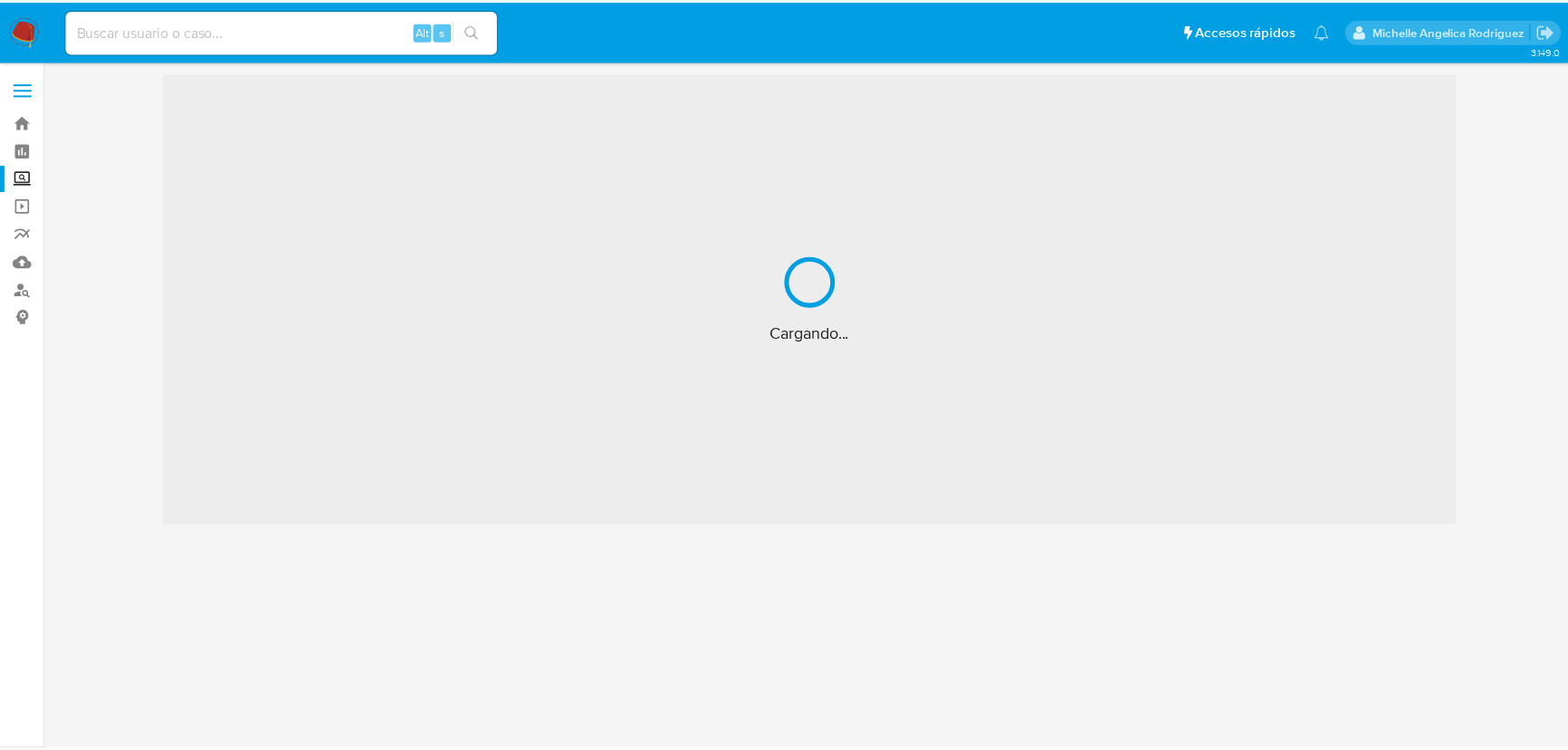 scroll, scrollTop: 0, scrollLeft: 0, axis: both 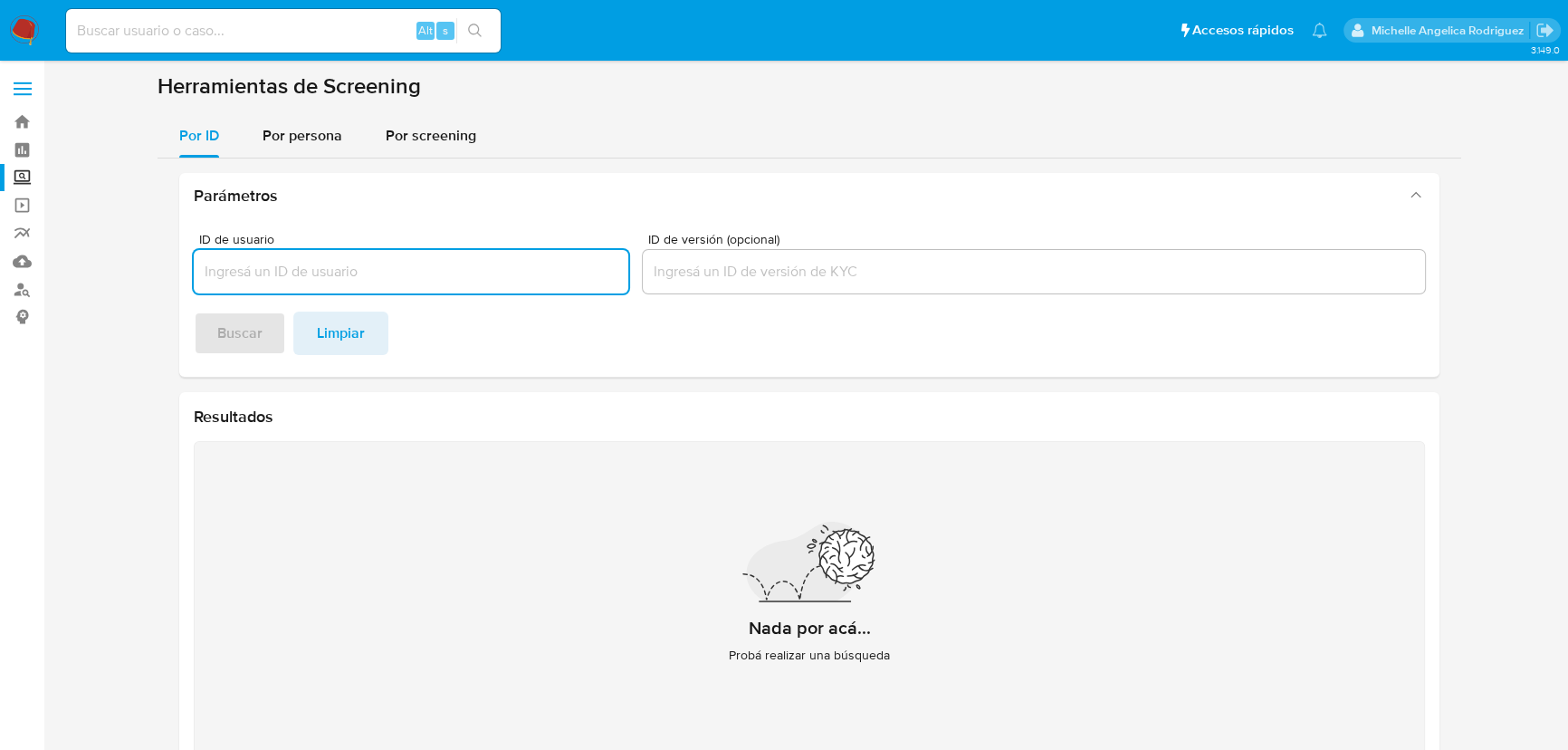 click on "Por persona" at bounding box center [302, 136] 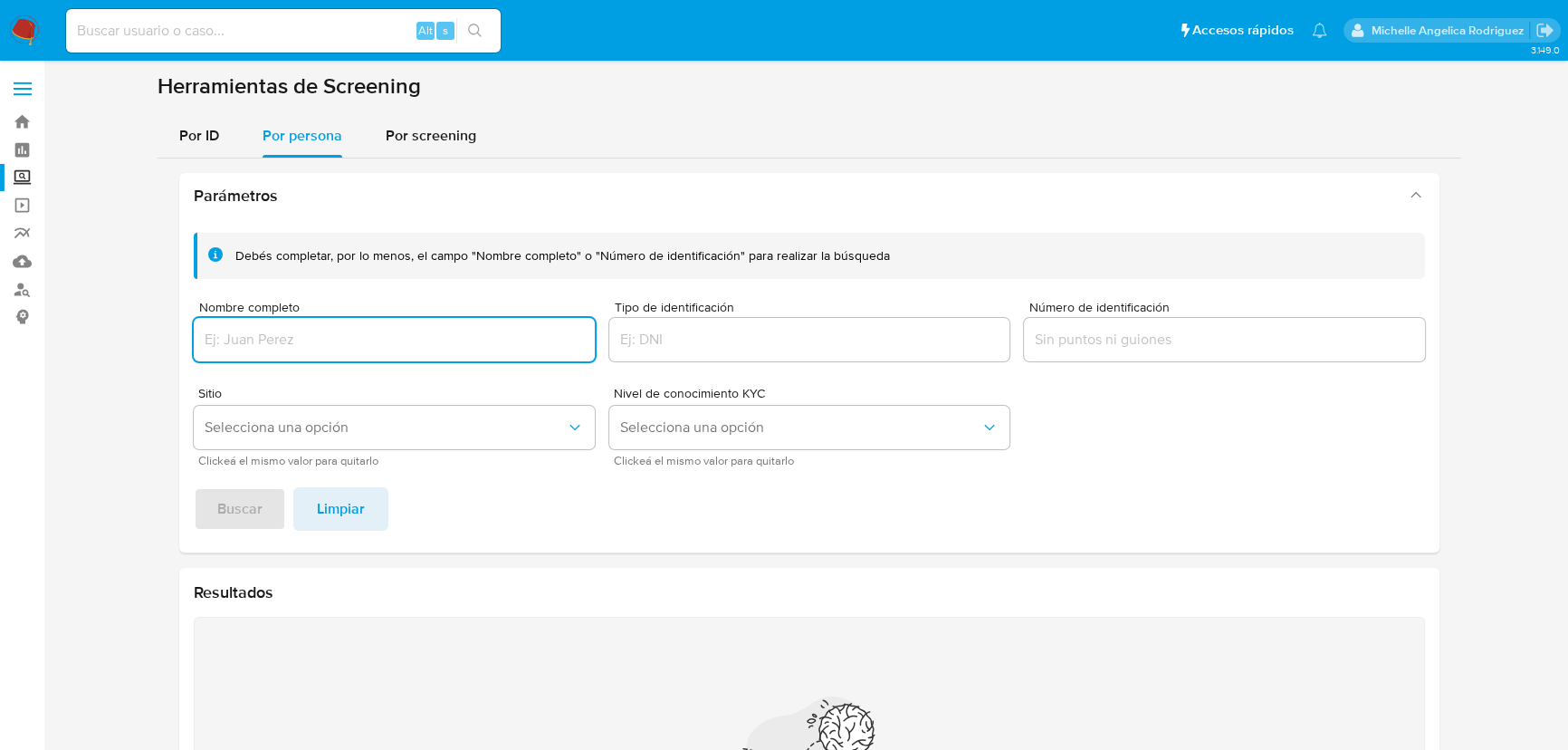 drag, startPoint x: 288, startPoint y: 294, endPoint x: 290, endPoint y: 316, distance: 22.090722 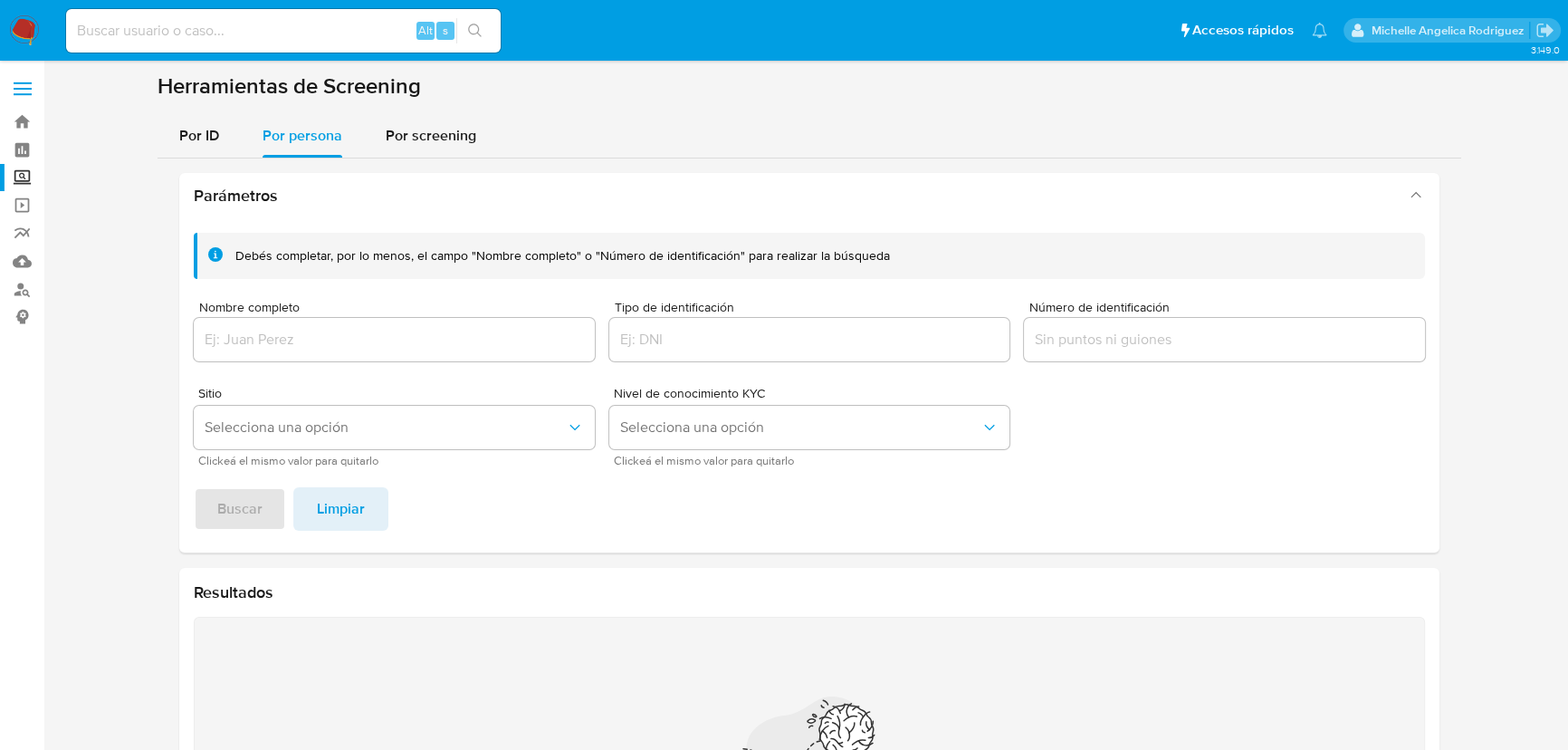 click at bounding box center (394, 340) 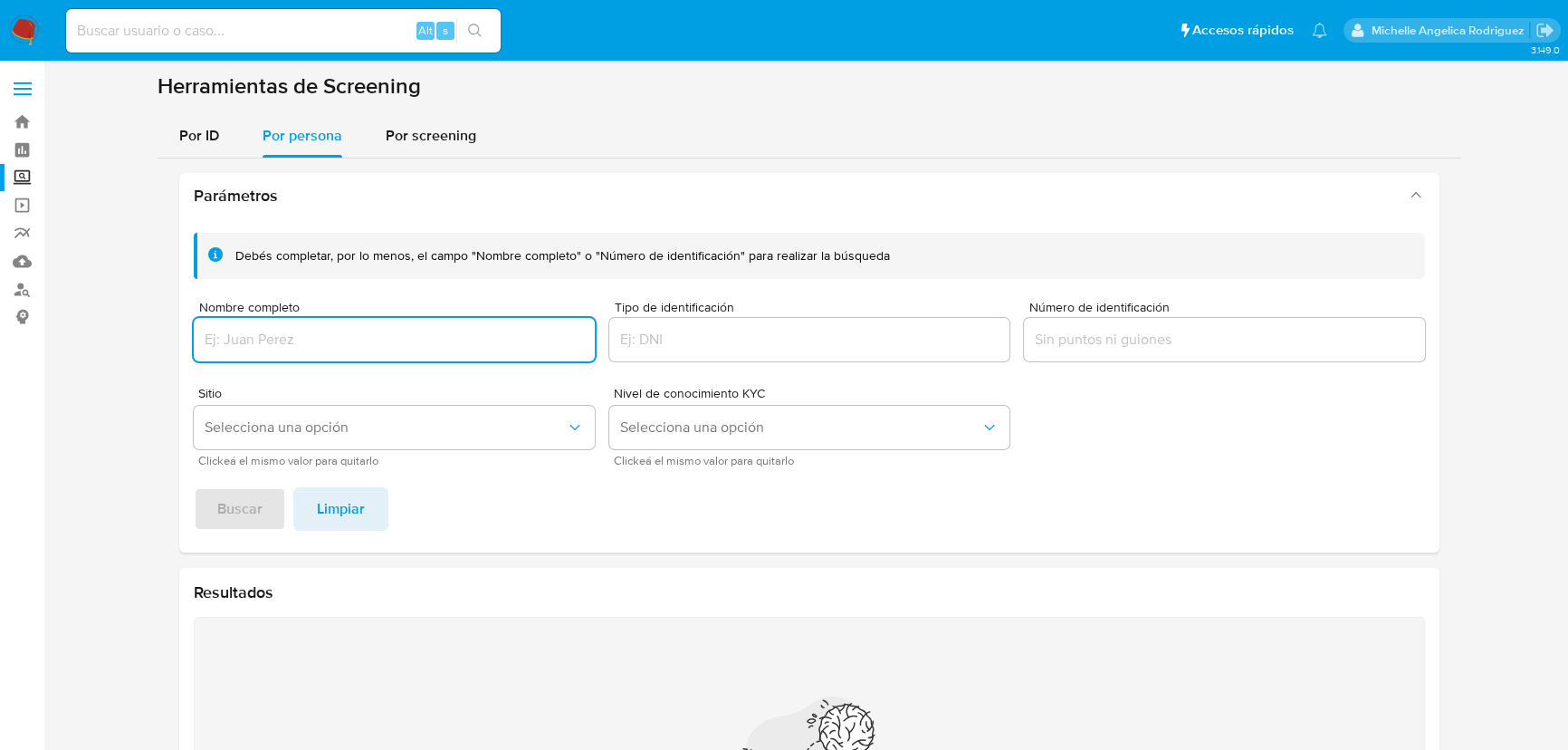 click at bounding box center (394, 340) 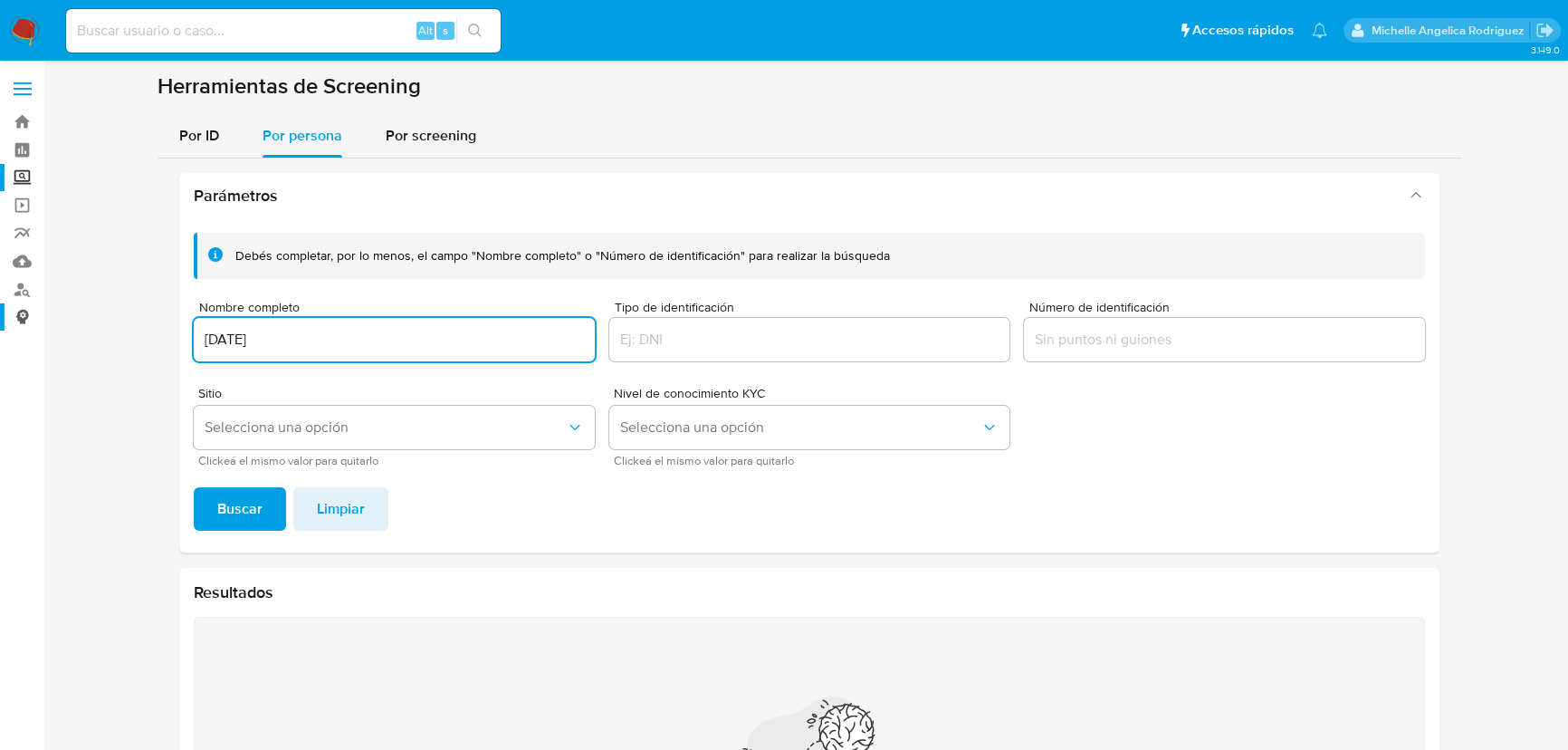 drag, startPoint x: 360, startPoint y: 335, endPoint x: 0, endPoint y: 309, distance: 360.93767 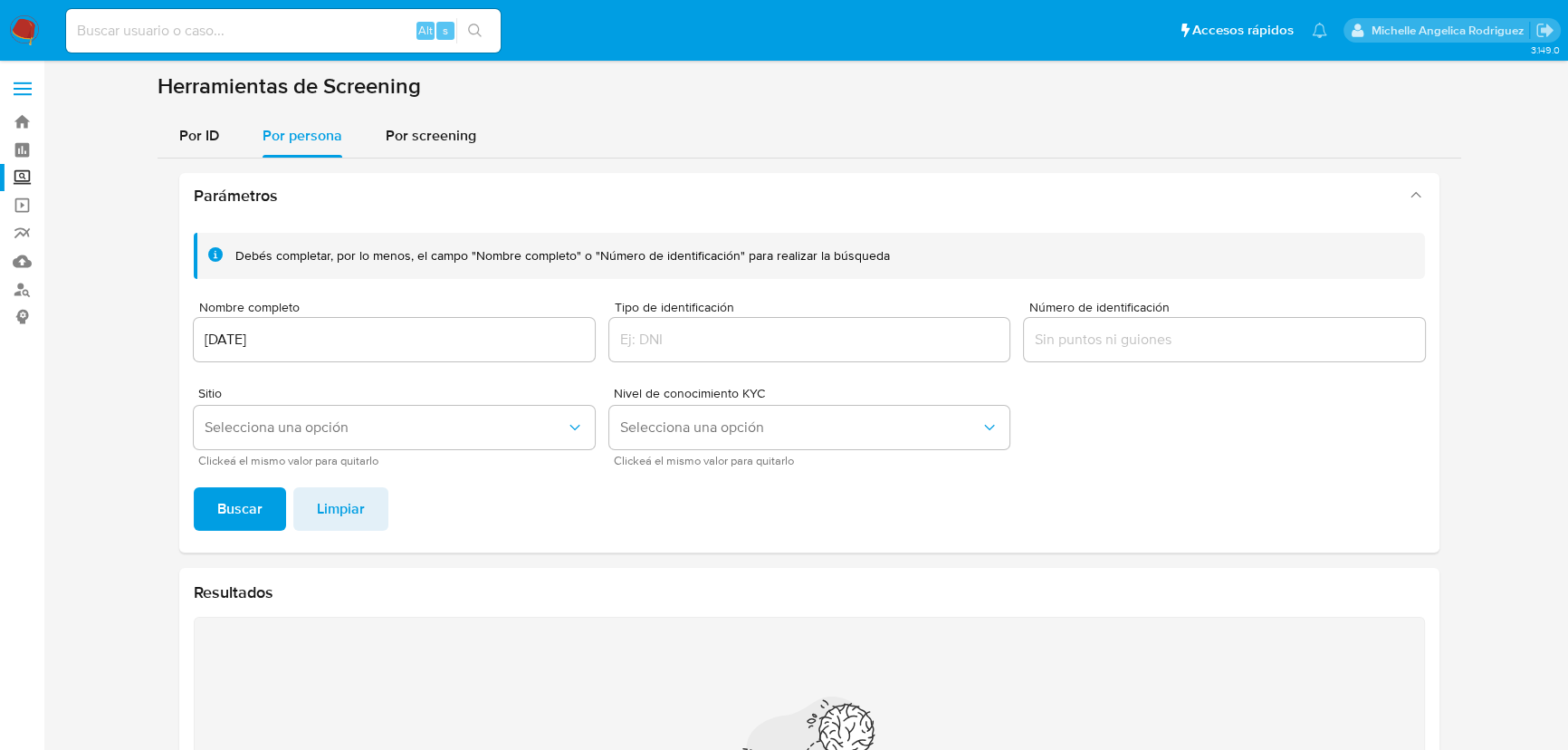 drag, startPoint x: 110, startPoint y: 290, endPoint x: 244, endPoint y: 302, distance: 134.53624 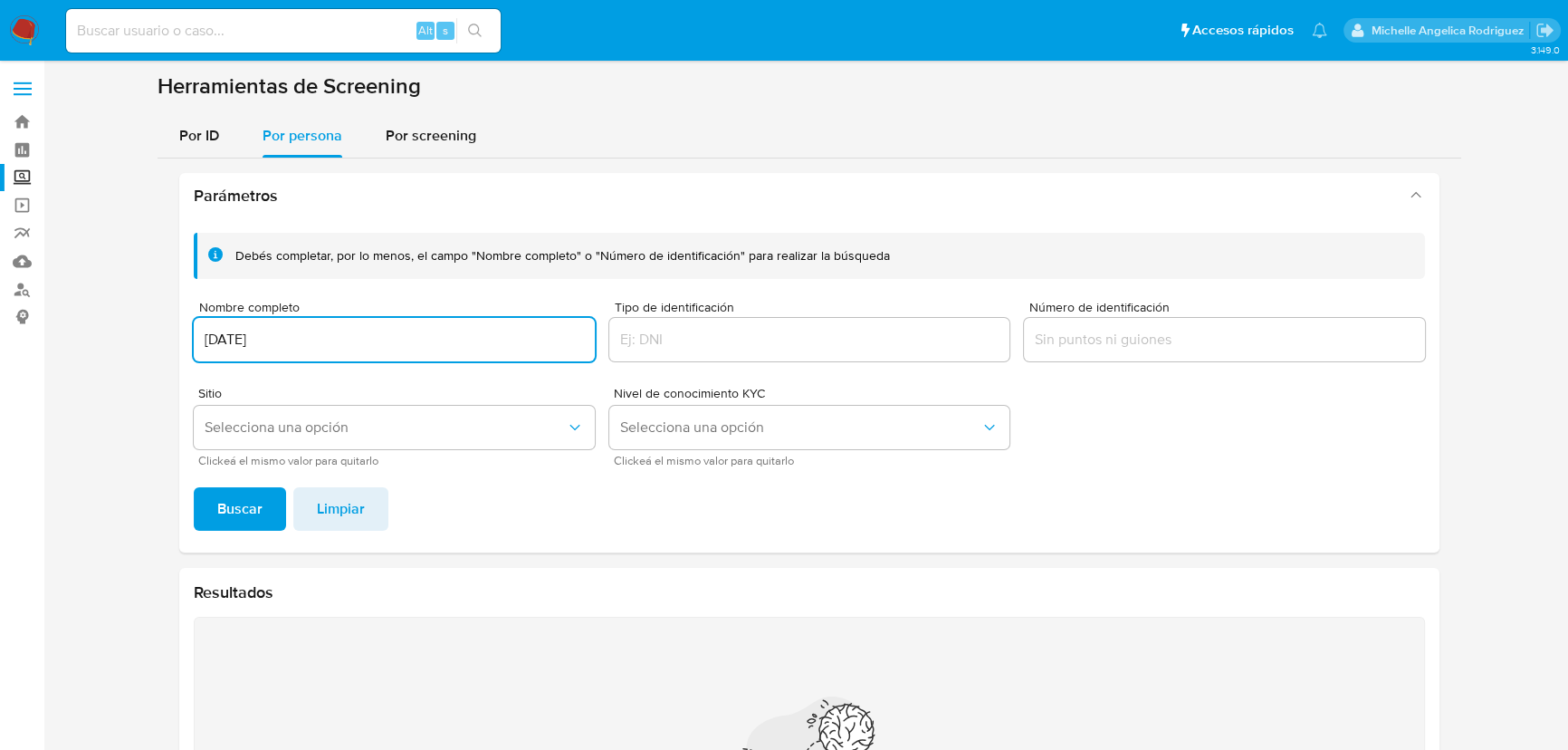 drag, startPoint x: 272, startPoint y: 327, endPoint x: 145, endPoint y: 336, distance: 127.3185 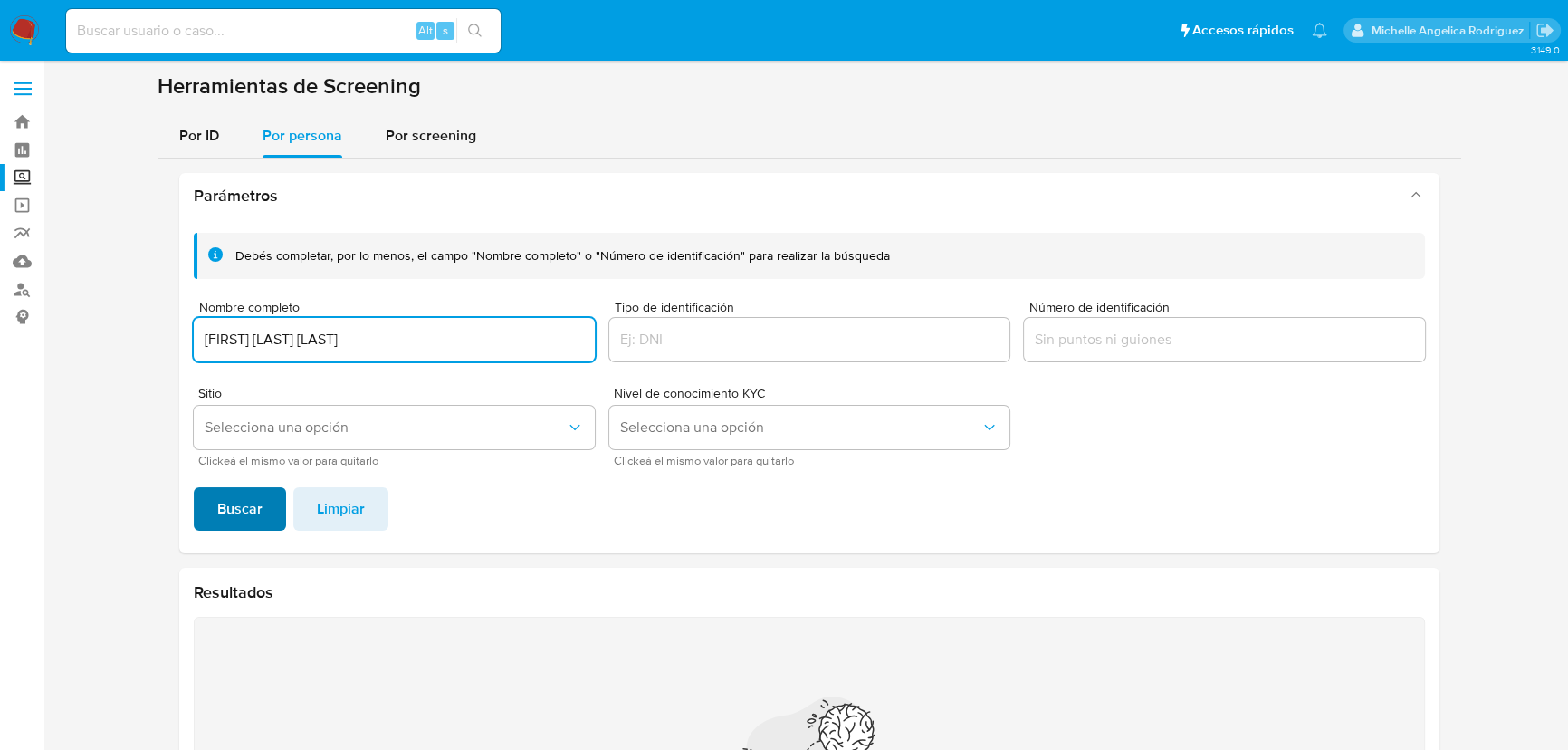 click on "Buscar" at bounding box center [240, 509] 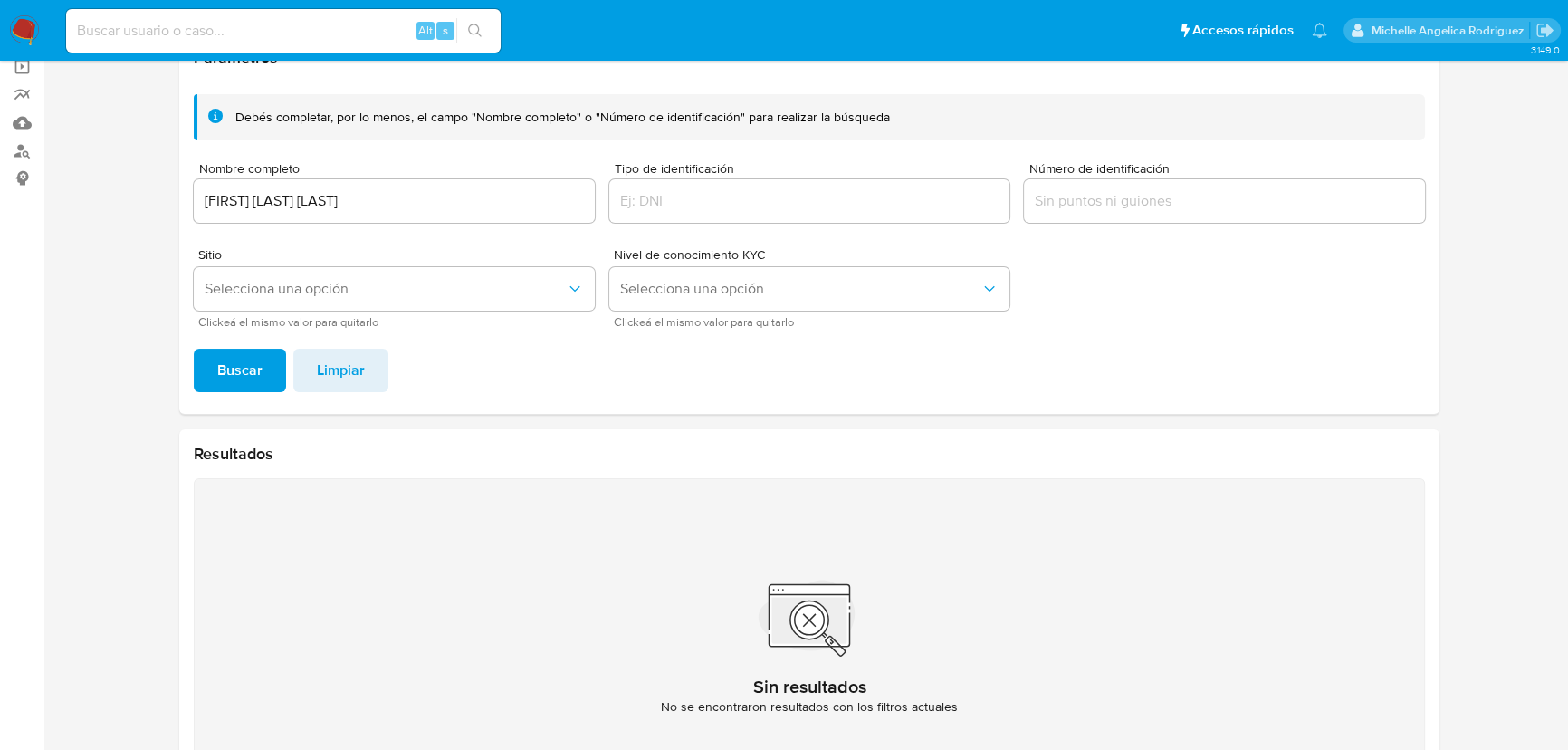 scroll, scrollTop: 59, scrollLeft: 0, axis: vertical 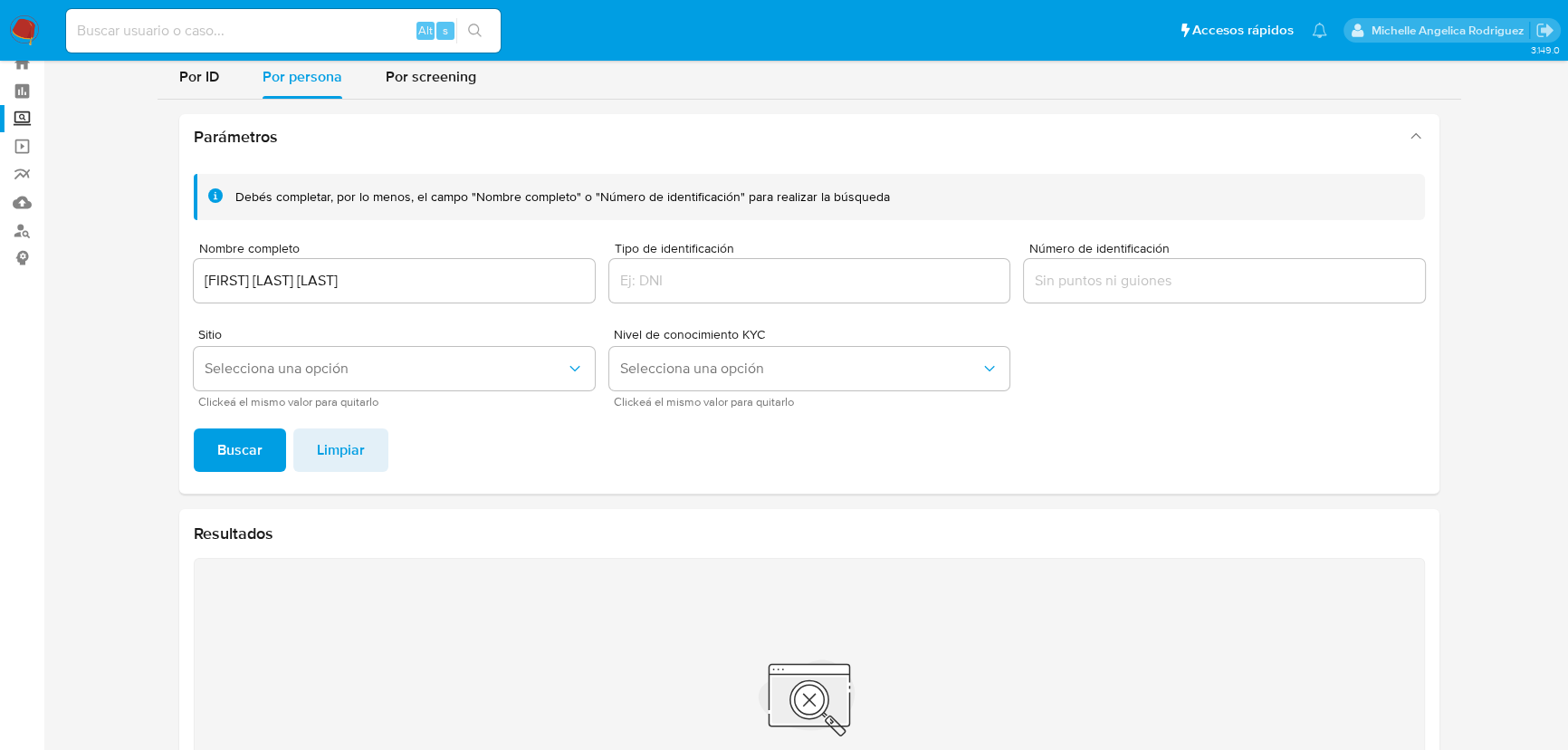 click on "Debés completar, por lo menos, el campo "Nombre completo" o "Número de identificación" para realizar la búsqueda Nombre completo [FIRST] [LAST] [LAST] Tipo de identificación Número de identificación Sitio Selecciona una opción Clickeá el mismo valor para quitarlo Nivel de conocimiento KYC Selecciona una opción Clickeá el mismo valor para quitarlo" at bounding box center [809, 290] 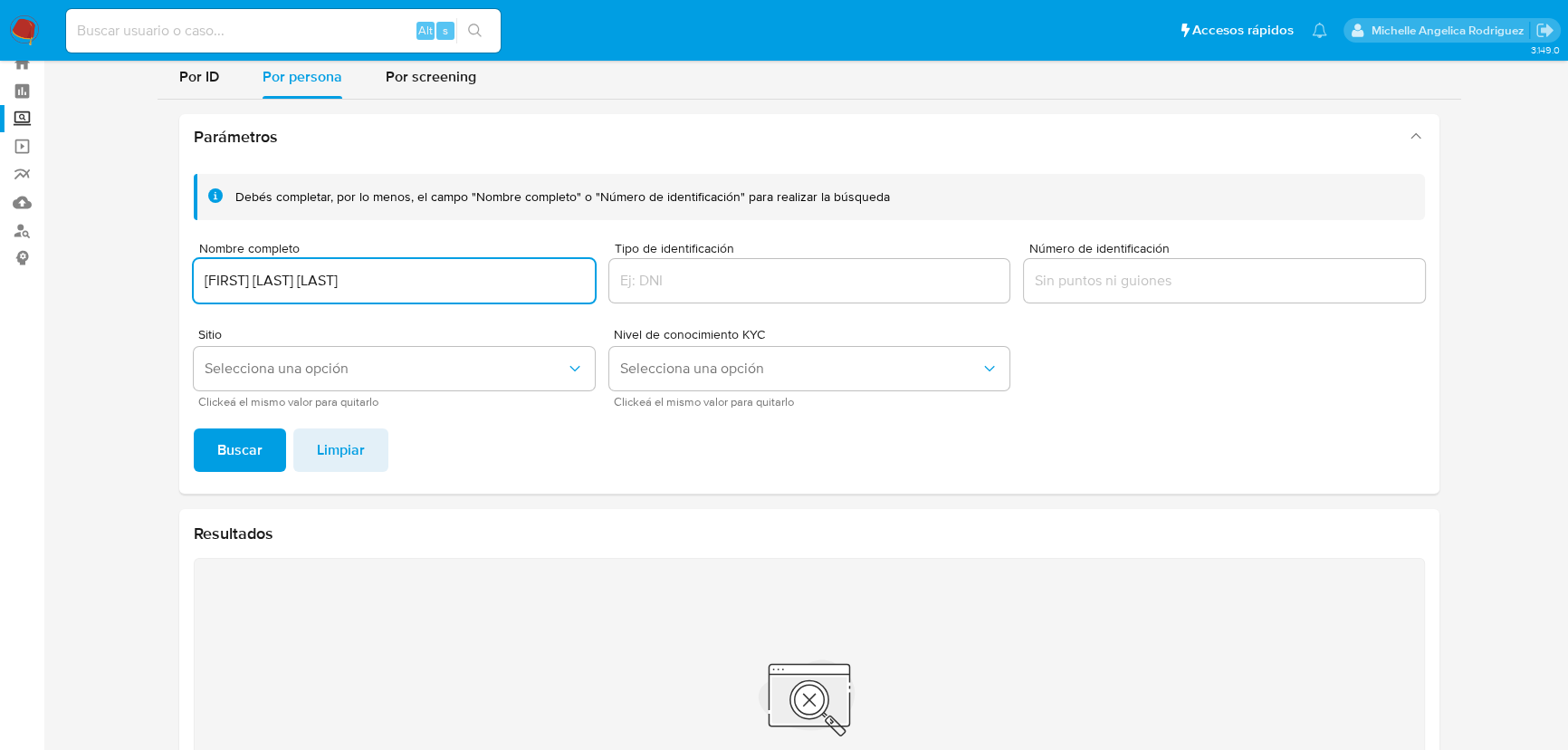 click on "MARTHA TORRES CARRAZCO" at bounding box center [394, 281] 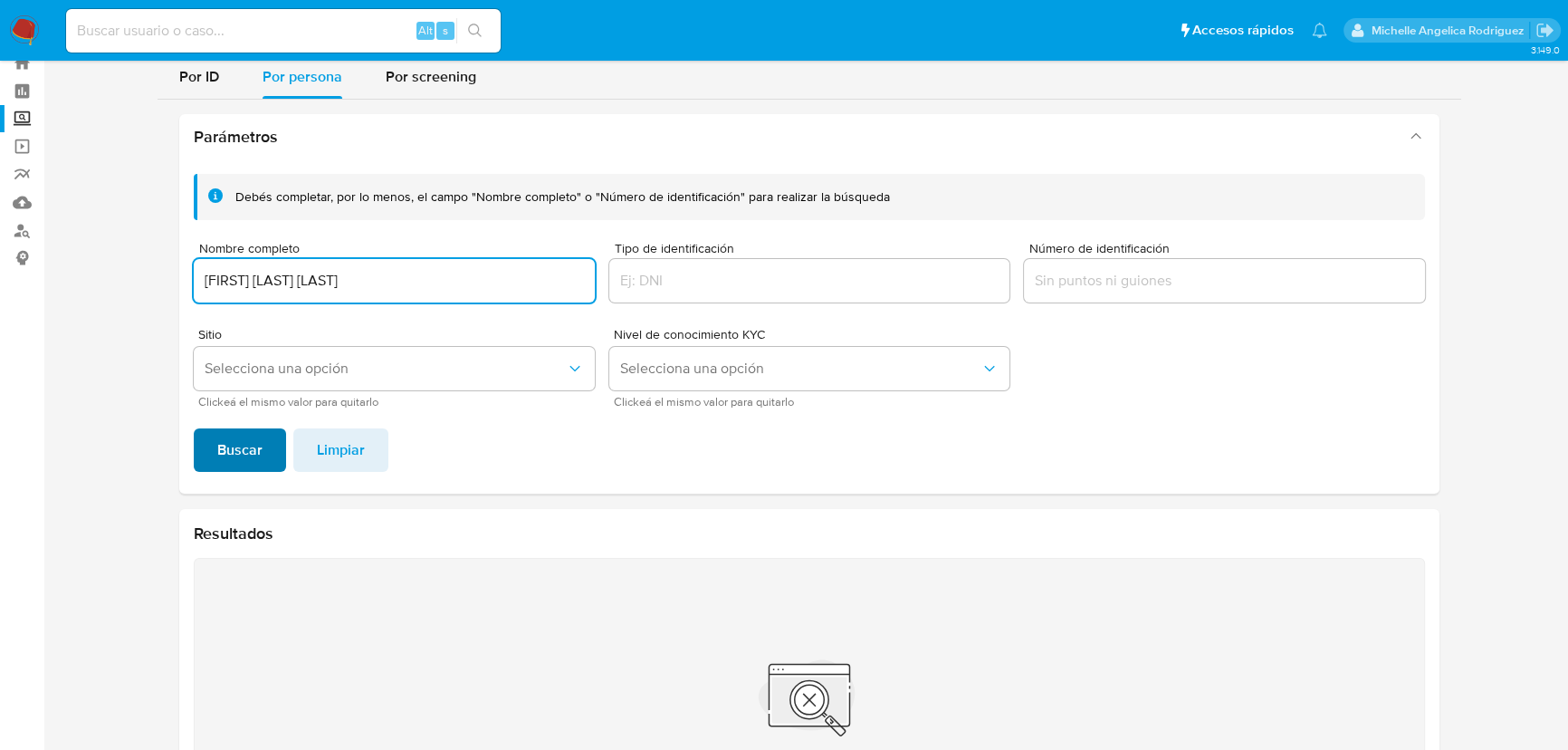 type on "MARTHA TORRES CARRAZCO" 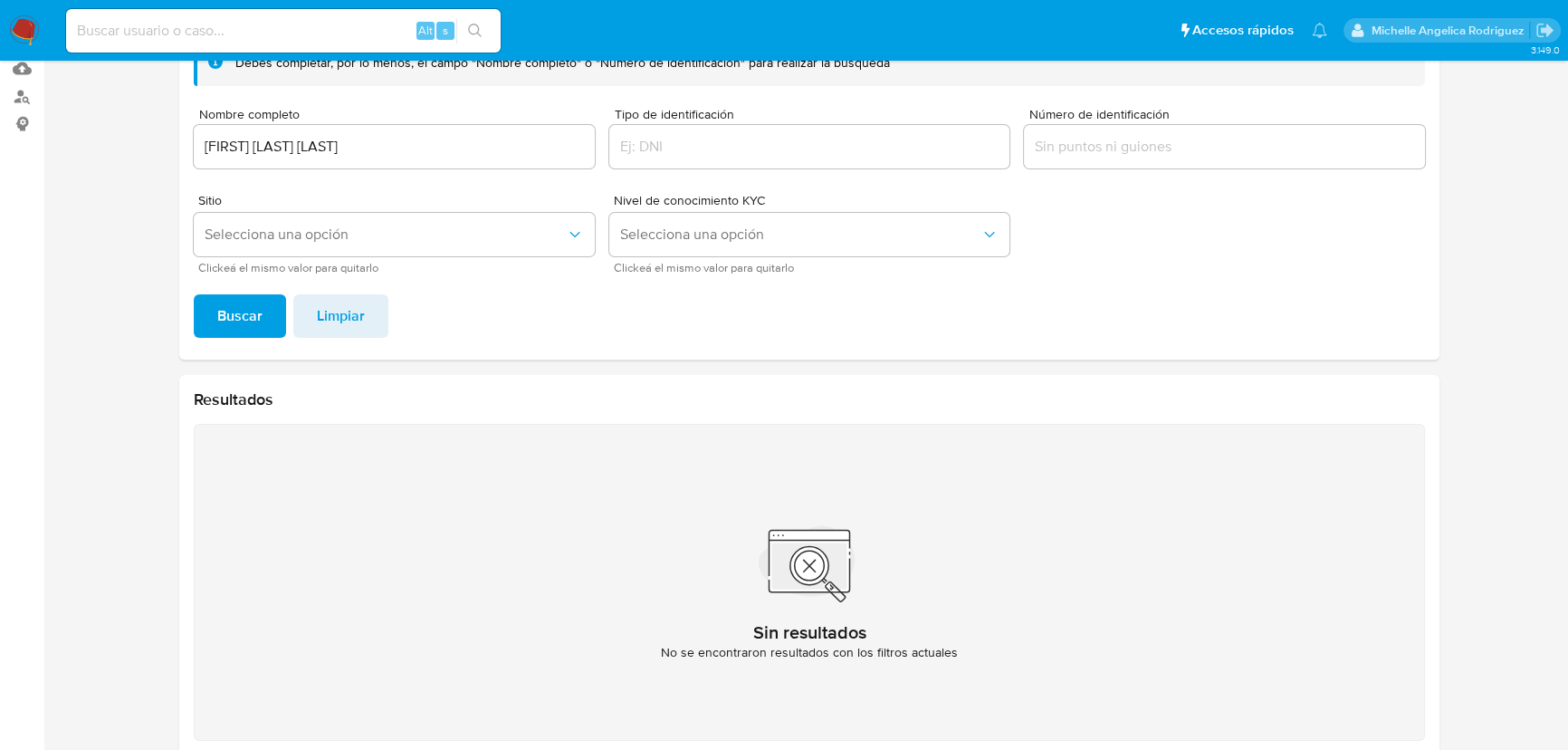 type 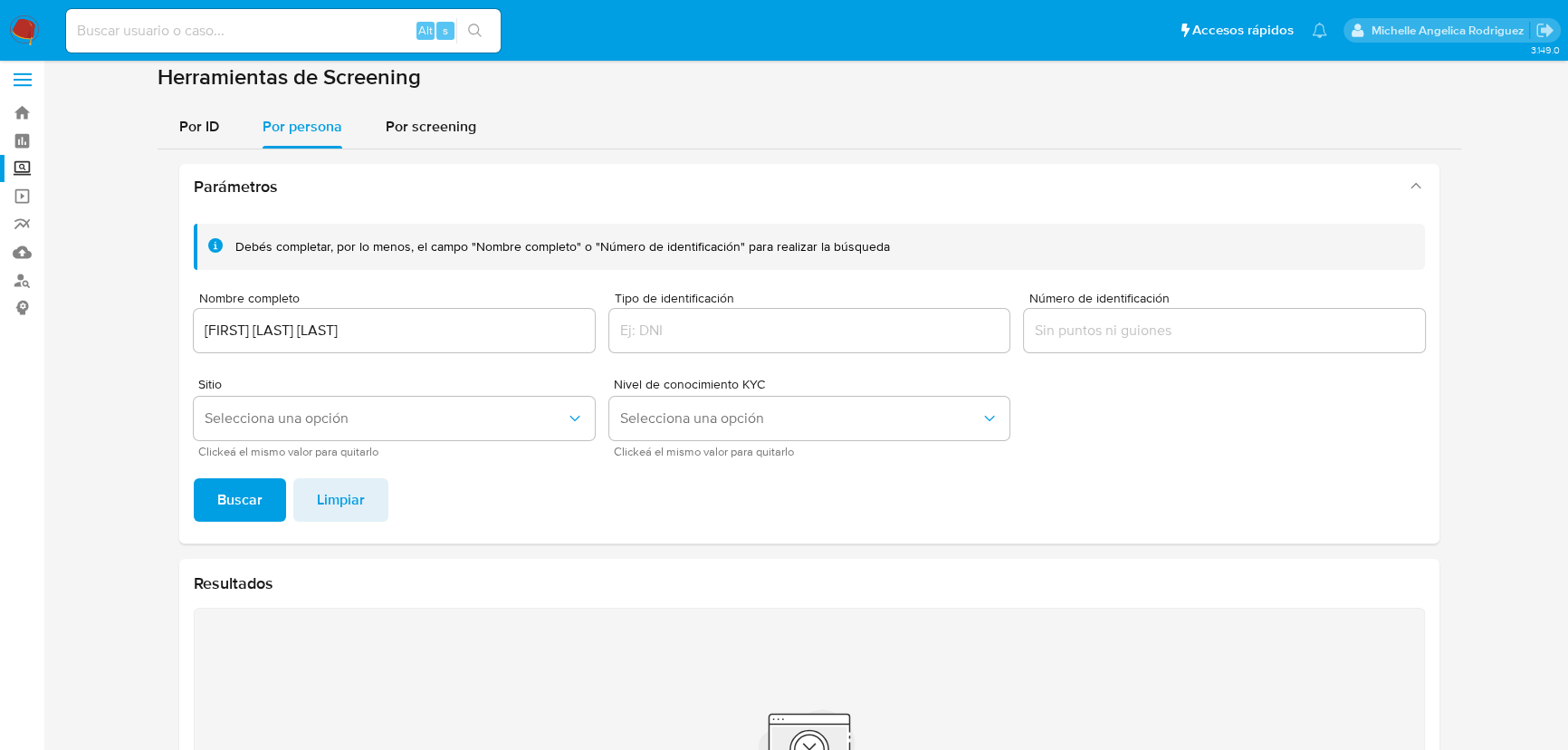 scroll, scrollTop: 0, scrollLeft: 0, axis: both 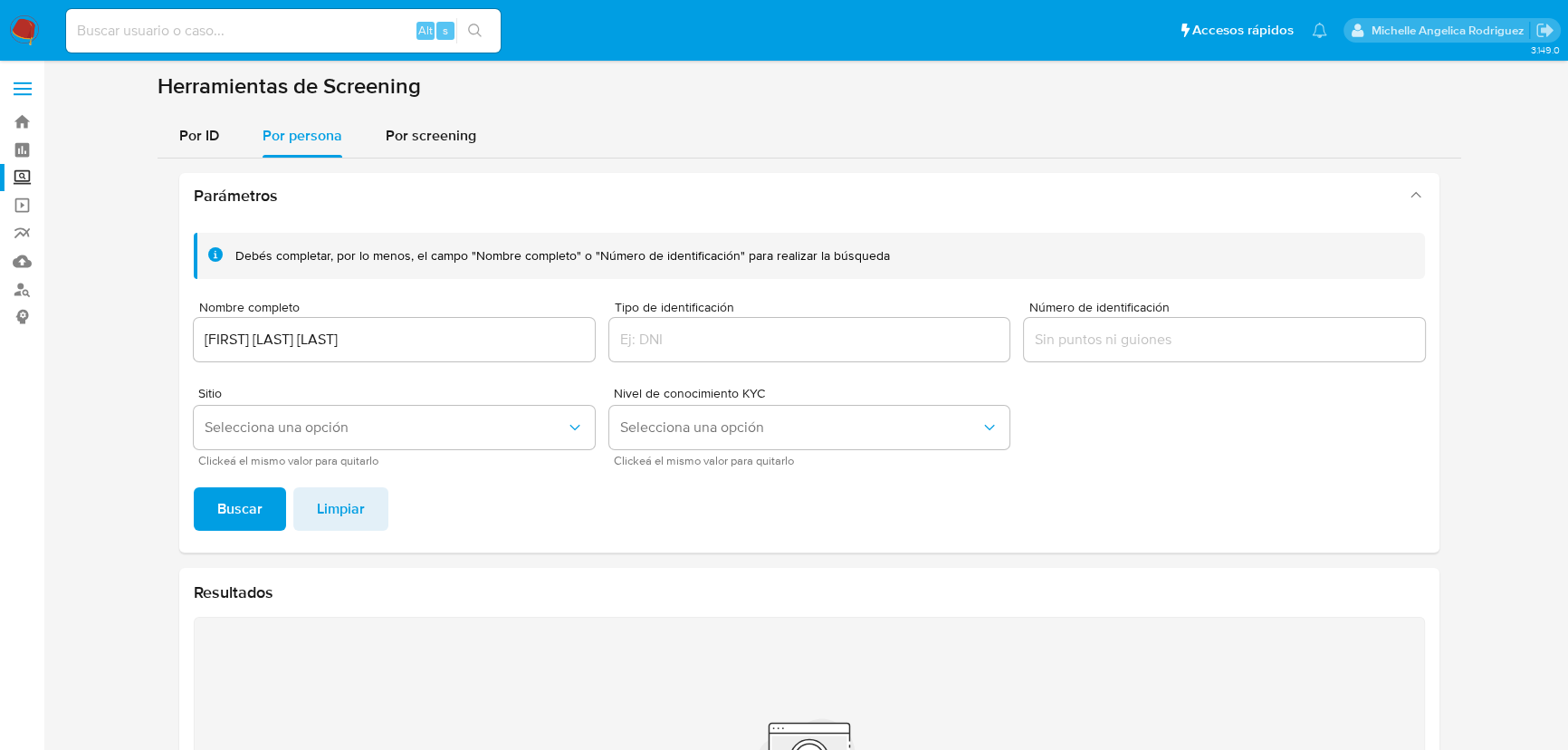 click on "Alt s" at bounding box center [283, 31] 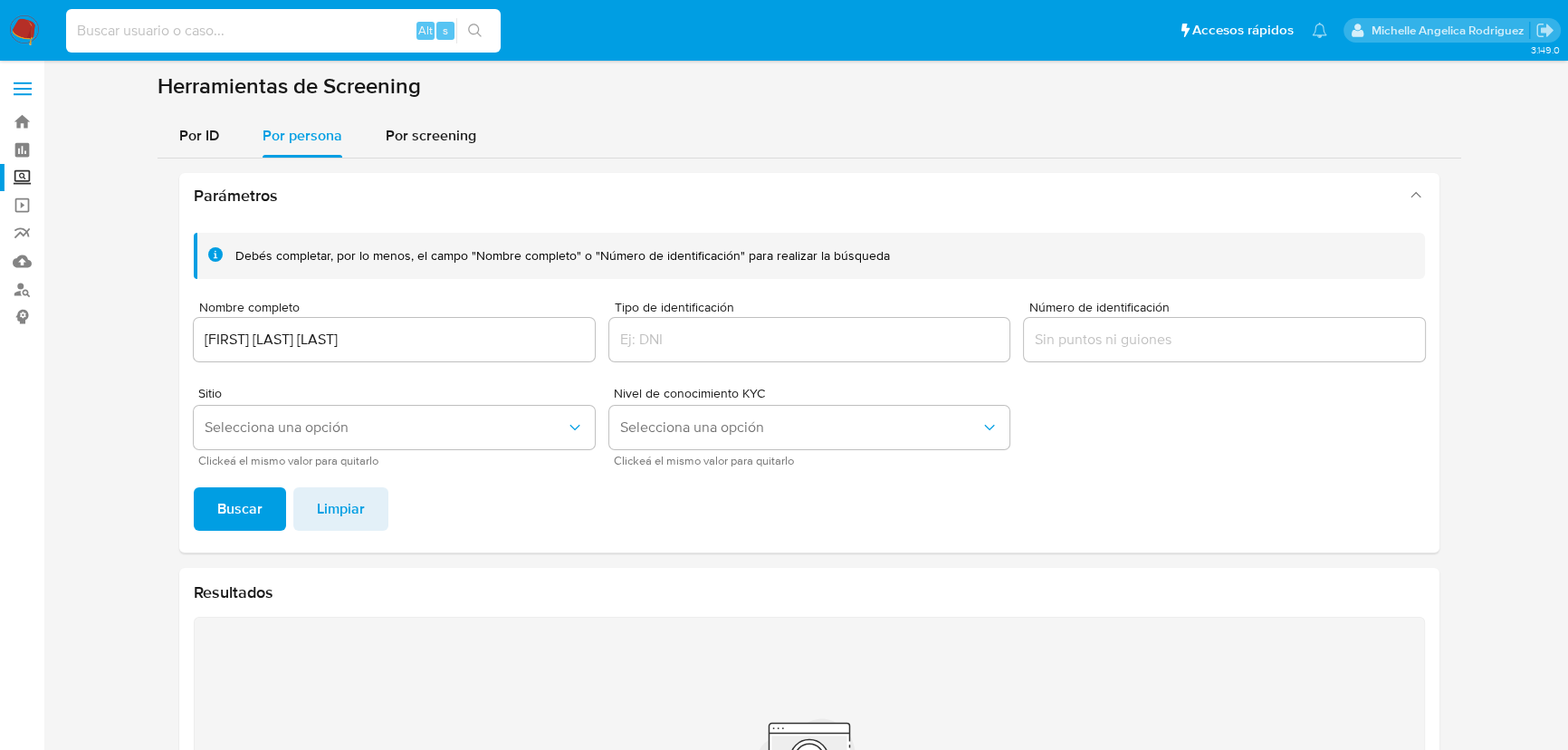 paste on "R1aVEcbIrbbFNLmqTaDW2aQY" 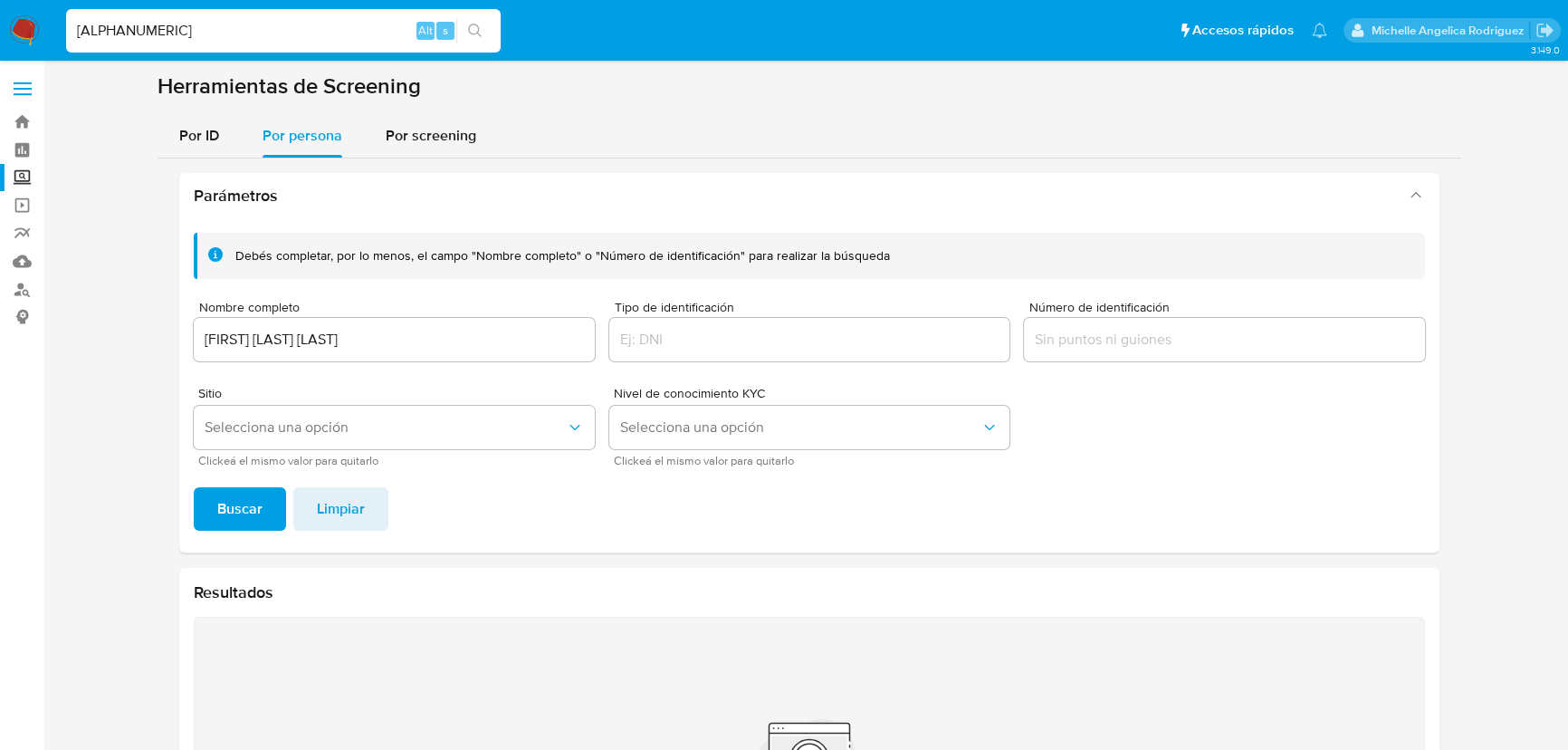 type on "R1aVEcbIrbbFNLmqTaDW2aQY" 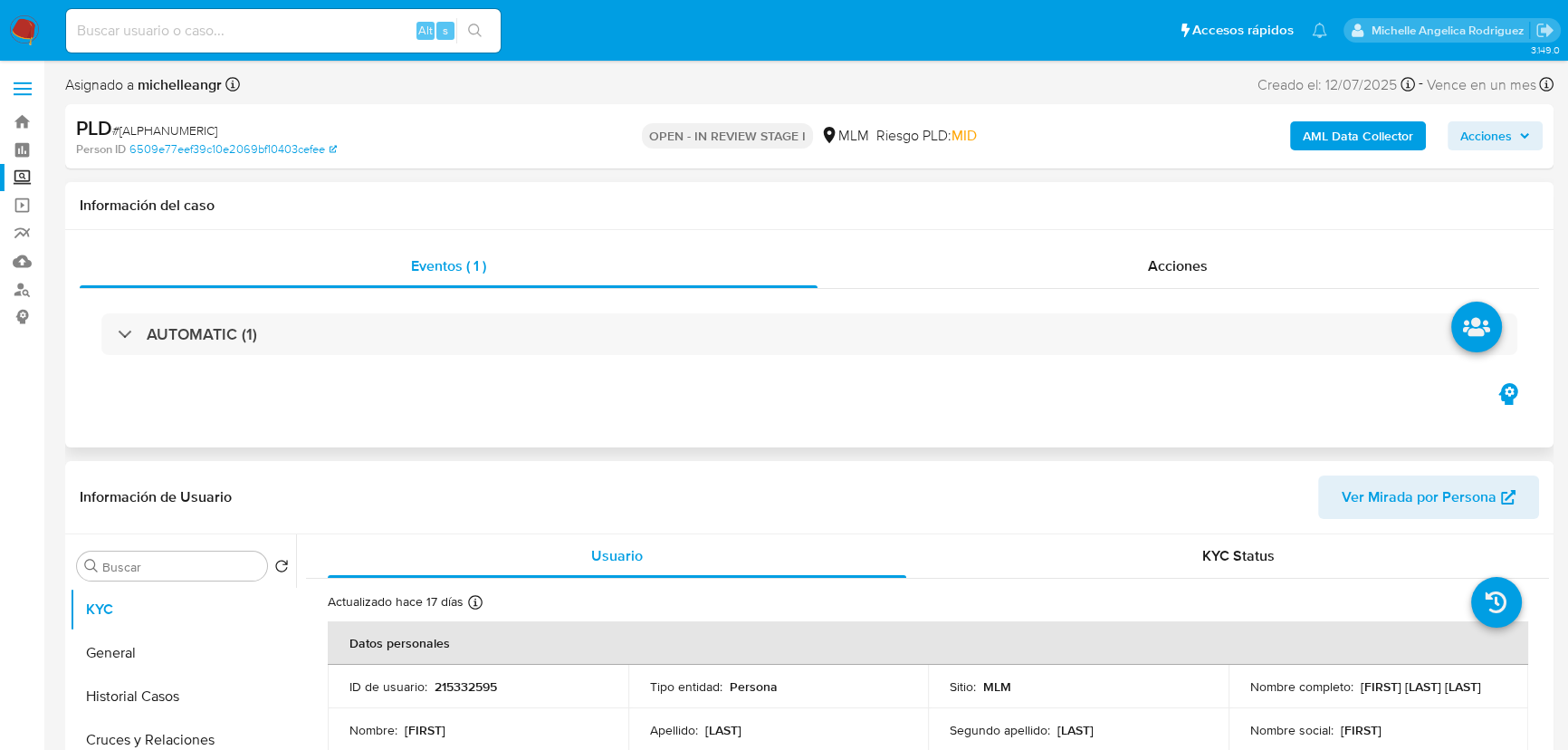 click on "Eventos ( 1 ) Acciones AUTOMATIC (1)" at bounding box center (809, 339) 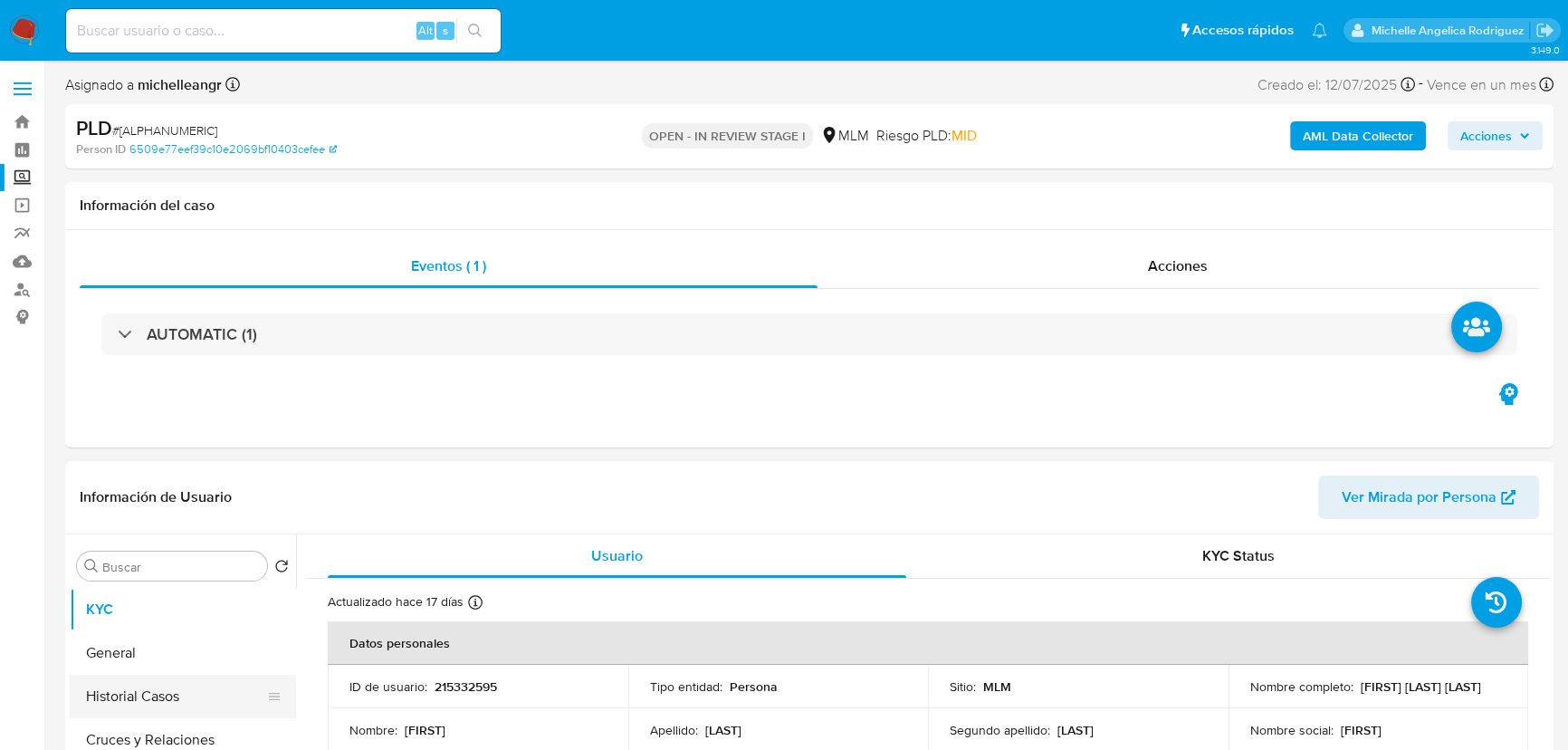select on "10" 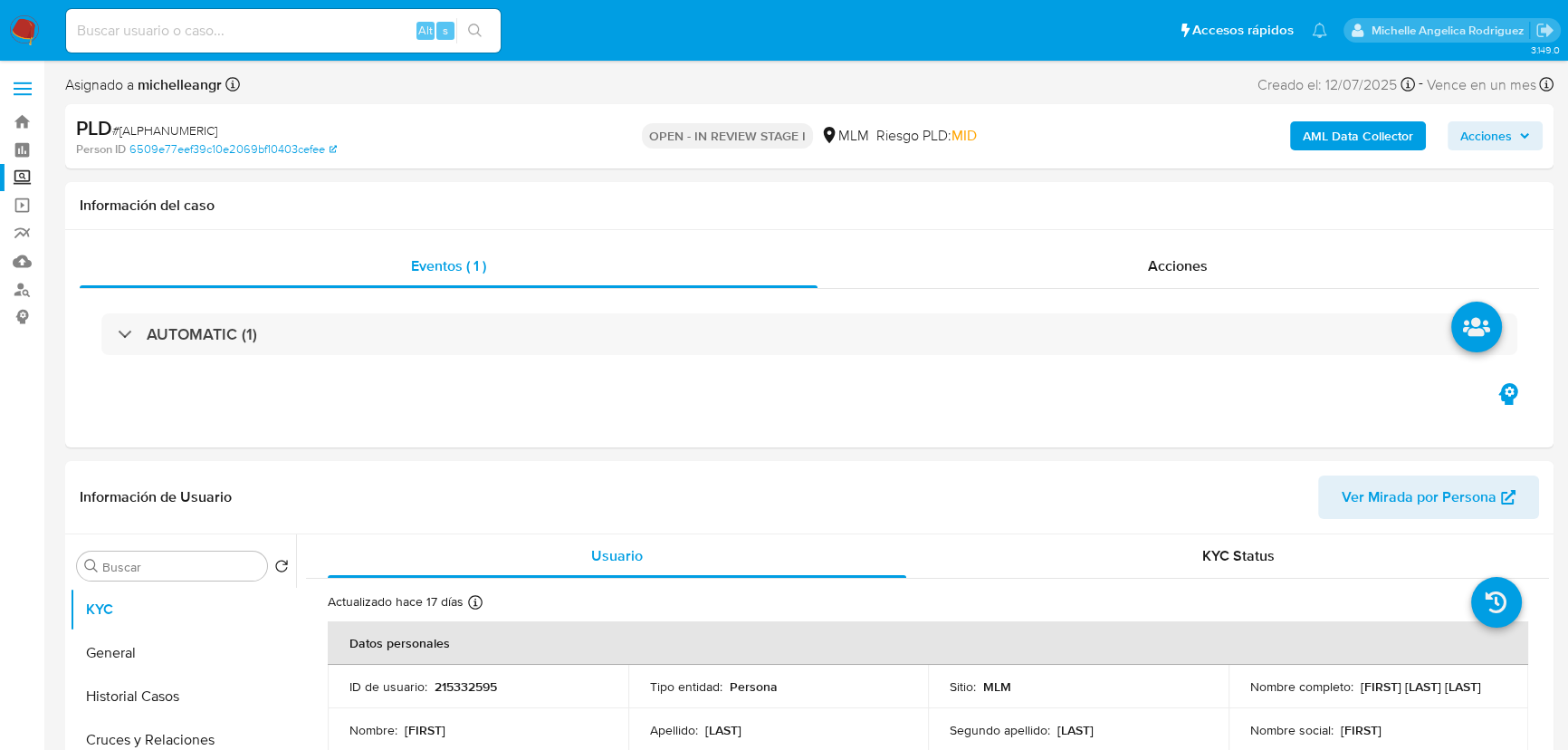 scroll, scrollTop: 411, scrollLeft: 0, axis: vertical 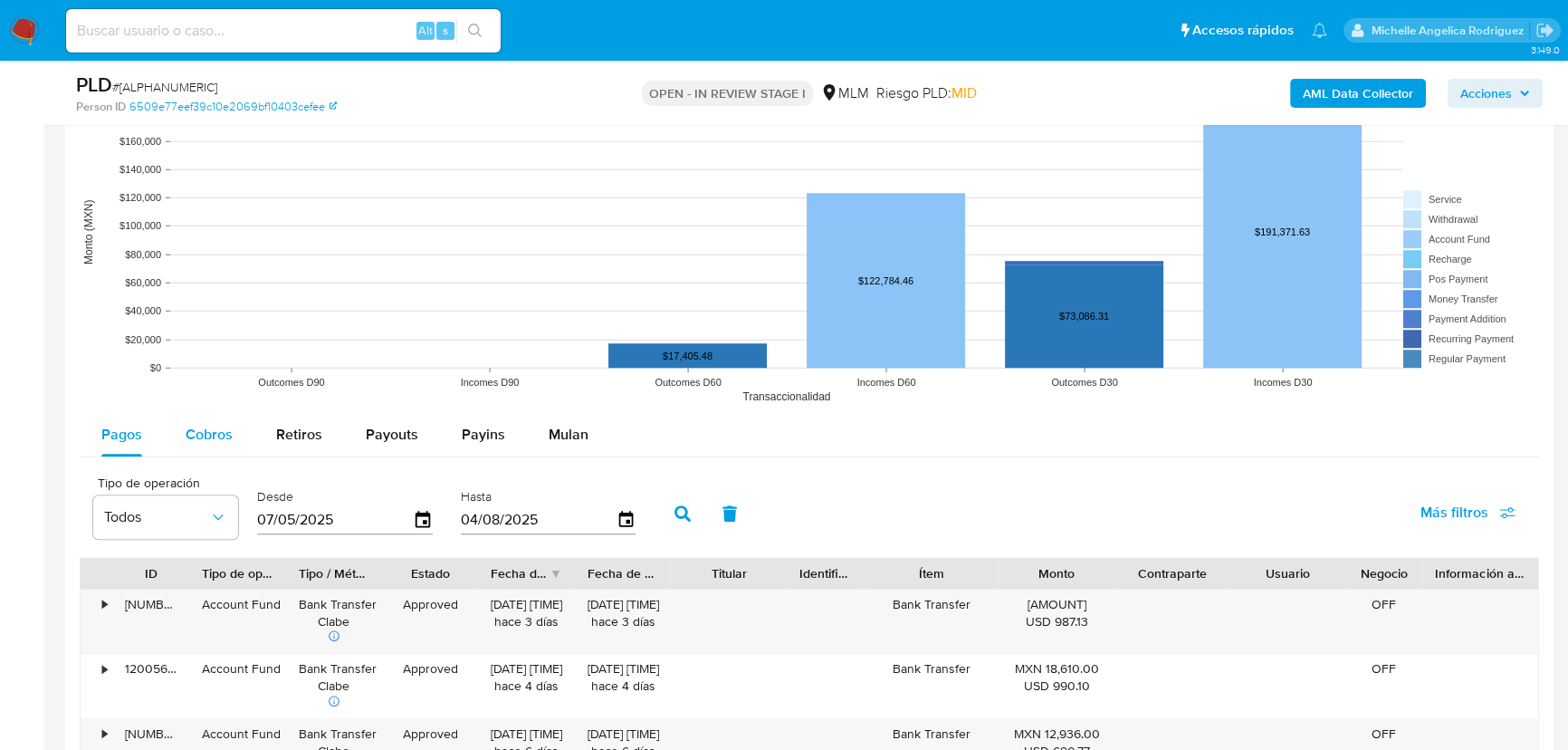 click on "Cobros" at bounding box center (209, 435) 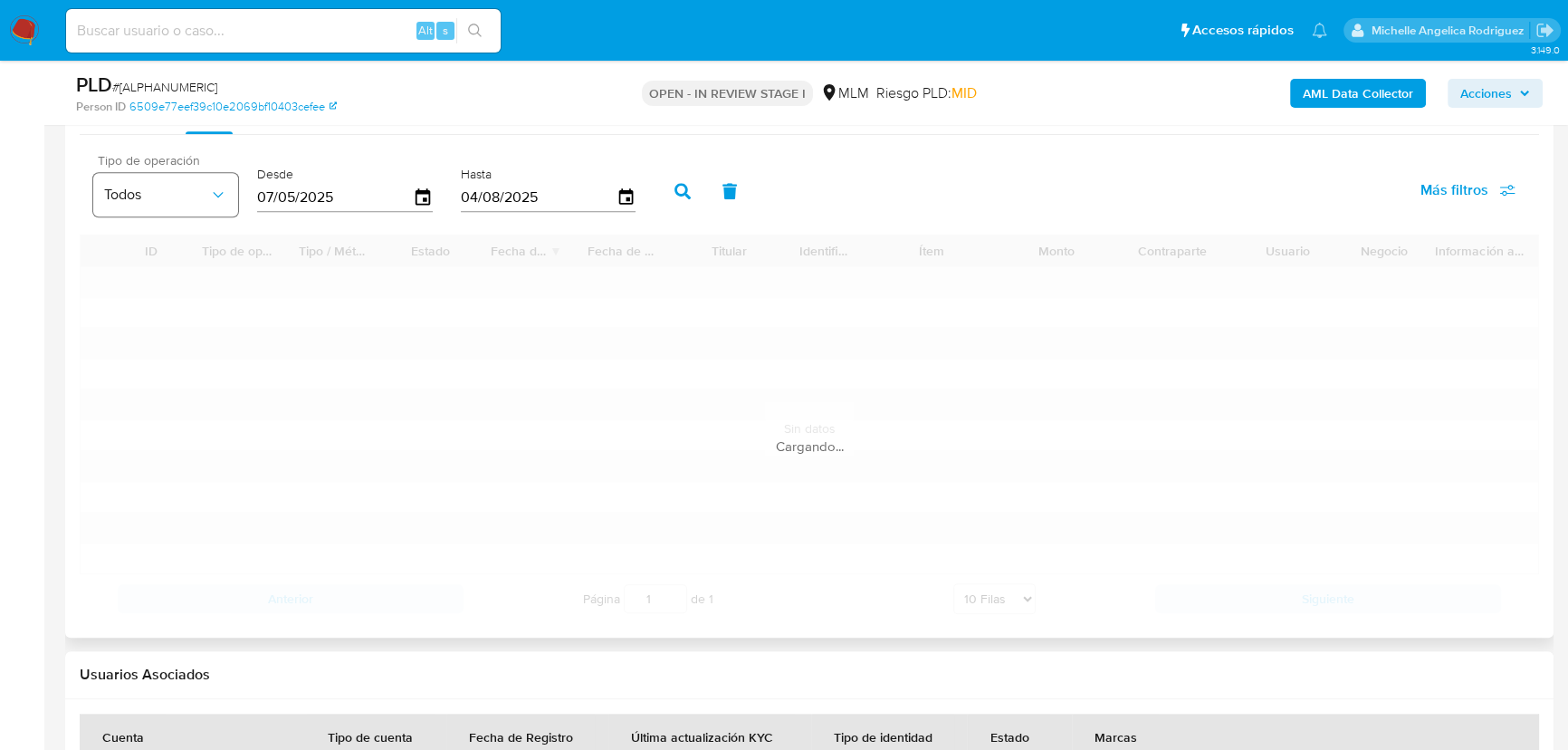 scroll, scrollTop: 2140, scrollLeft: 0, axis: vertical 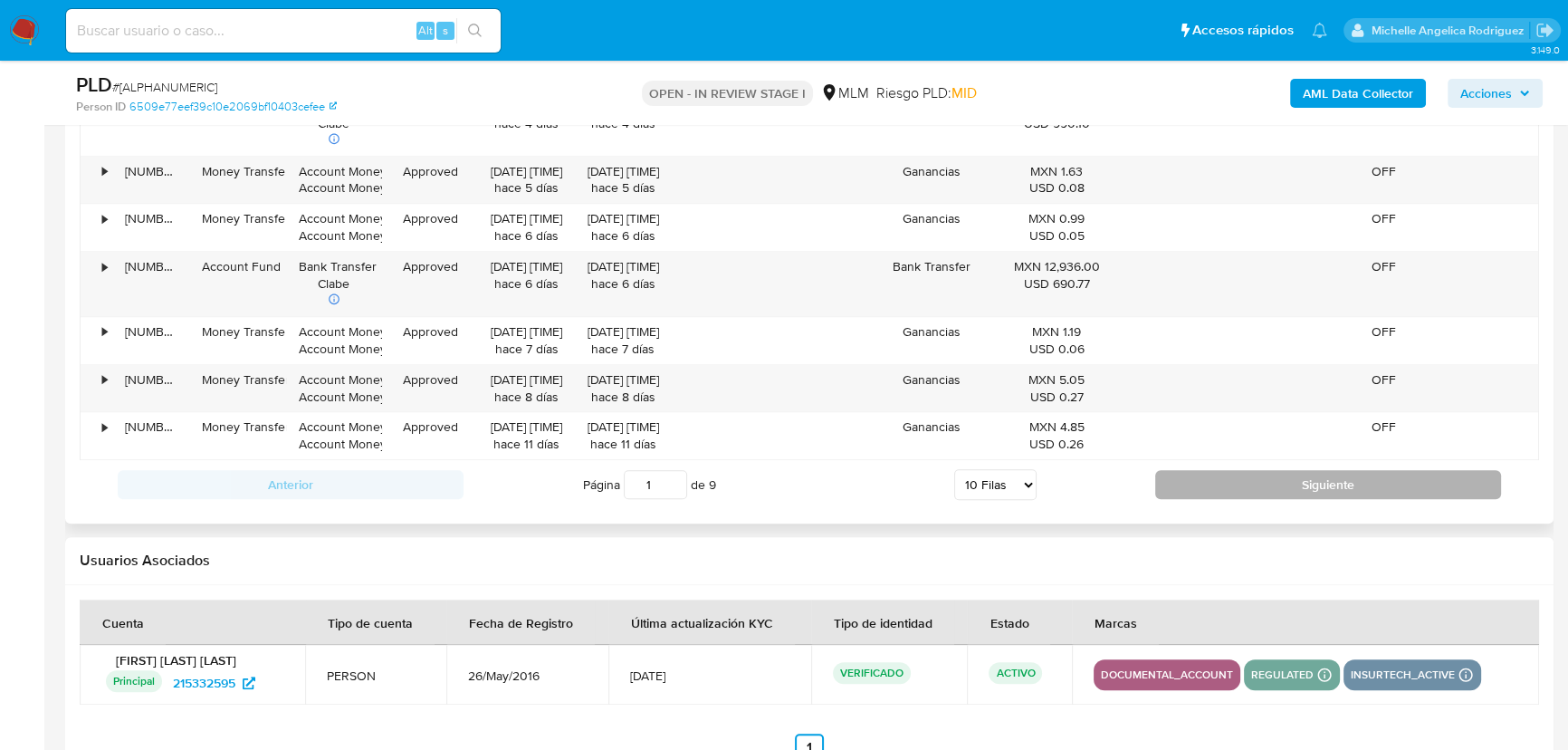 click on "Siguiente" at bounding box center (1328, 485) 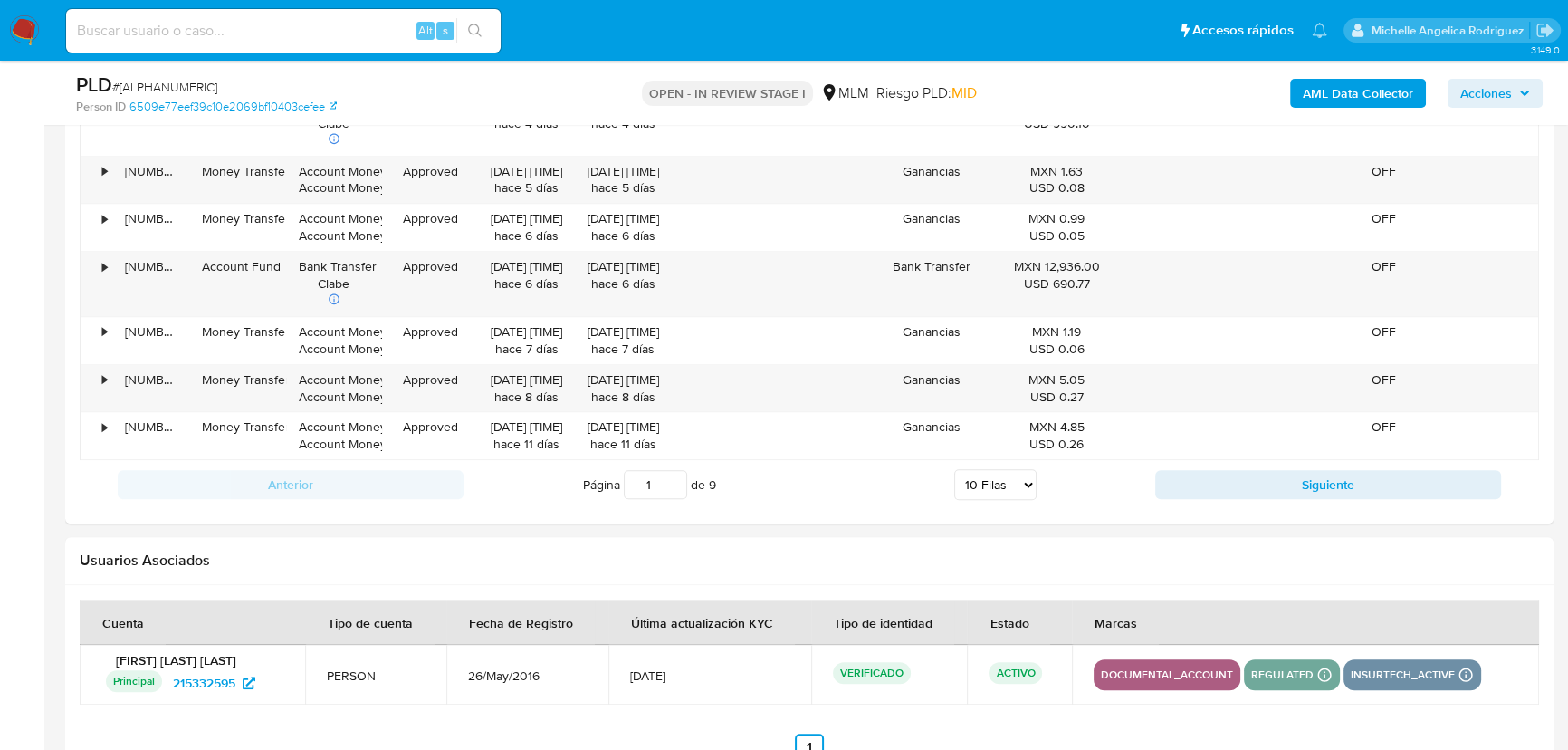 type on "2" 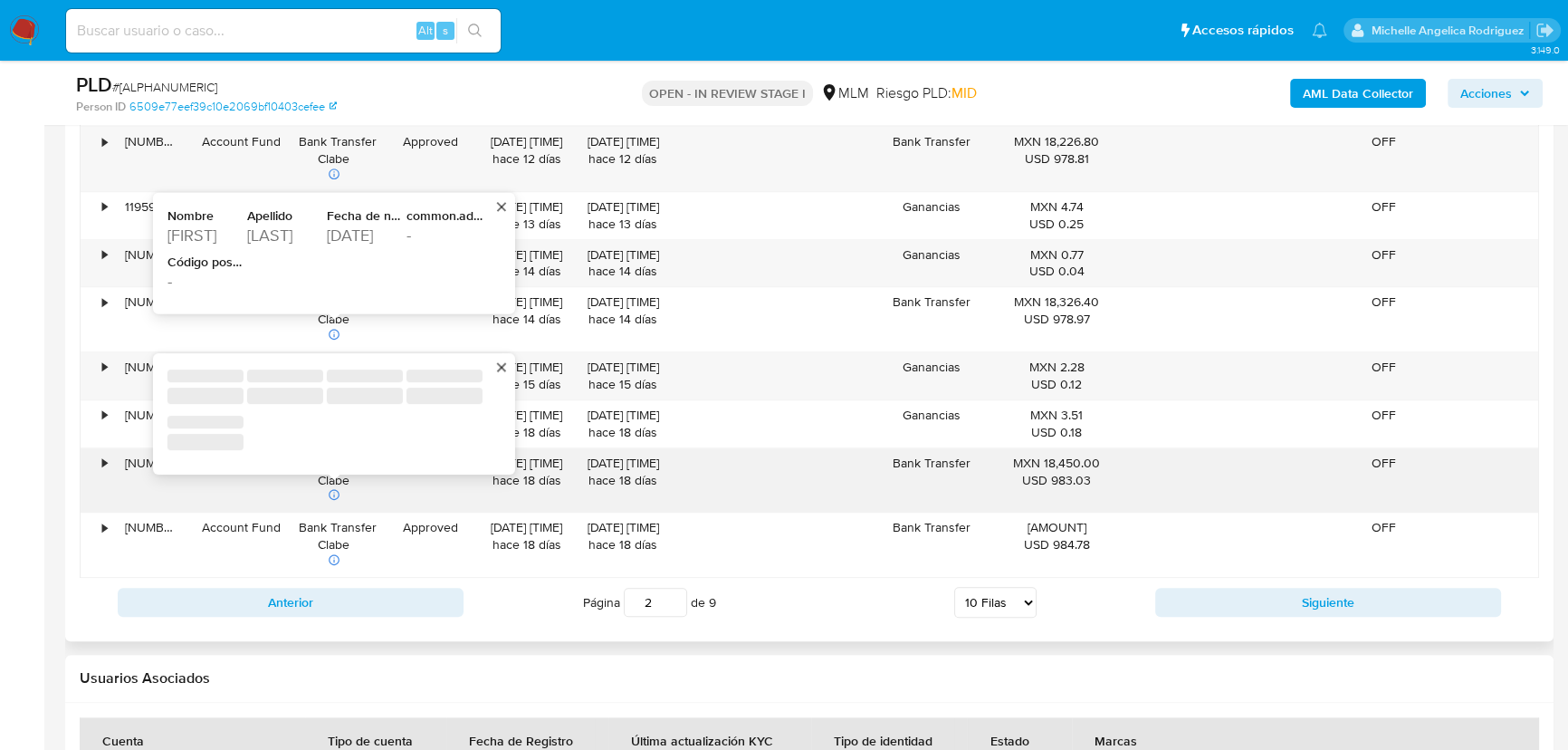 scroll, scrollTop: 2305, scrollLeft: 0, axis: vertical 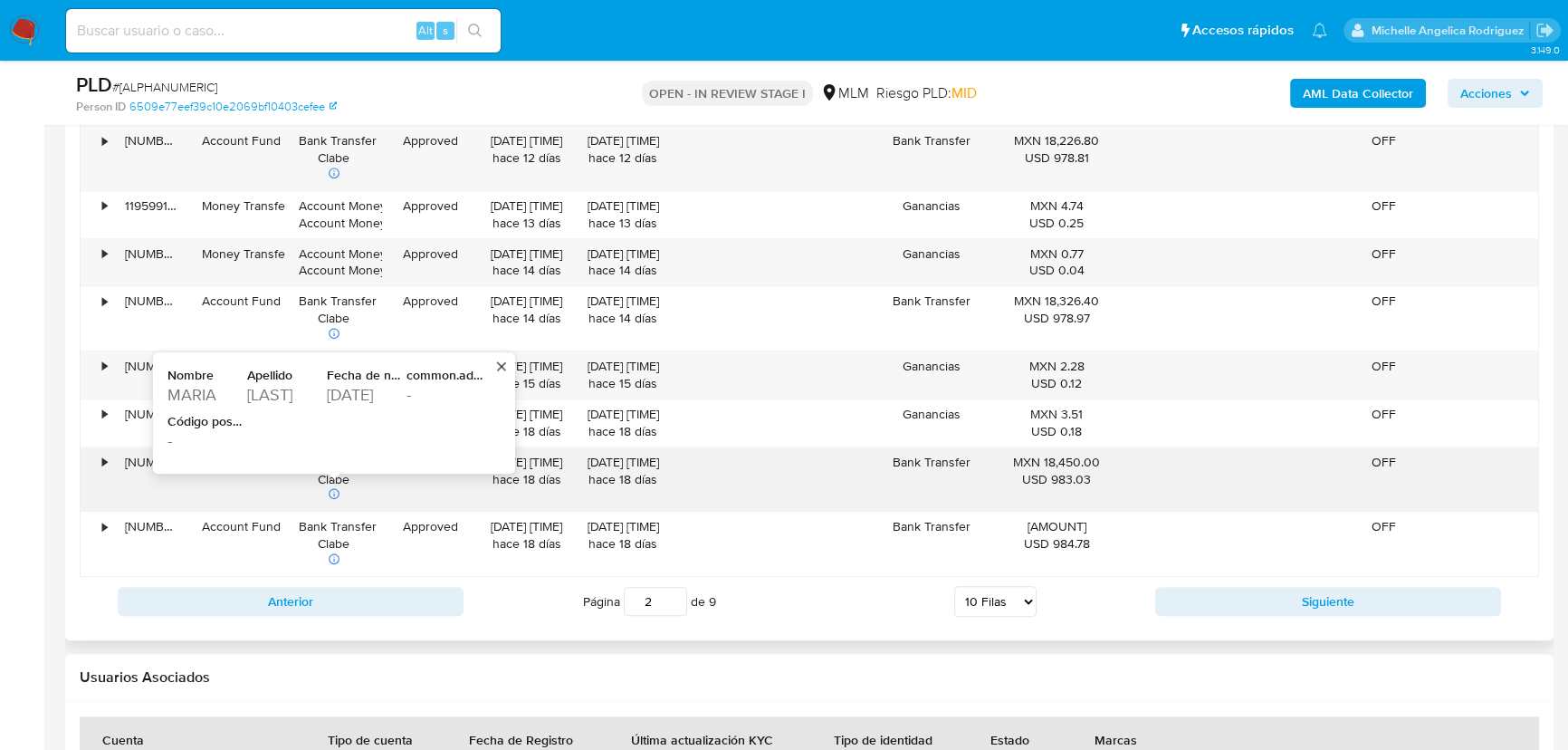 type 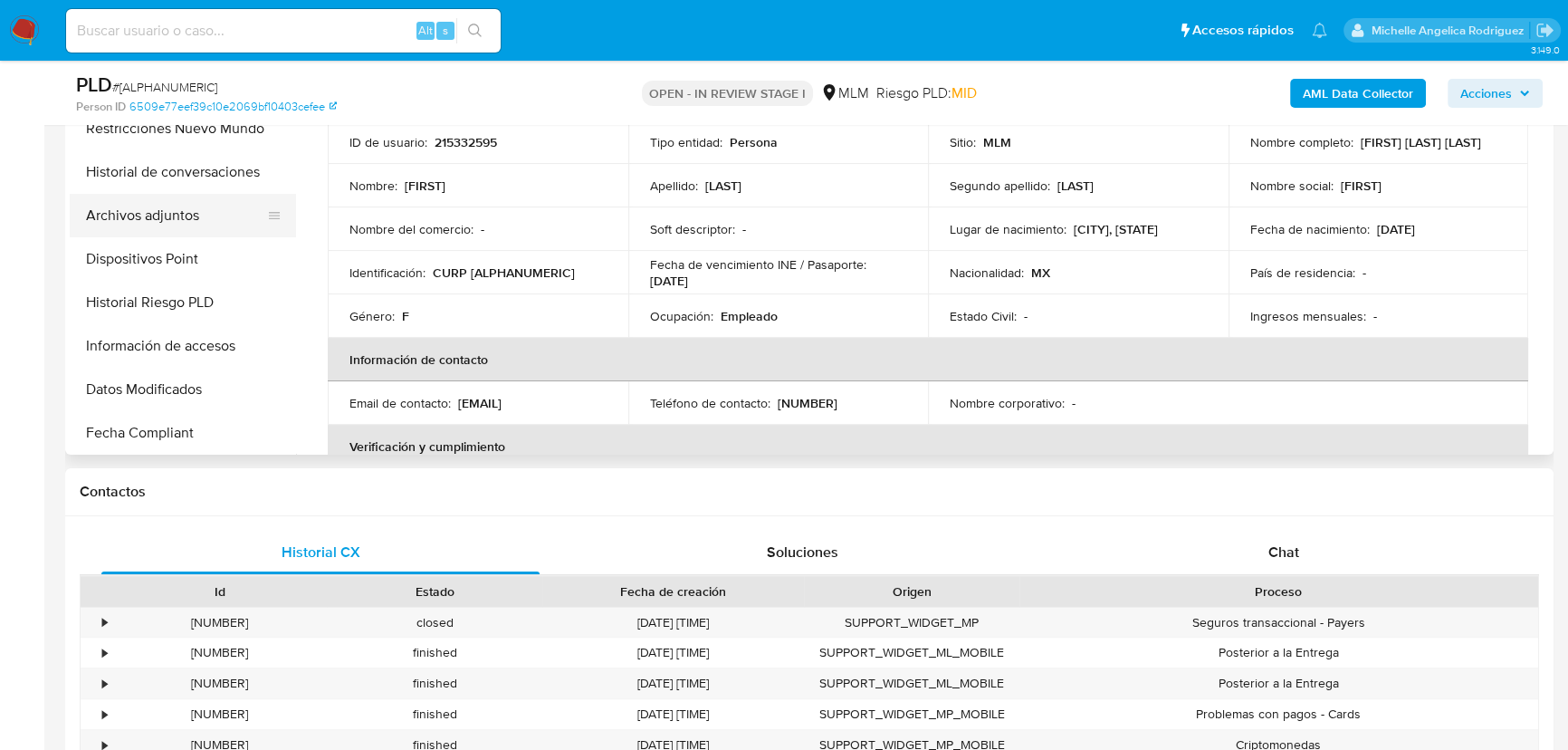 scroll, scrollTop: 329, scrollLeft: 0, axis: vertical 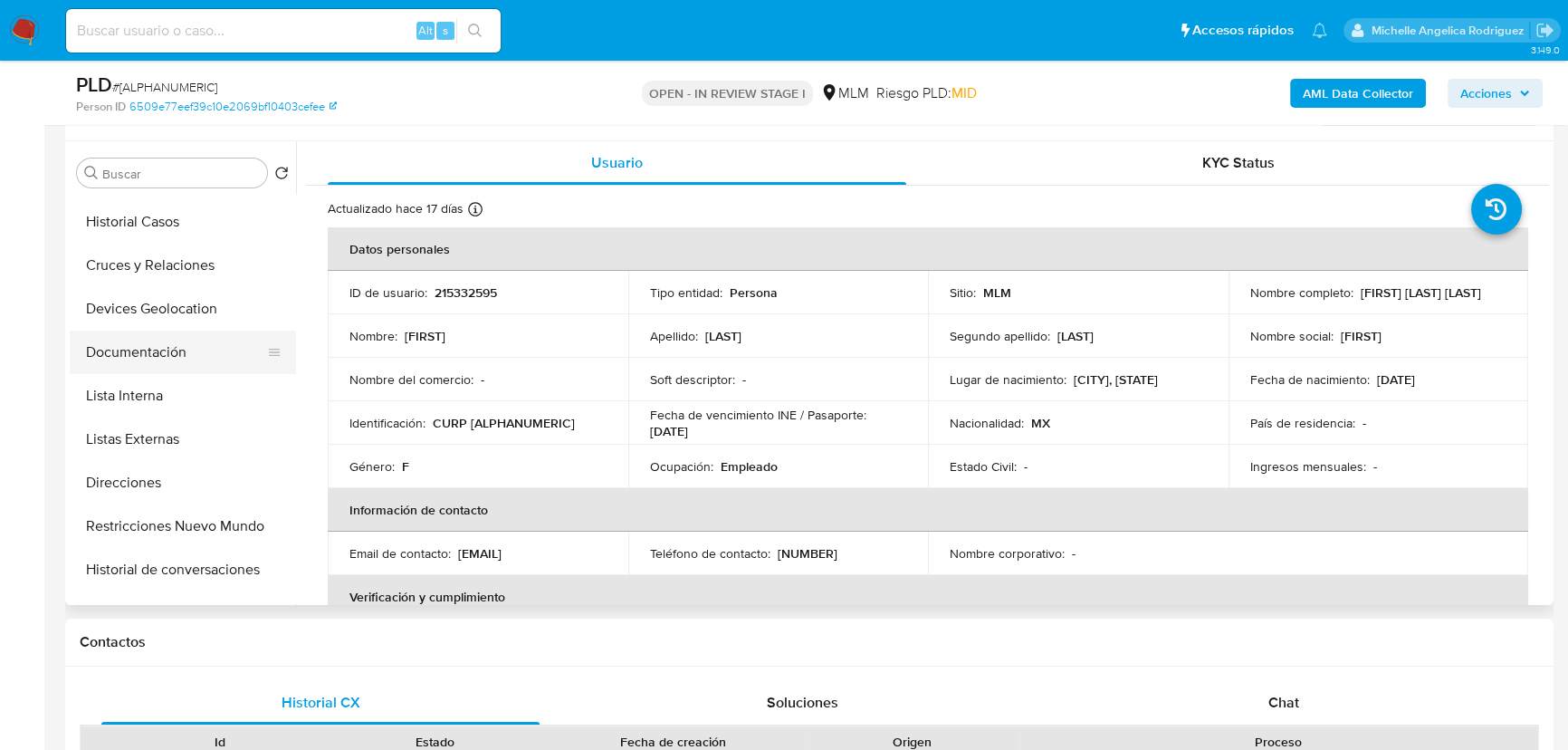 click on "Documentación" at bounding box center (176, 352) 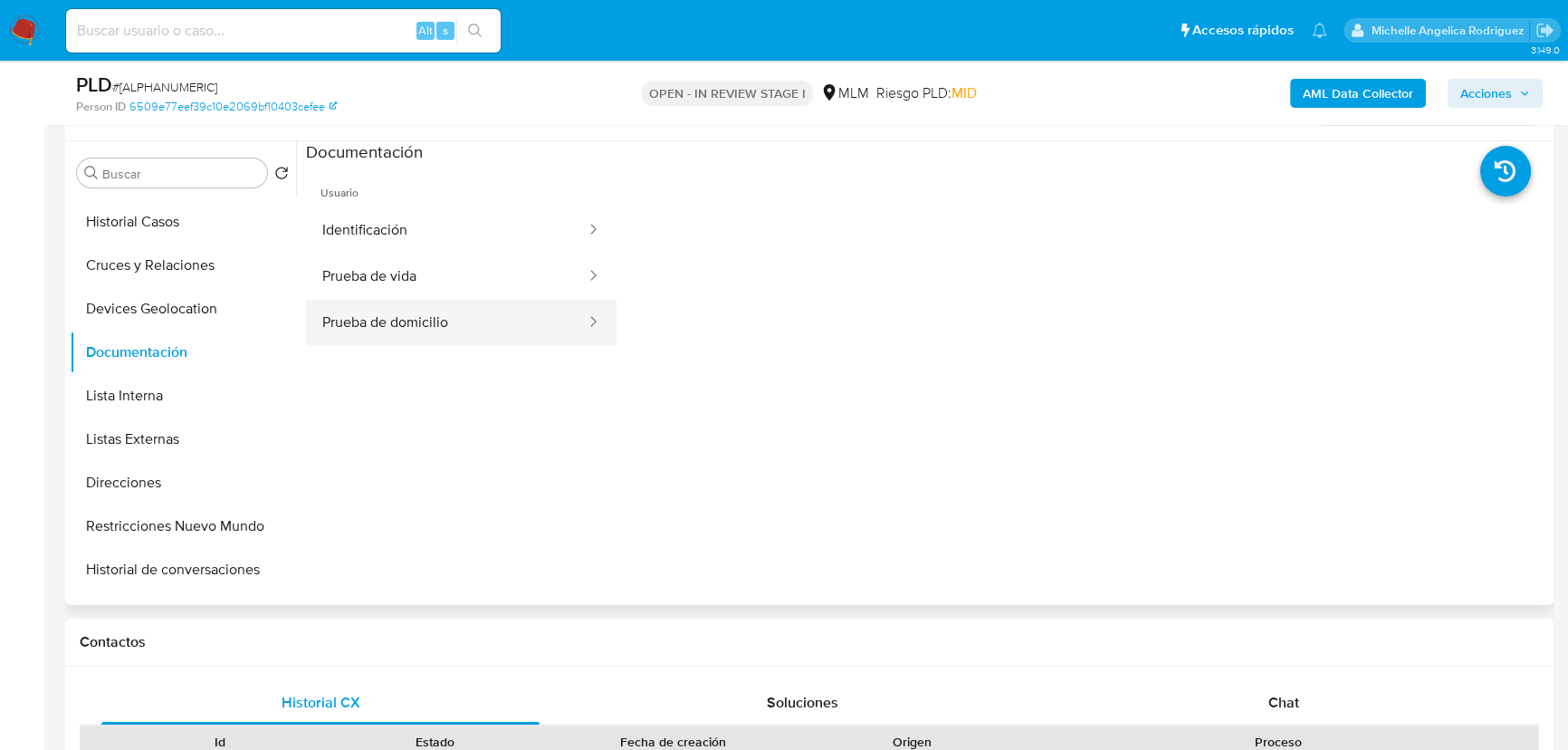 click on "Prueba de domicilio" at bounding box center [446, 322] 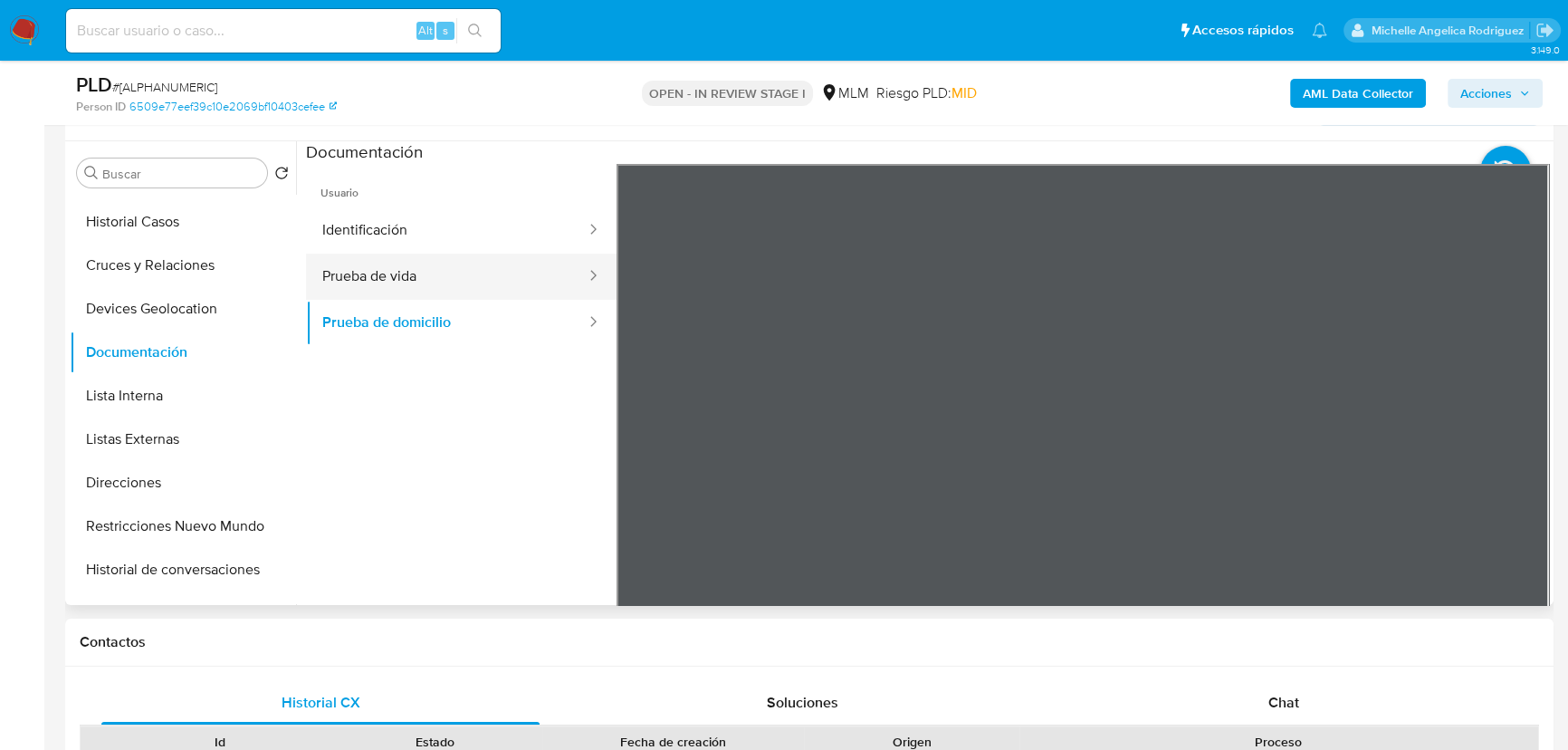 drag, startPoint x: 431, startPoint y: 277, endPoint x: 501, endPoint y: 286, distance: 70.5762 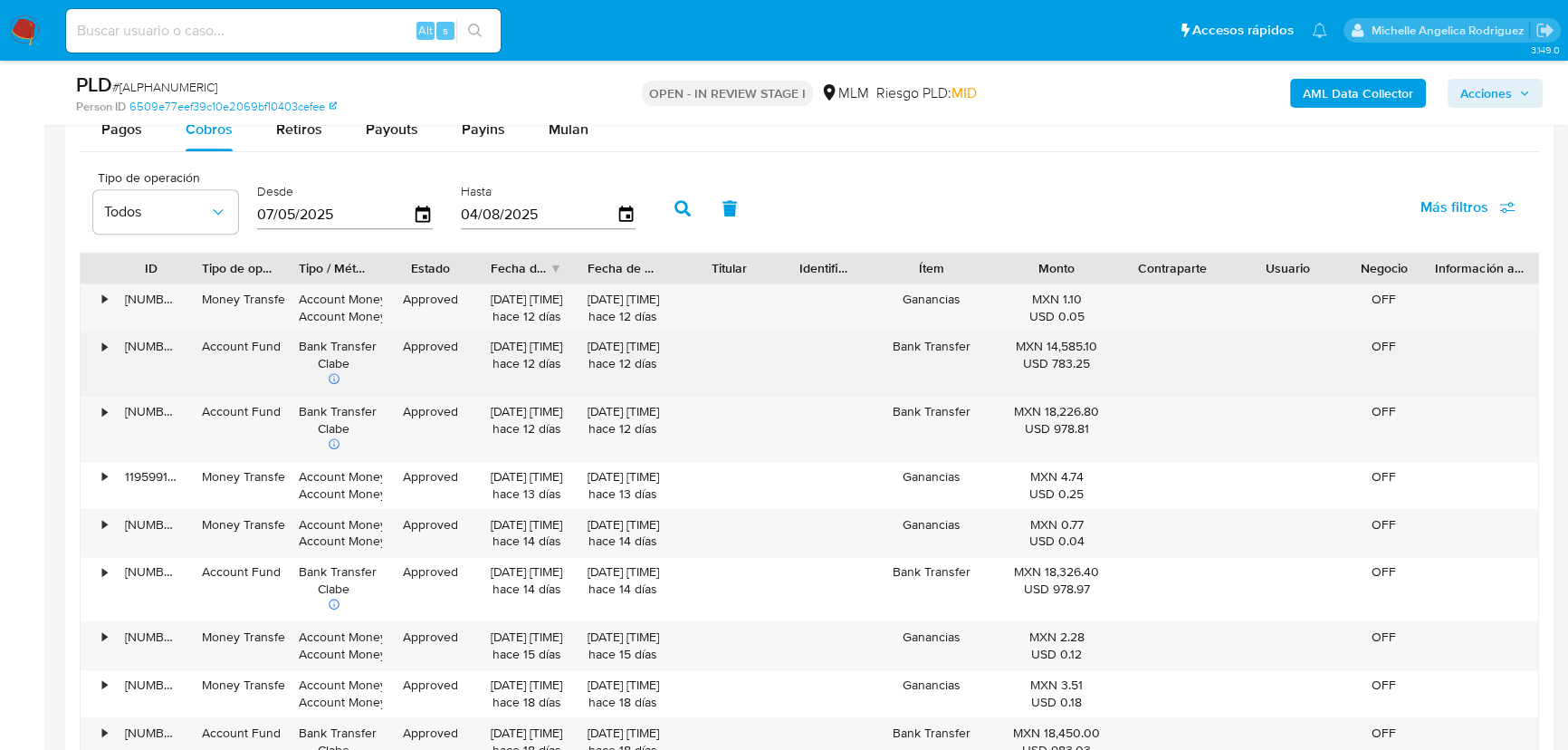 scroll, scrollTop: 2058, scrollLeft: 0, axis: vertical 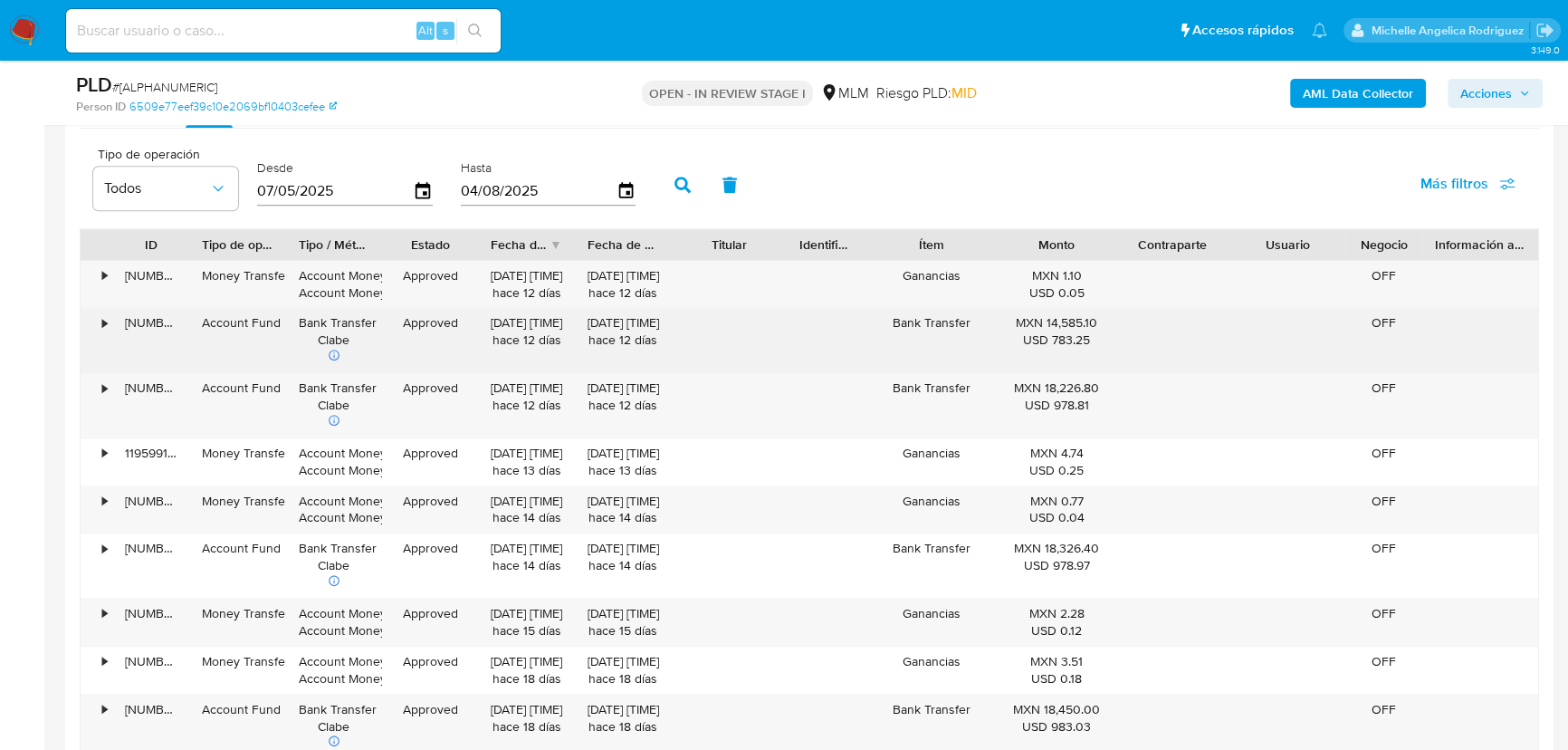drag, startPoint x: 506, startPoint y: 326, endPoint x: 611, endPoint y: 332, distance: 105.17129 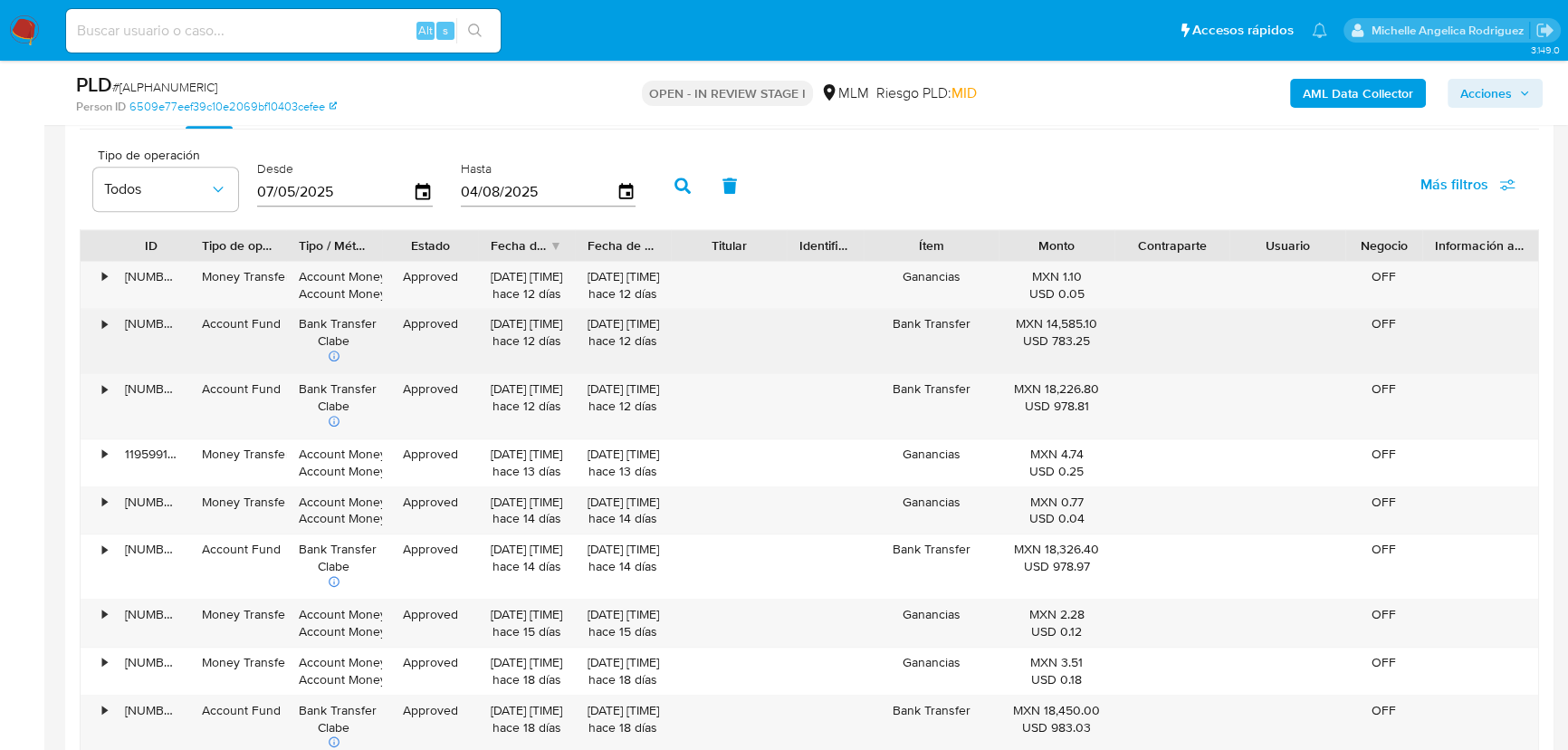 scroll, scrollTop: 2058, scrollLeft: 0, axis: vertical 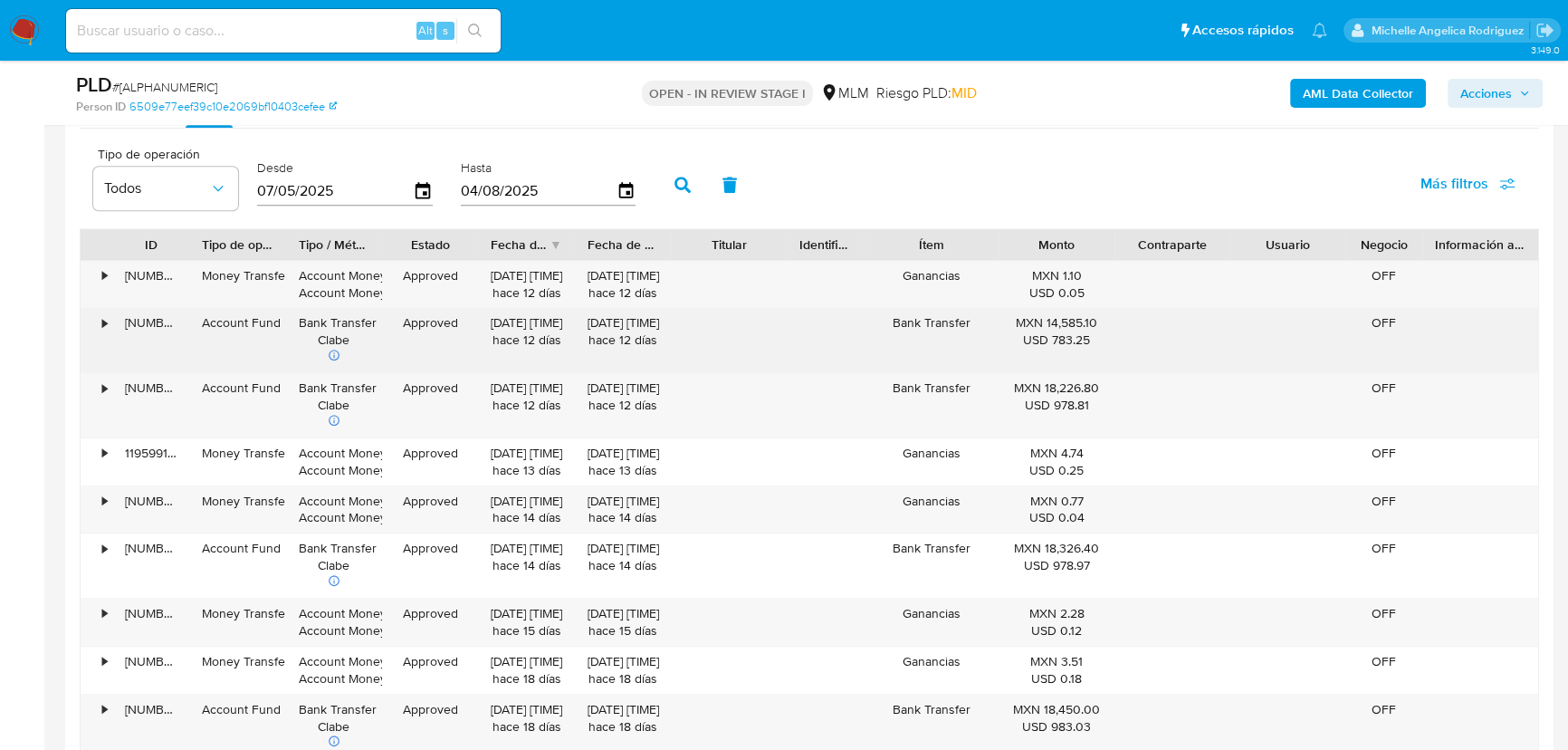 drag, startPoint x: 1060, startPoint y: 343, endPoint x: 1065, endPoint y: 351, distance: 9.43398 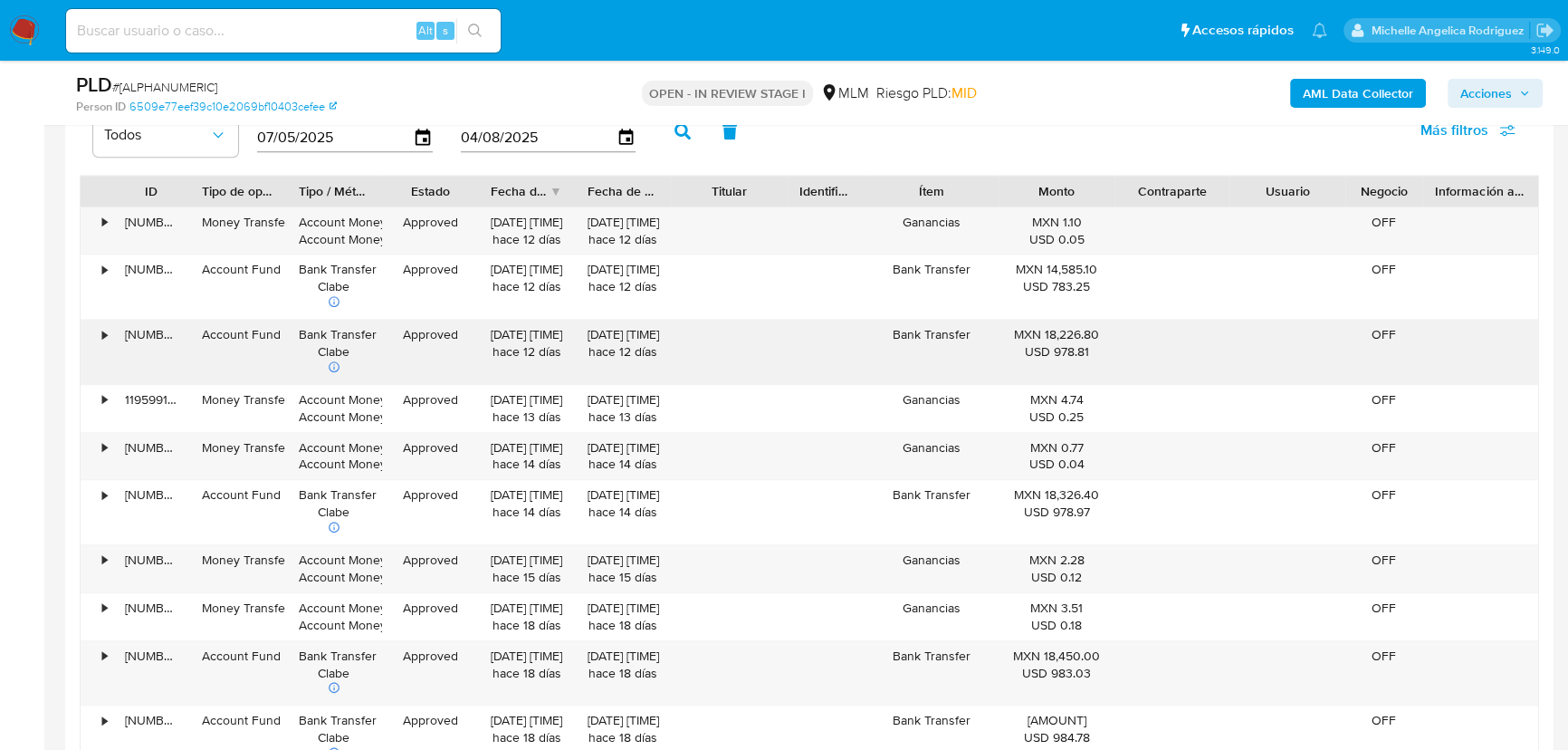 scroll, scrollTop: 2140, scrollLeft: 0, axis: vertical 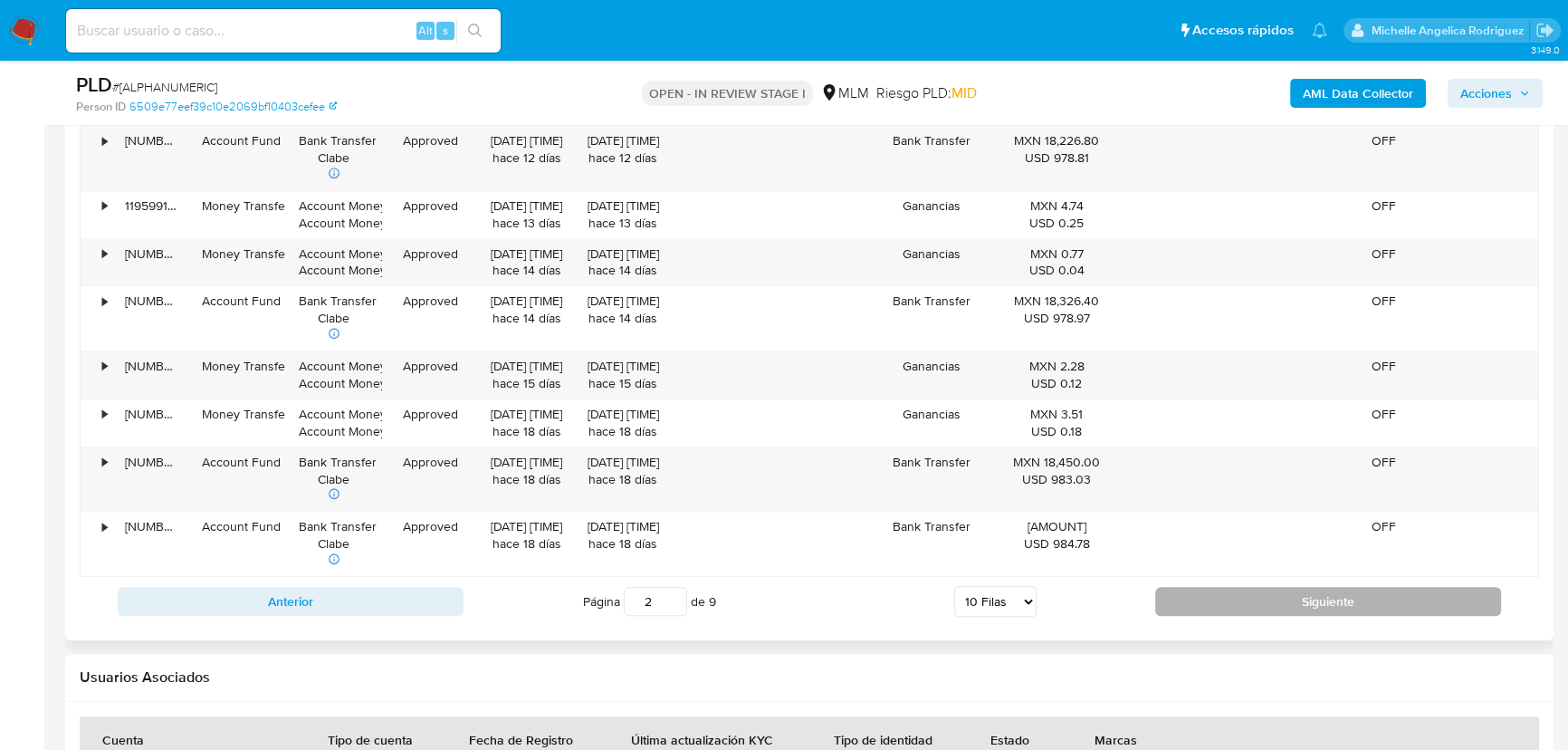 click on "Siguiente" at bounding box center (1328, 601) 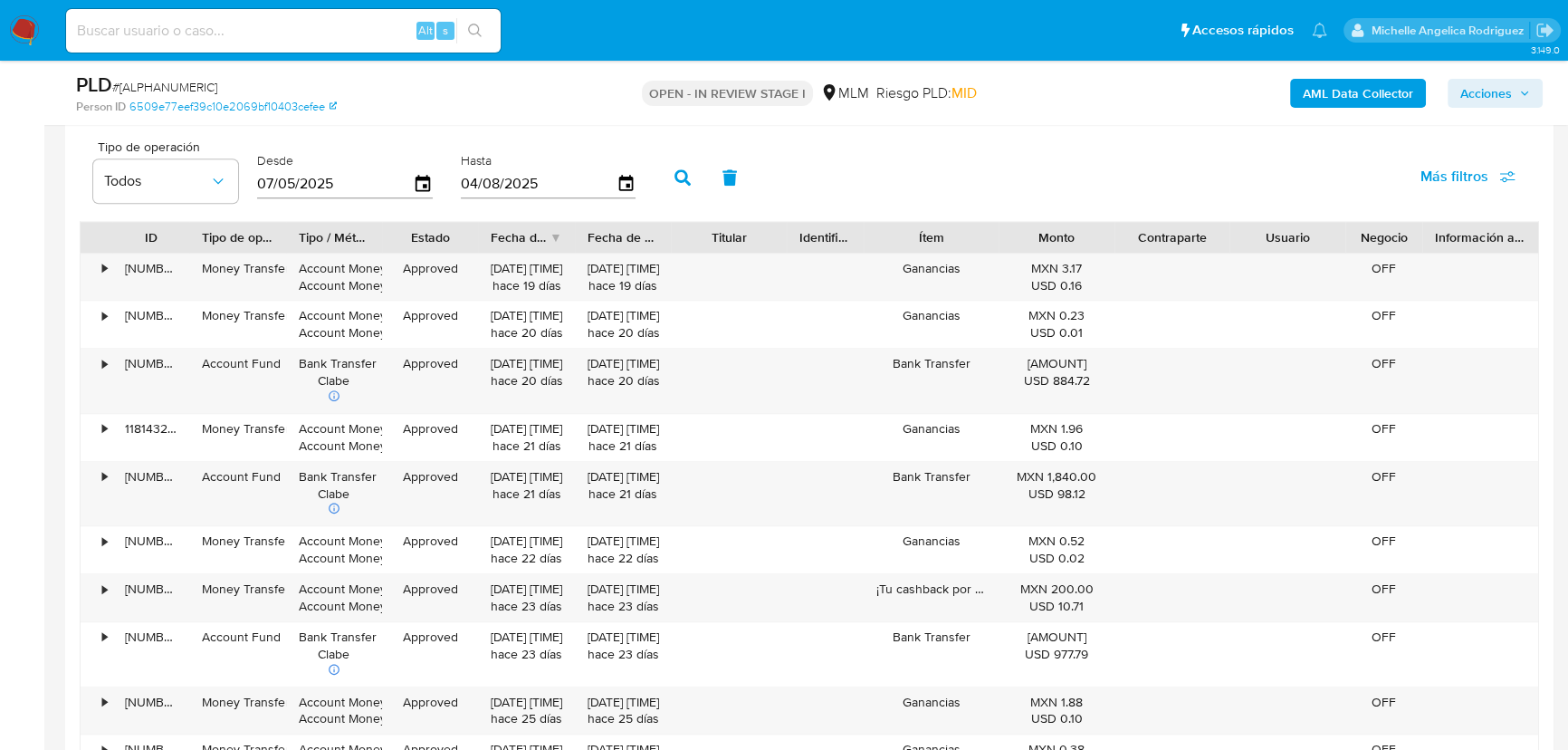 scroll, scrollTop: 2058, scrollLeft: 0, axis: vertical 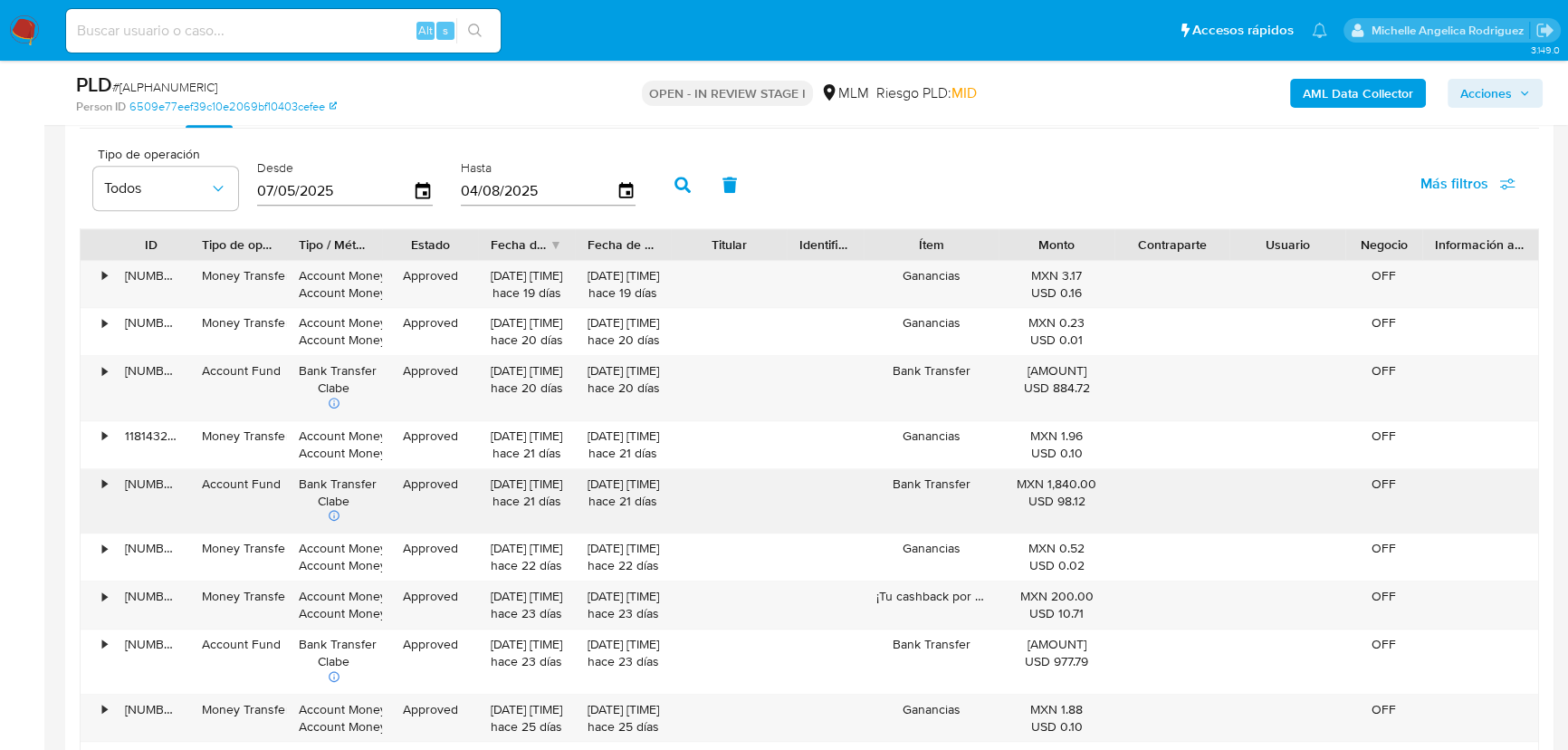 drag, startPoint x: 1025, startPoint y: 485, endPoint x: 1068, endPoint y: 486, distance: 43.011626 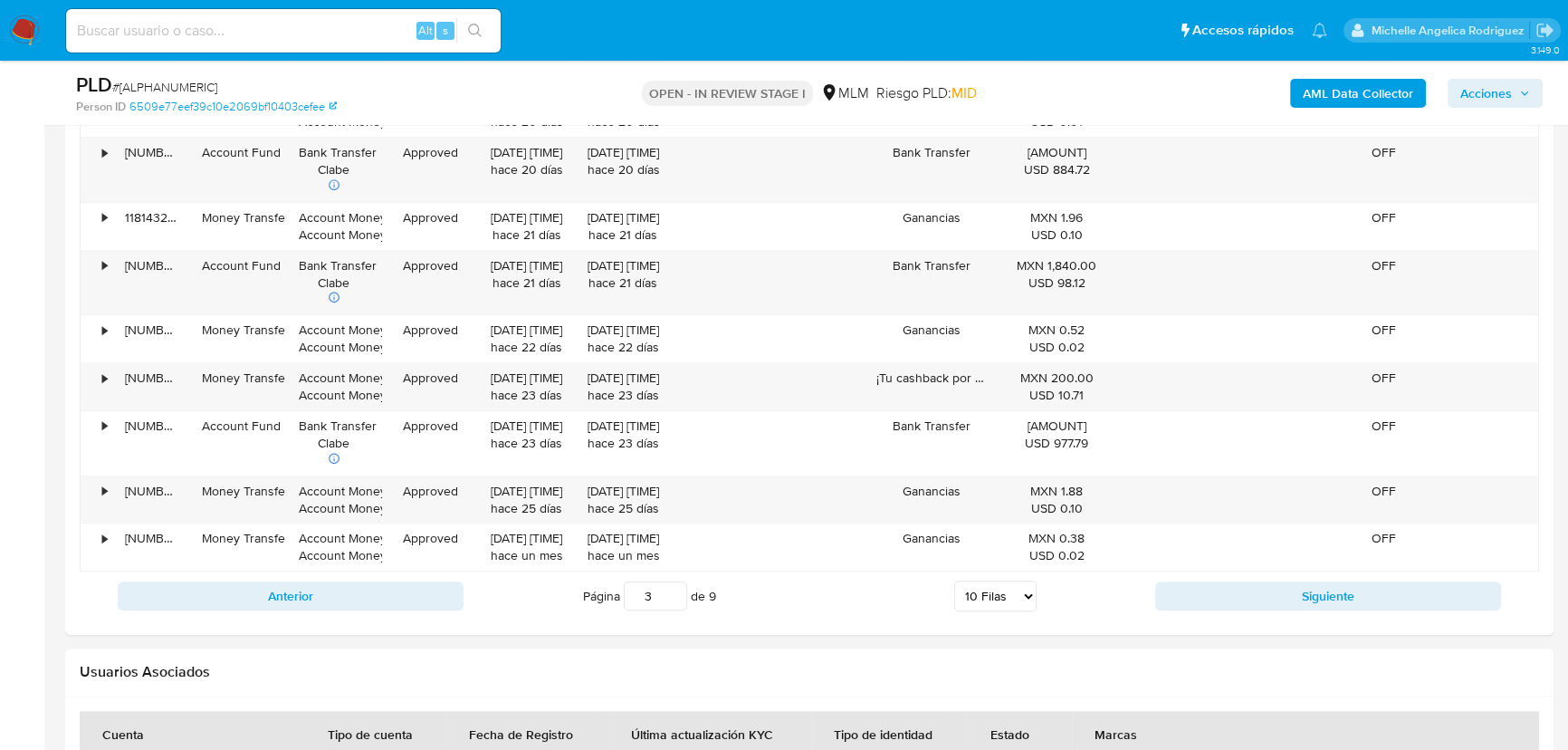 scroll, scrollTop: 2305, scrollLeft: 0, axis: vertical 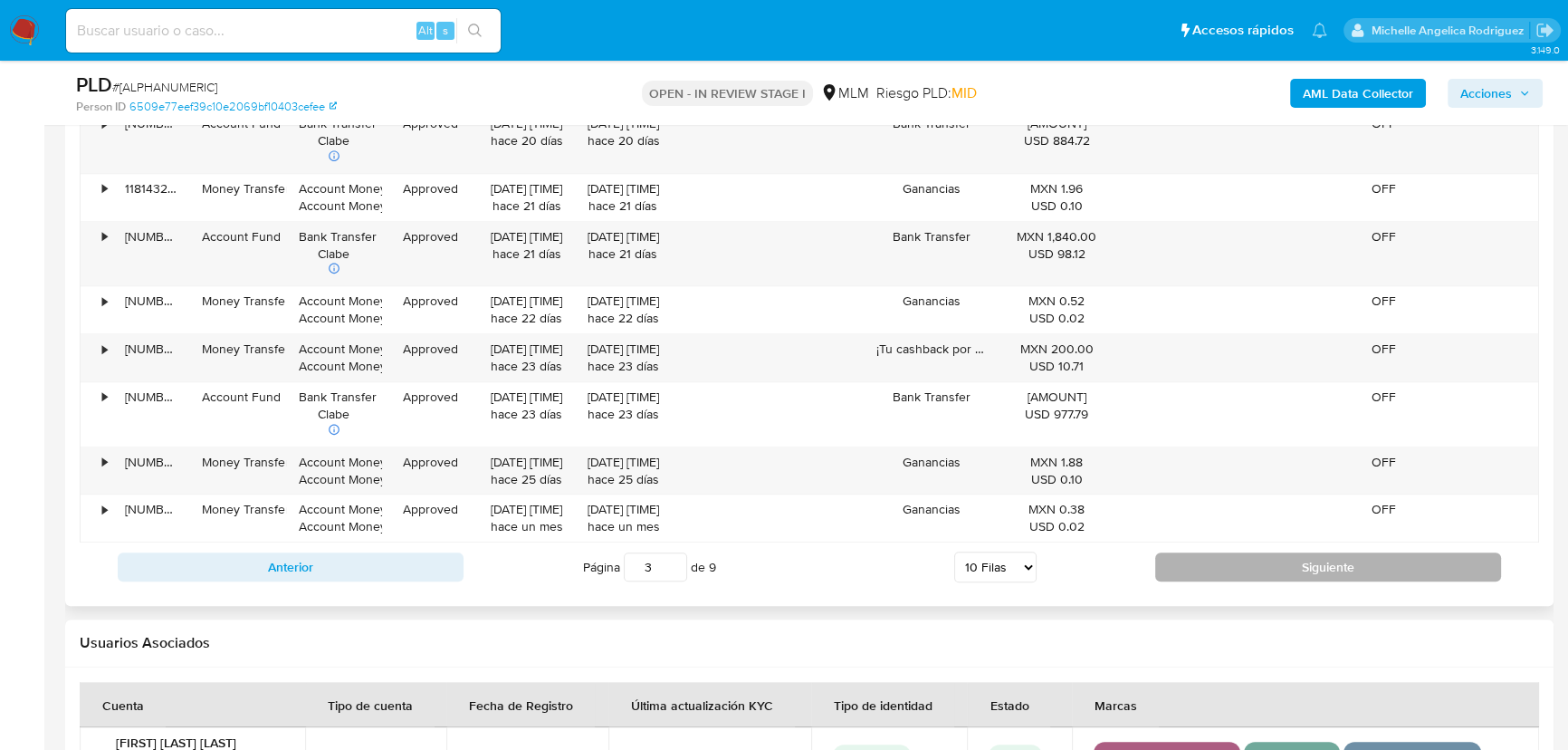click on "Siguiente" at bounding box center (1328, 567) 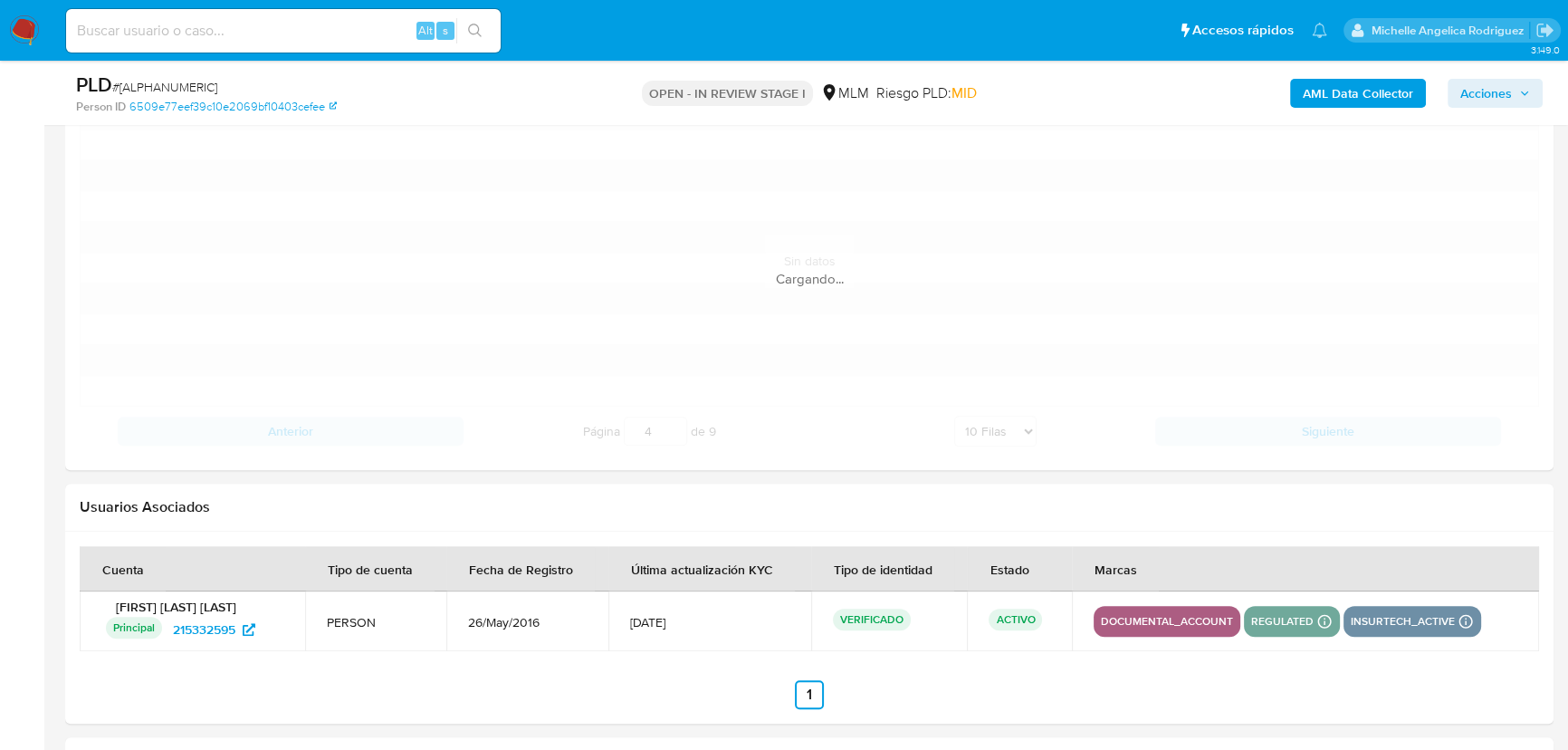 scroll, scrollTop: 2140, scrollLeft: 0, axis: vertical 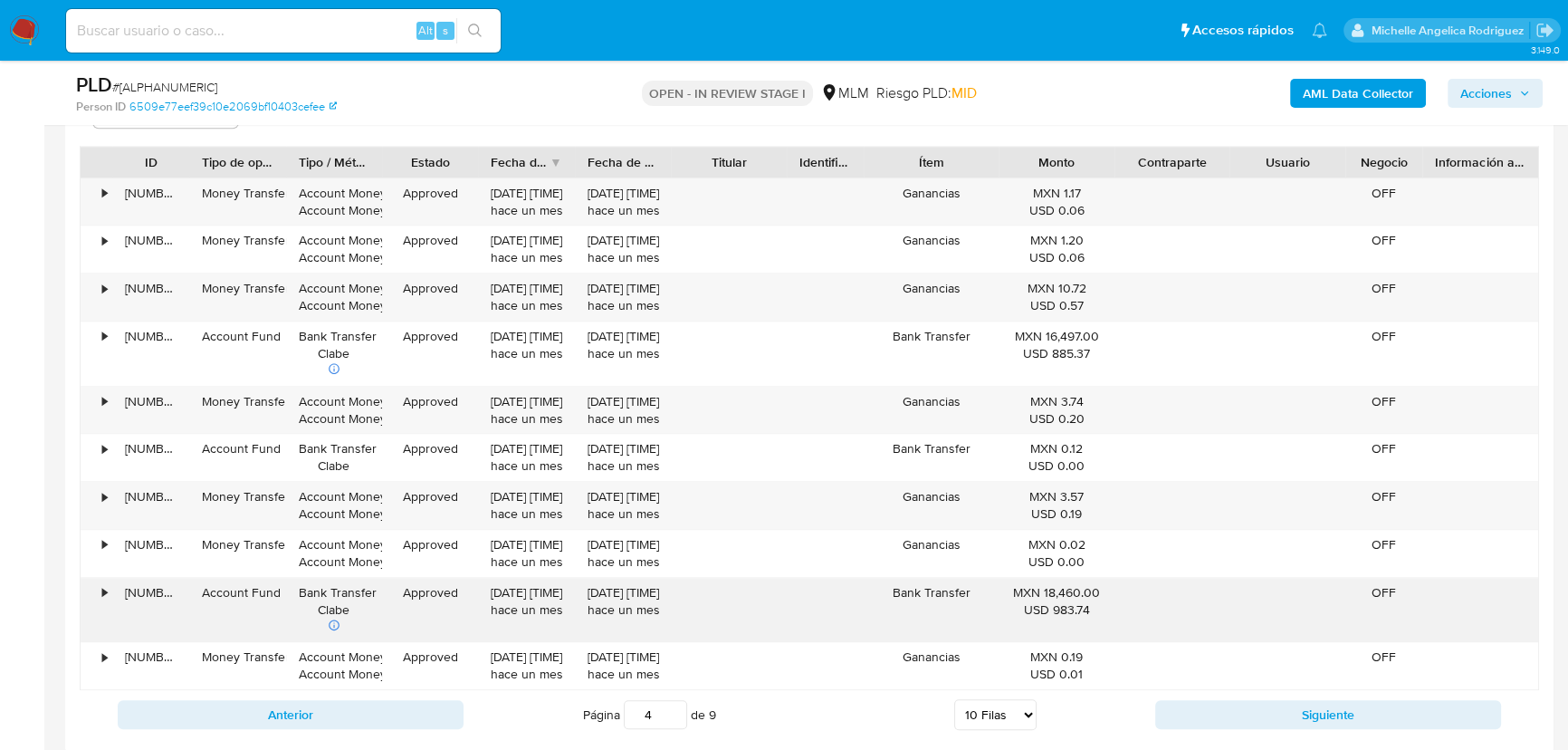 click on "• 117065605612 Account Fund Bank Transfer Clabe Approved 02/07/2025 00:22:19 hace un mes 02/07/2025 00:22:19 hace un mes Bank Transfer MXN 18,460.00 USD 983.74 OFF" at bounding box center [809, 610] 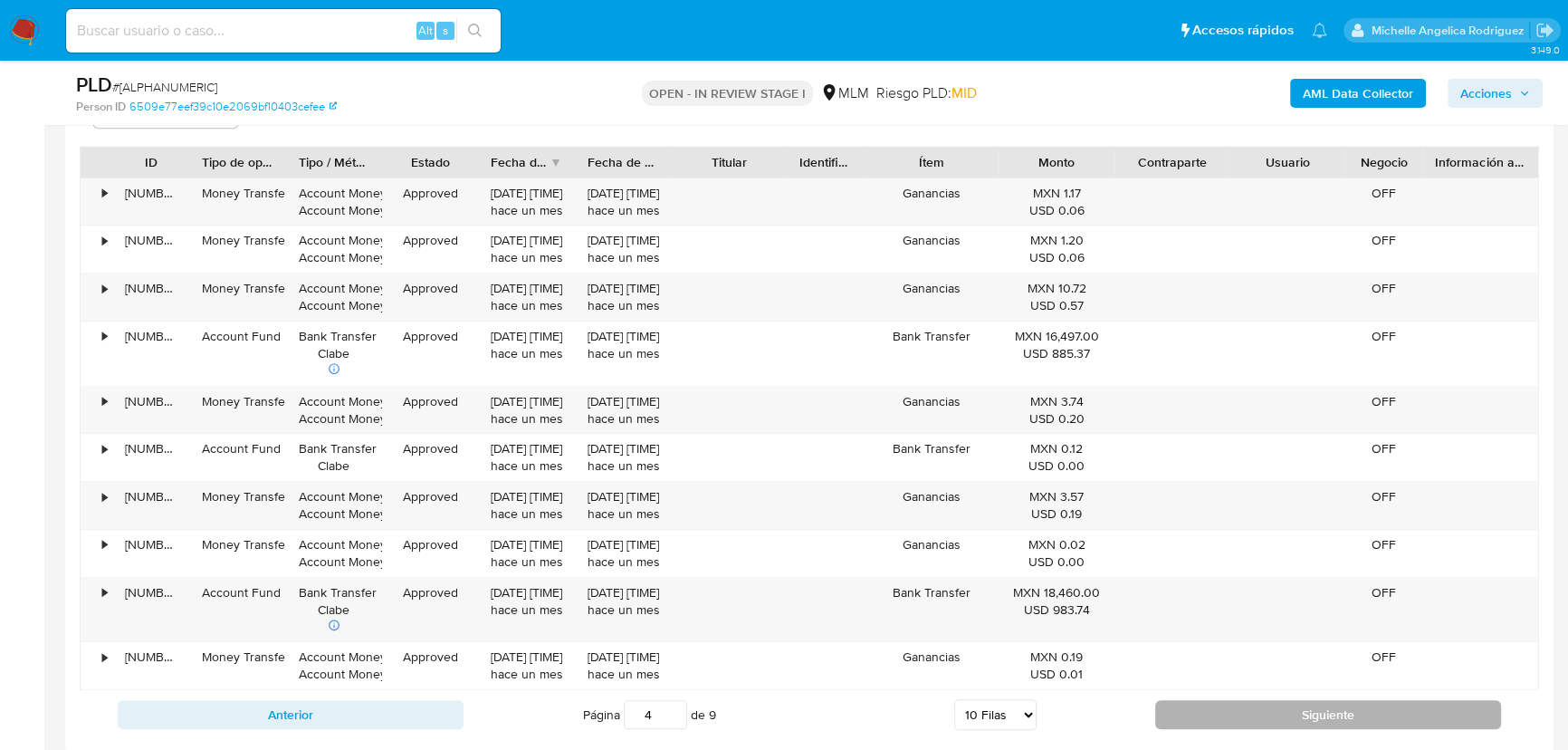 click on "Siguiente" at bounding box center [1328, 715] 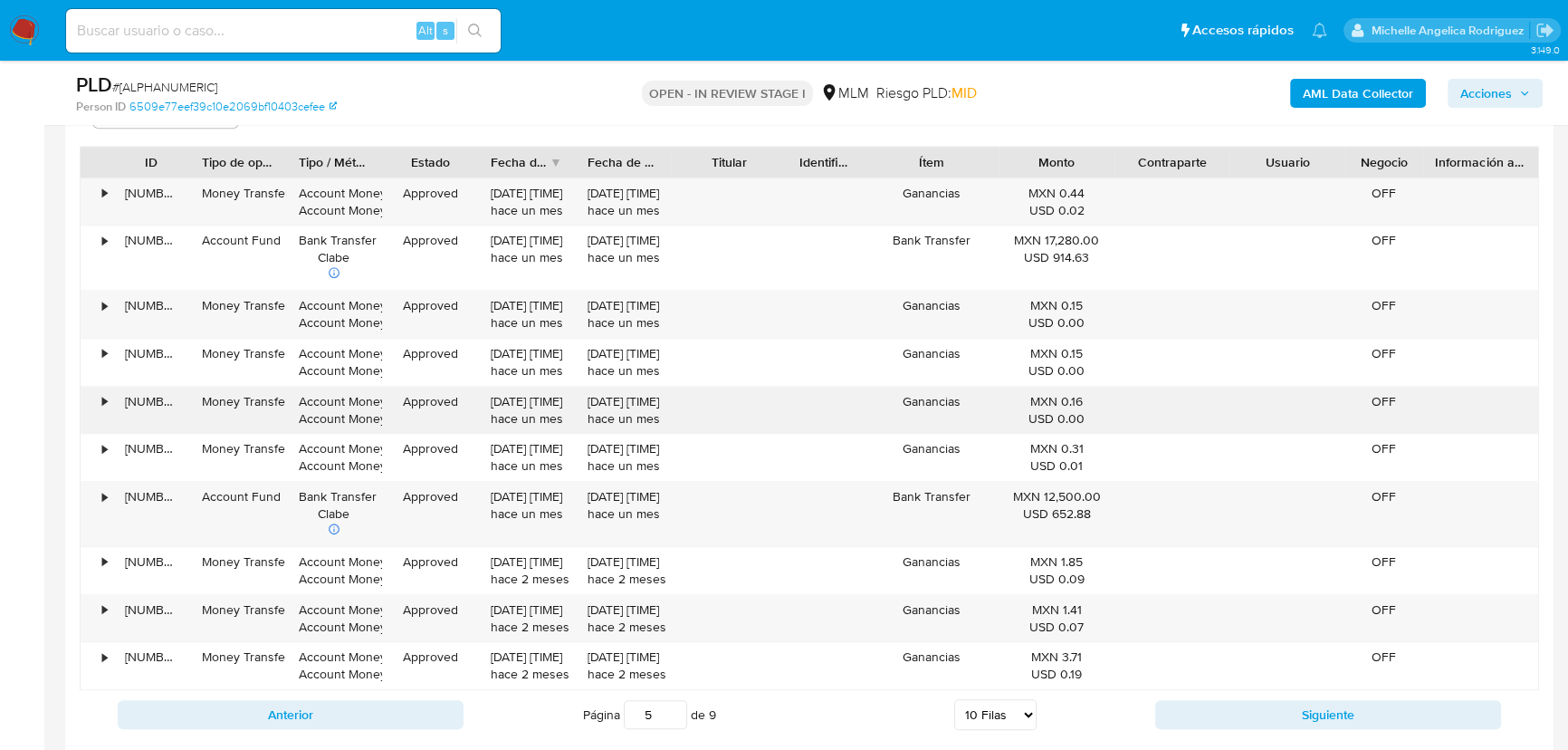 click on "Ganancias" at bounding box center [931, 410] 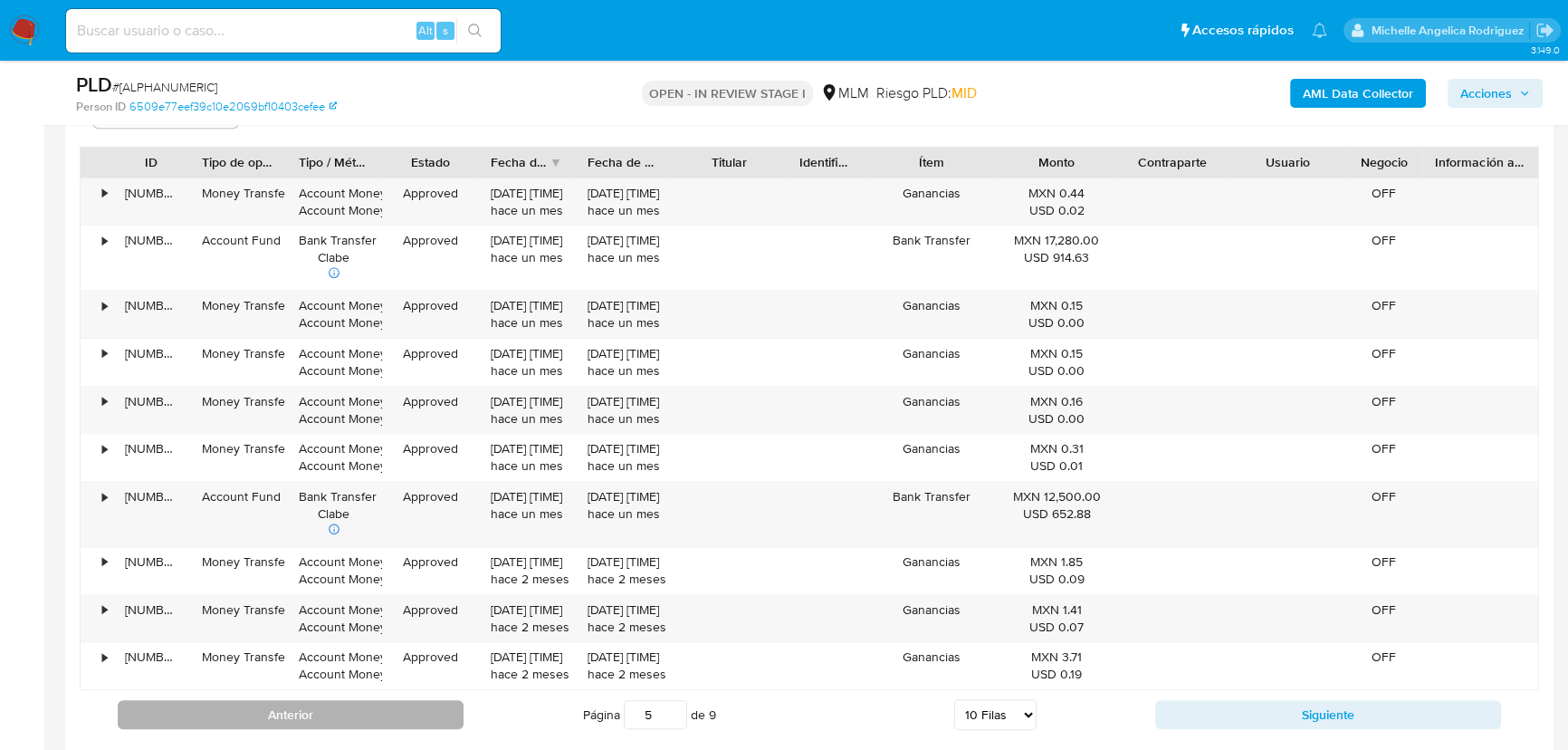 click on "Anterior" at bounding box center [291, 715] 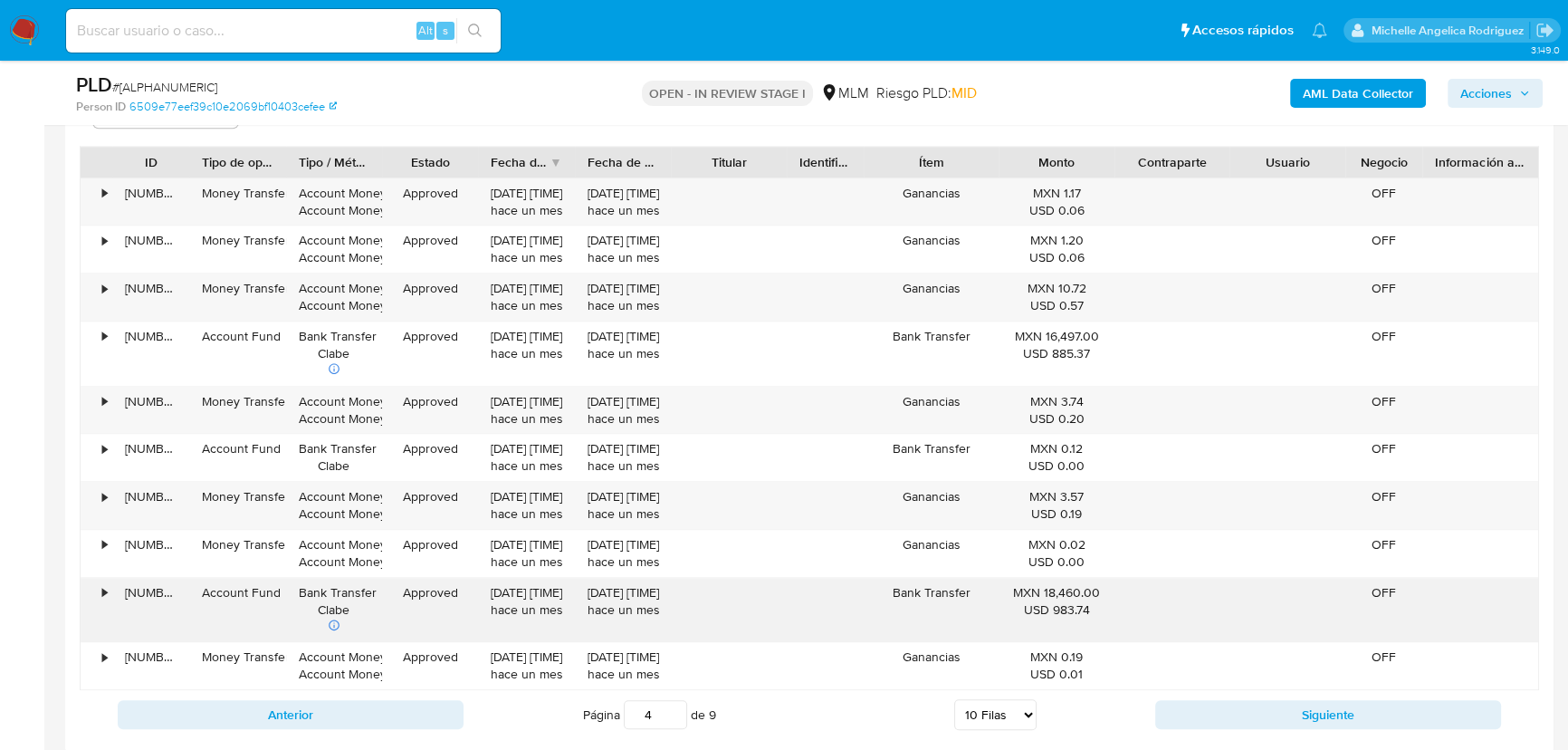 type 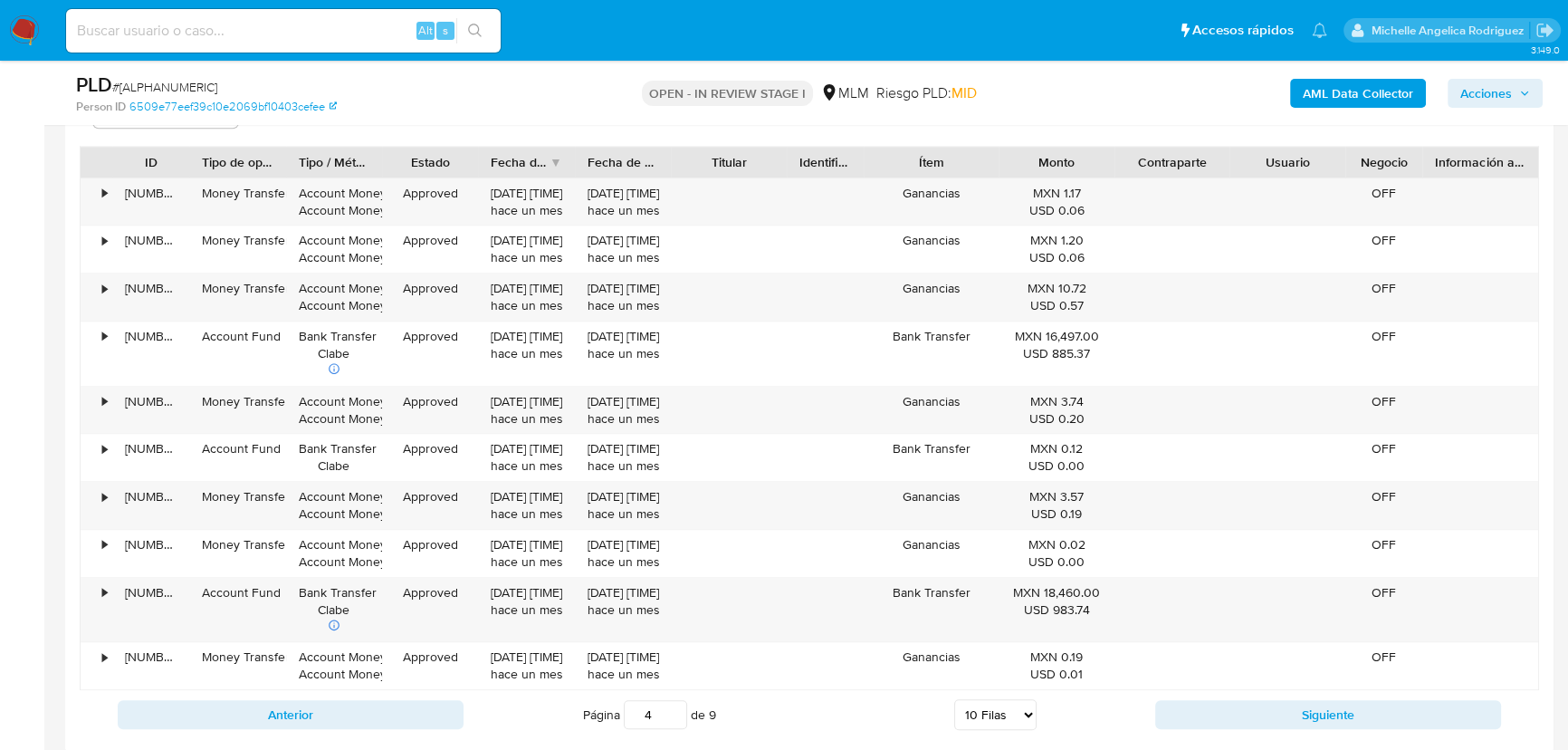 drag, startPoint x: 342, startPoint y: 716, endPoint x: 391, endPoint y: 684, distance: 58.5235 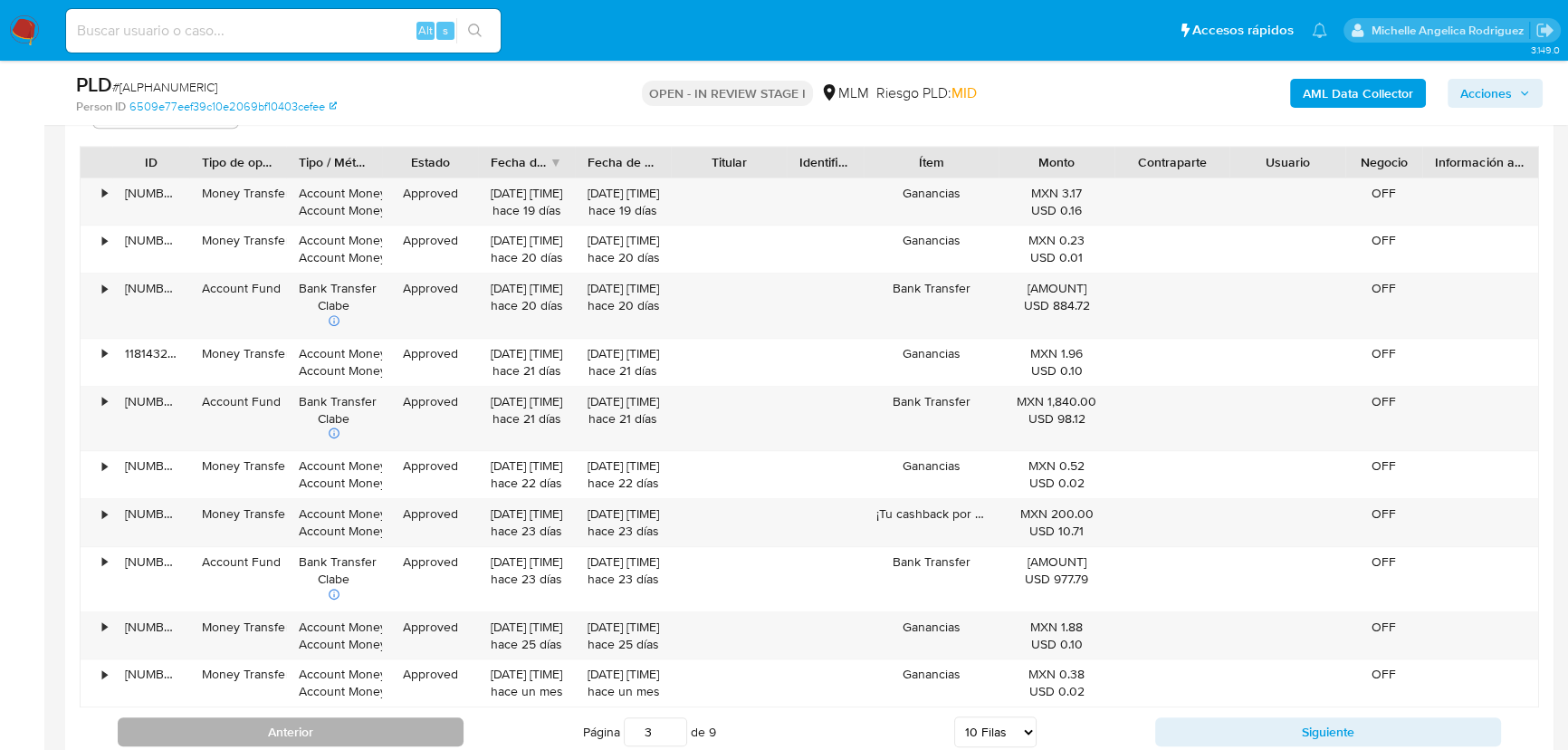 click on "Anterior" at bounding box center [291, 732] 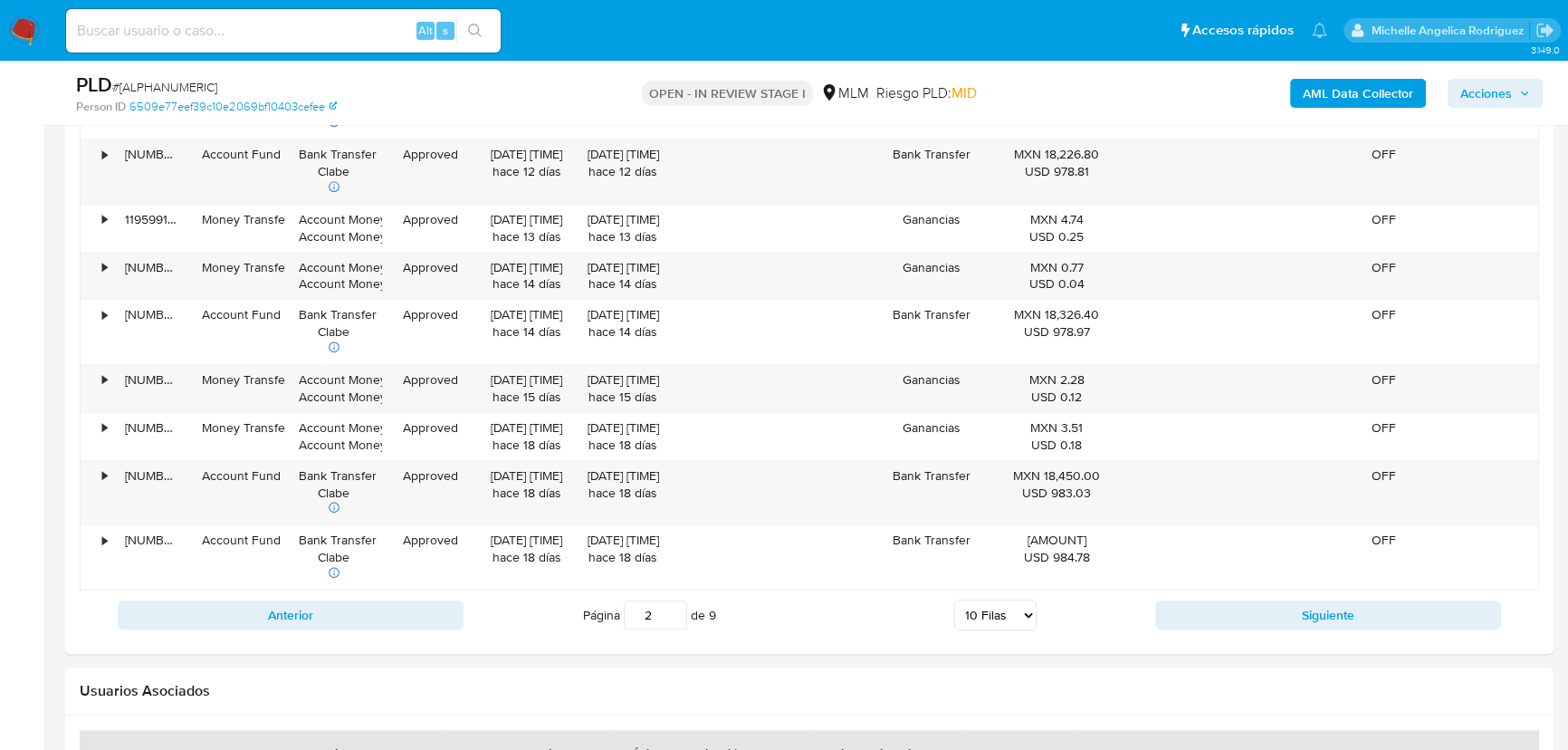 scroll, scrollTop: 2305, scrollLeft: 0, axis: vertical 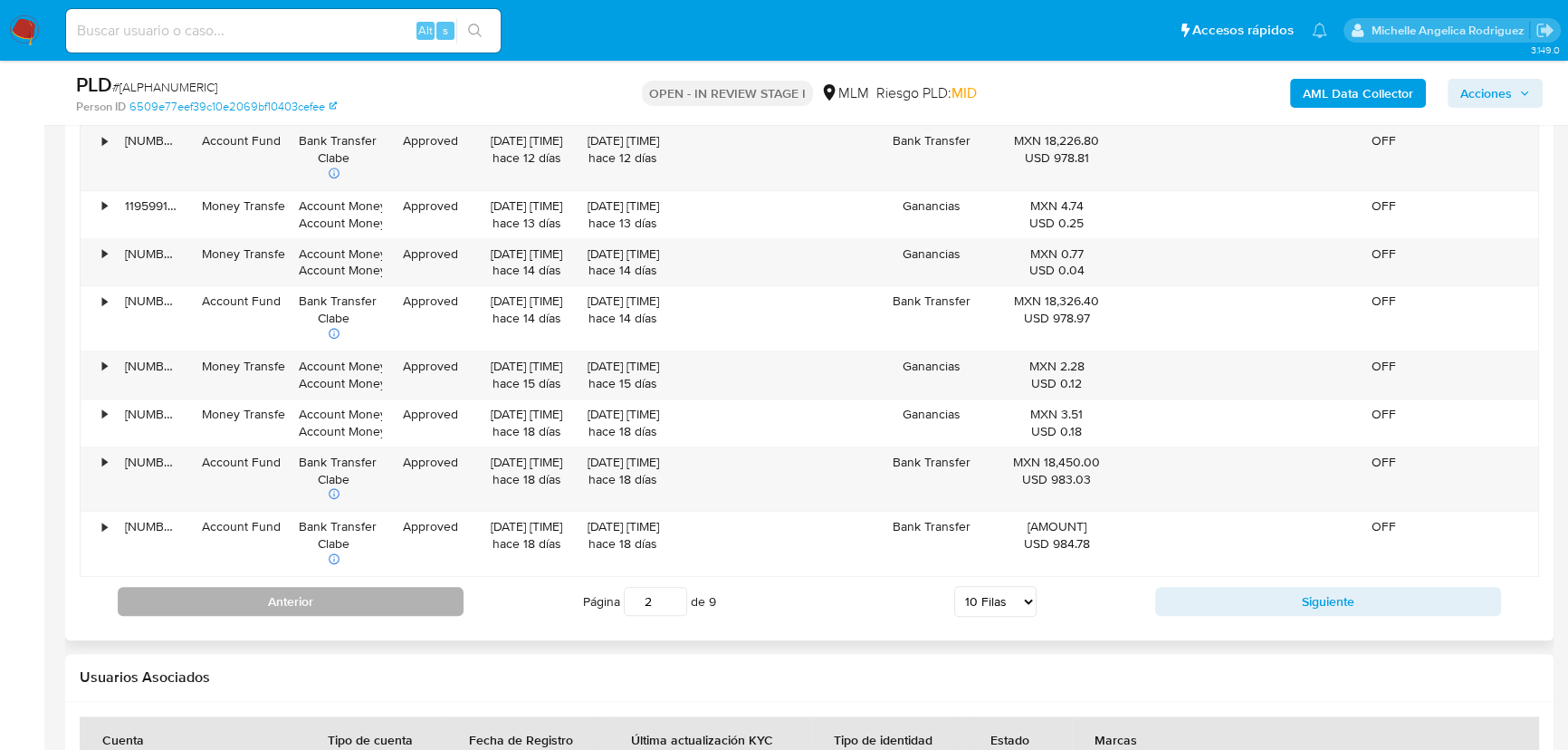 click on "Anterior" at bounding box center (291, 601) 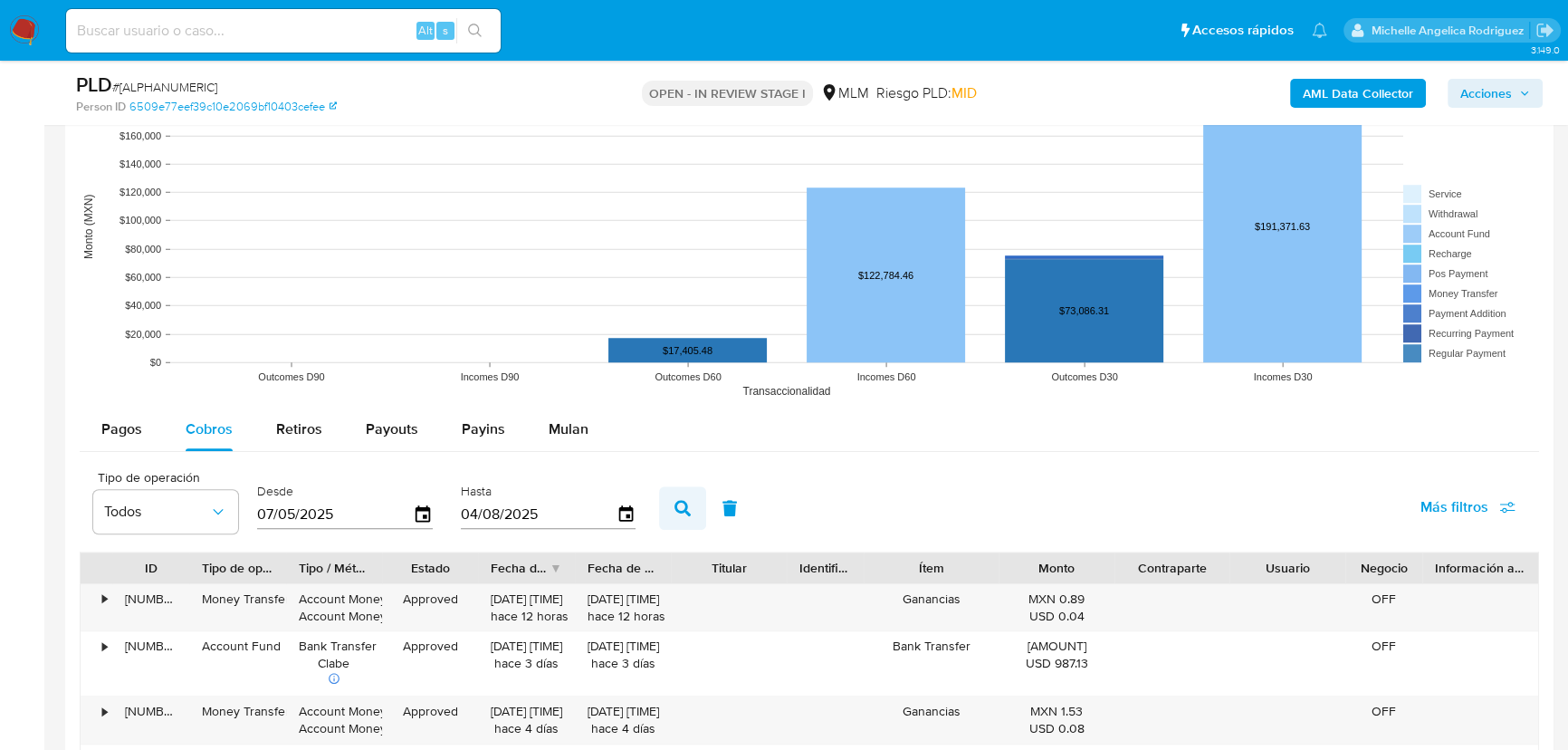 scroll, scrollTop: 1812, scrollLeft: 0, axis: vertical 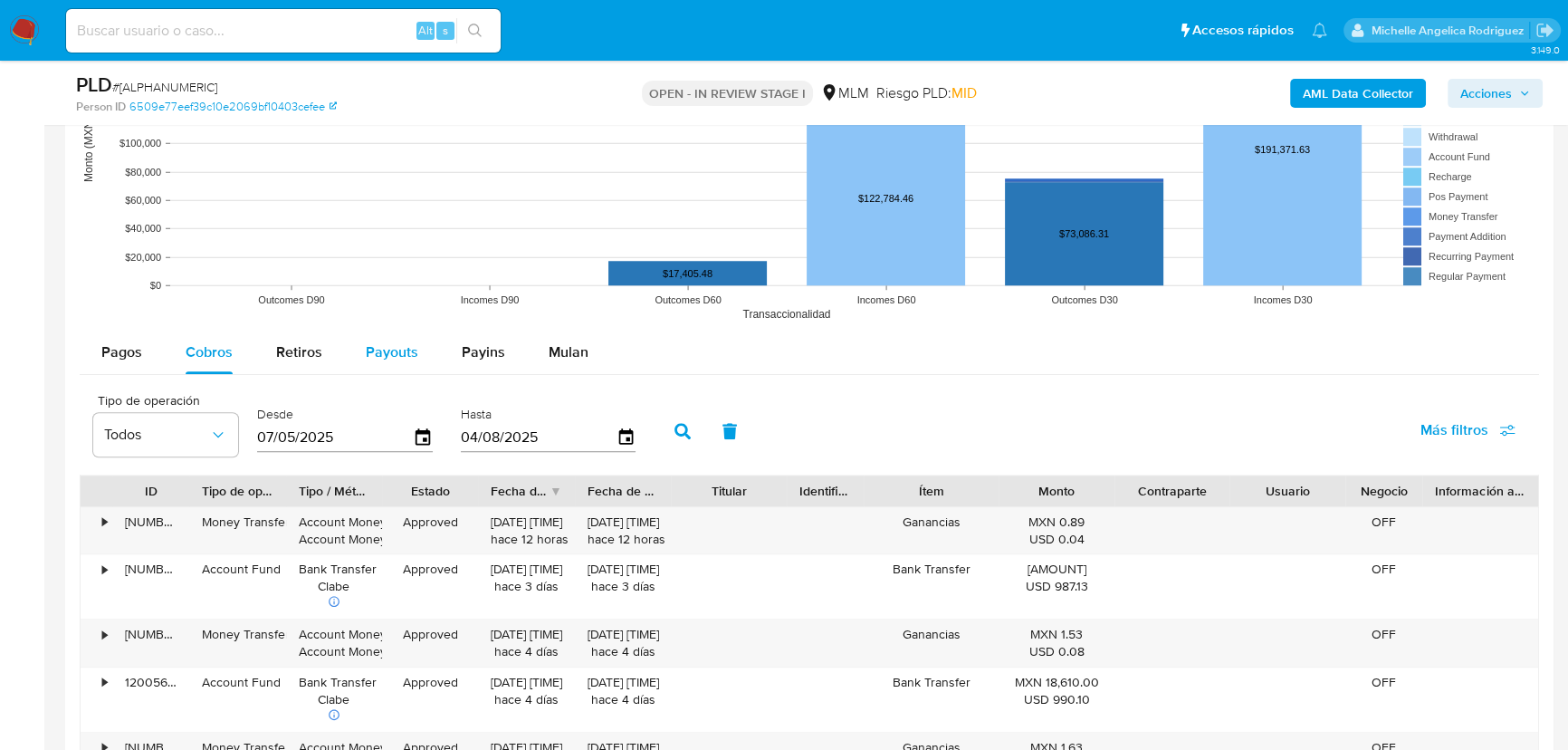 click on "Payouts" at bounding box center [392, 351] 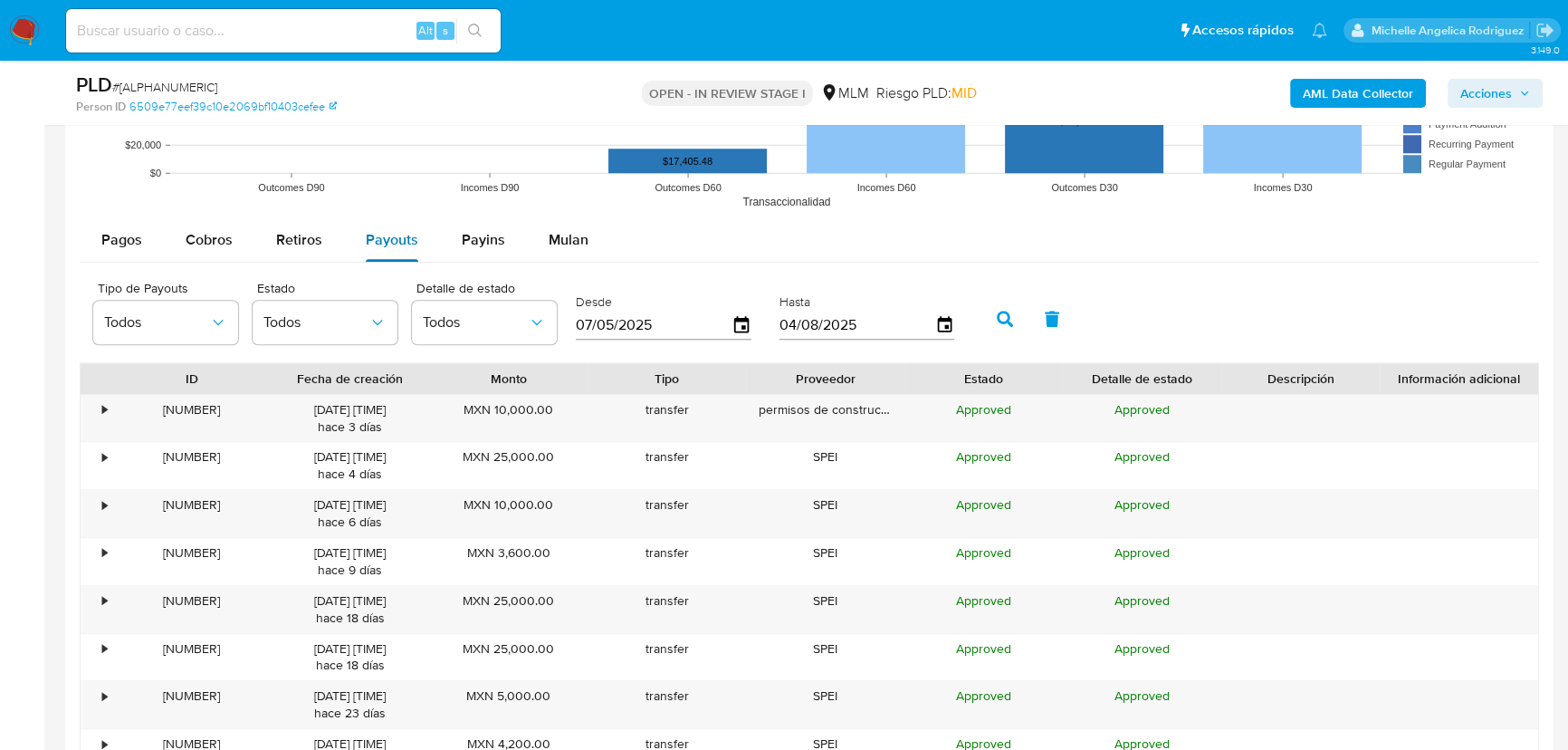 scroll, scrollTop: 2140, scrollLeft: 0, axis: vertical 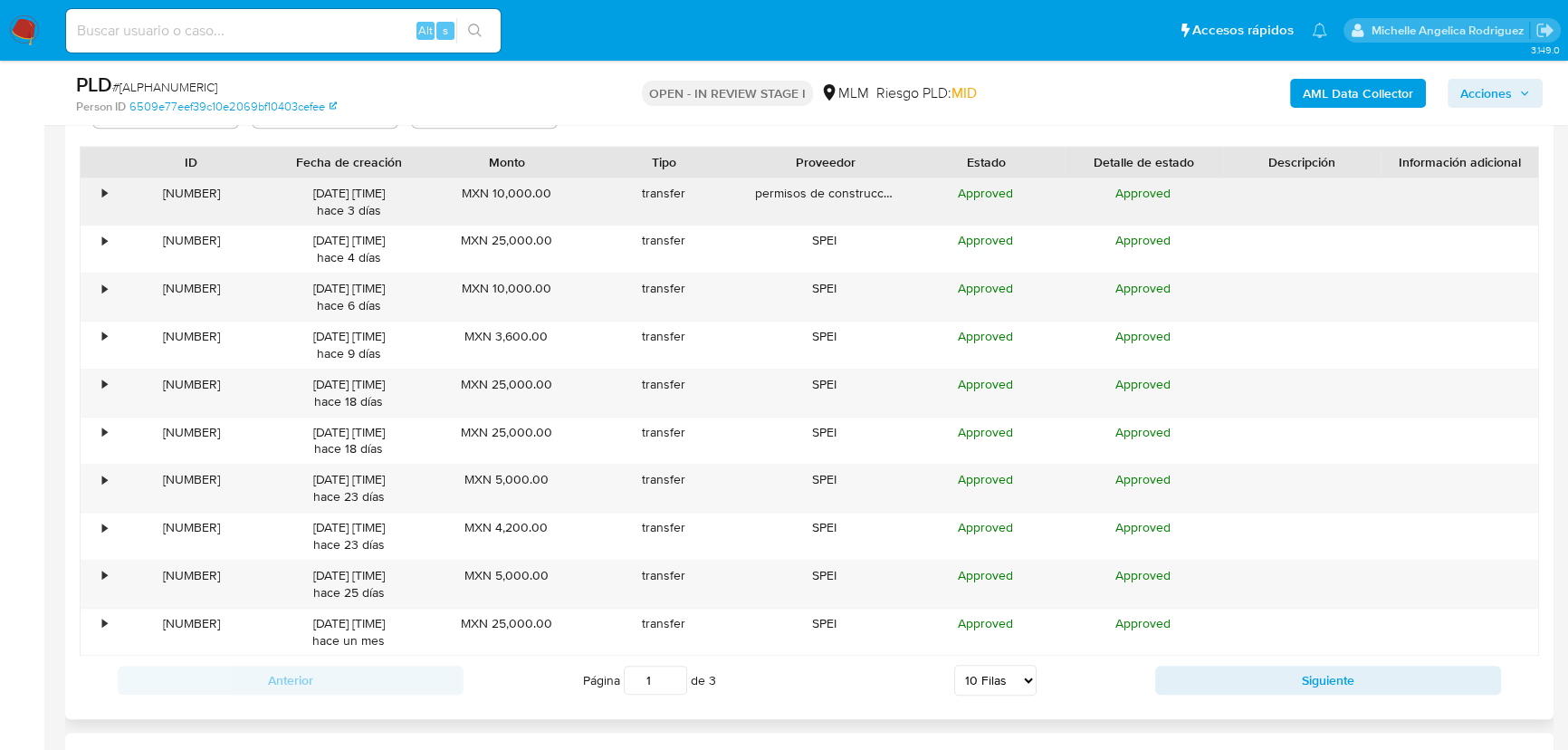 drag, startPoint x: 906, startPoint y: 159, endPoint x: 907, endPoint y: 197, distance: 38.01316 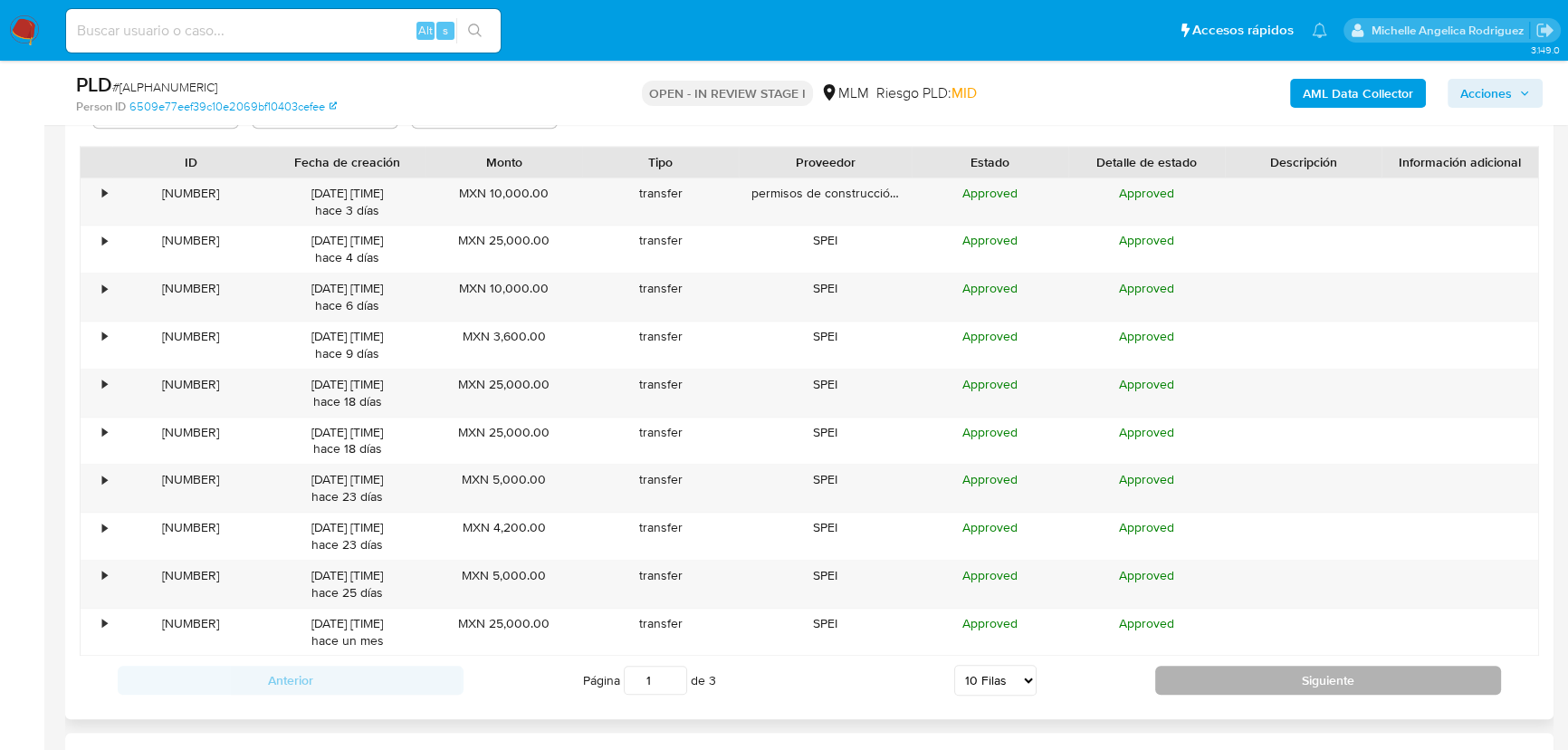 click on "Siguiente" at bounding box center (1328, 680) 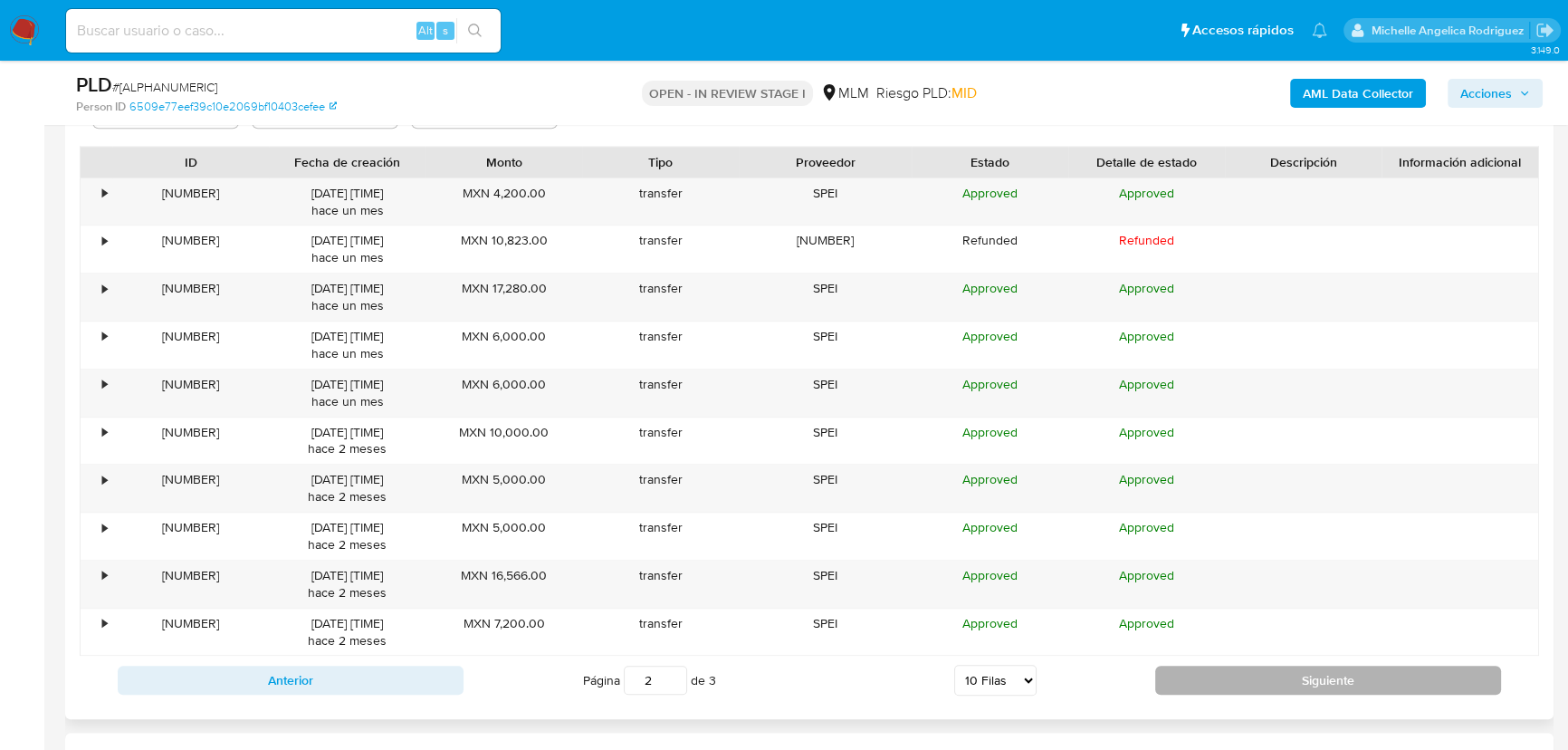 click on "Siguiente" at bounding box center (1328, 680) 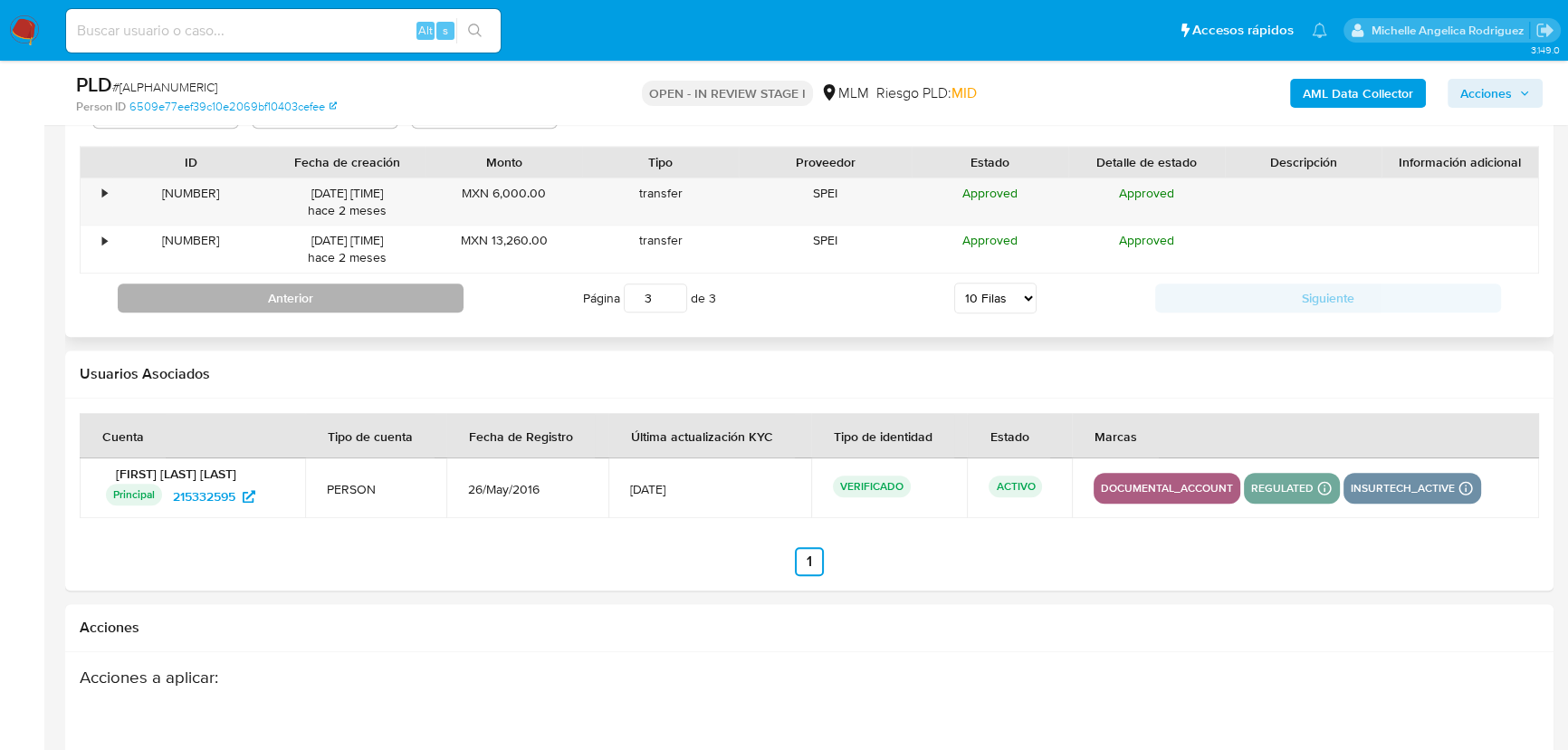 click on "Anterior" at bounding box center [291, 298] 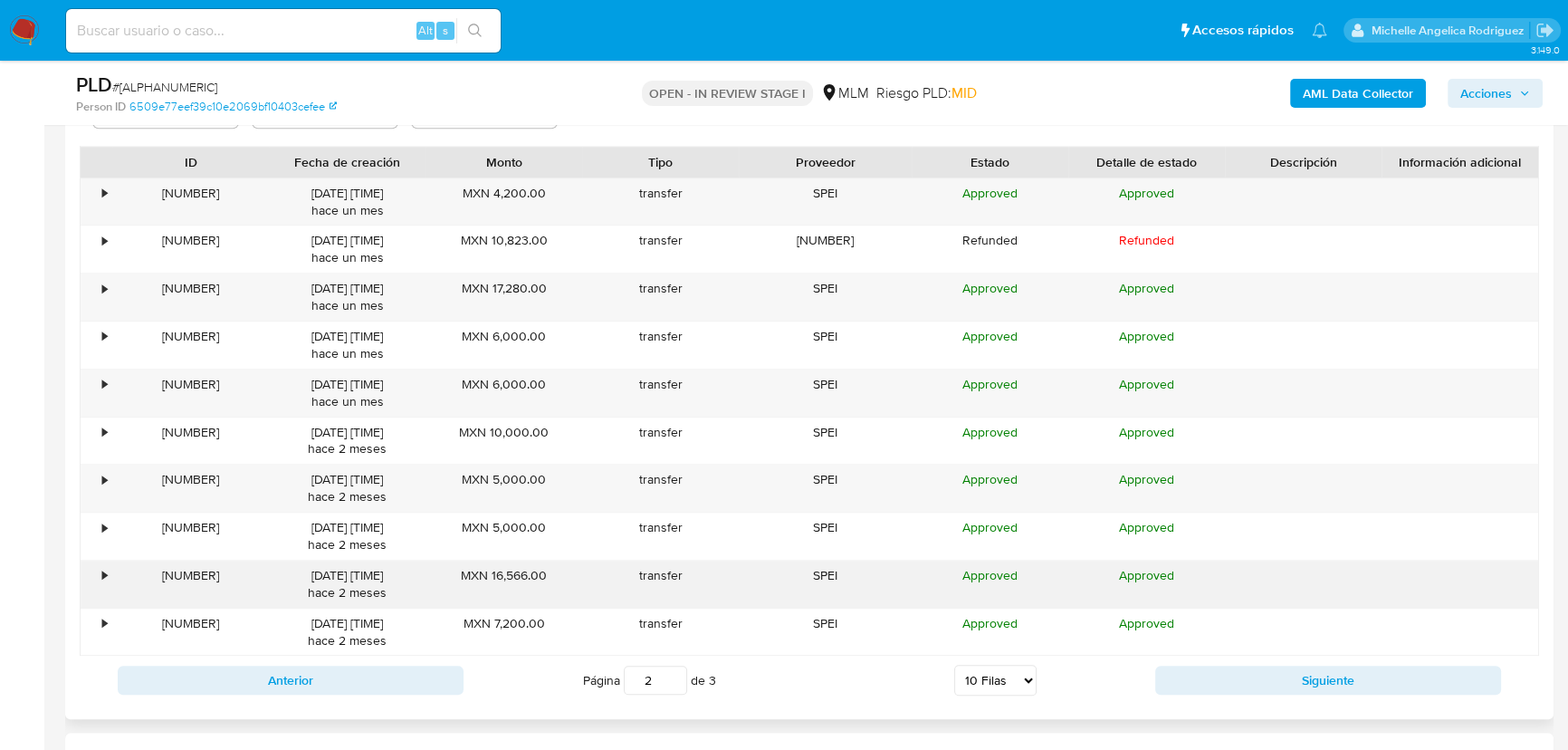 drag, startPoint x: 359, startPoint y: 687, endPoint x: 297, endPoint y: 565, distance: 136.85028 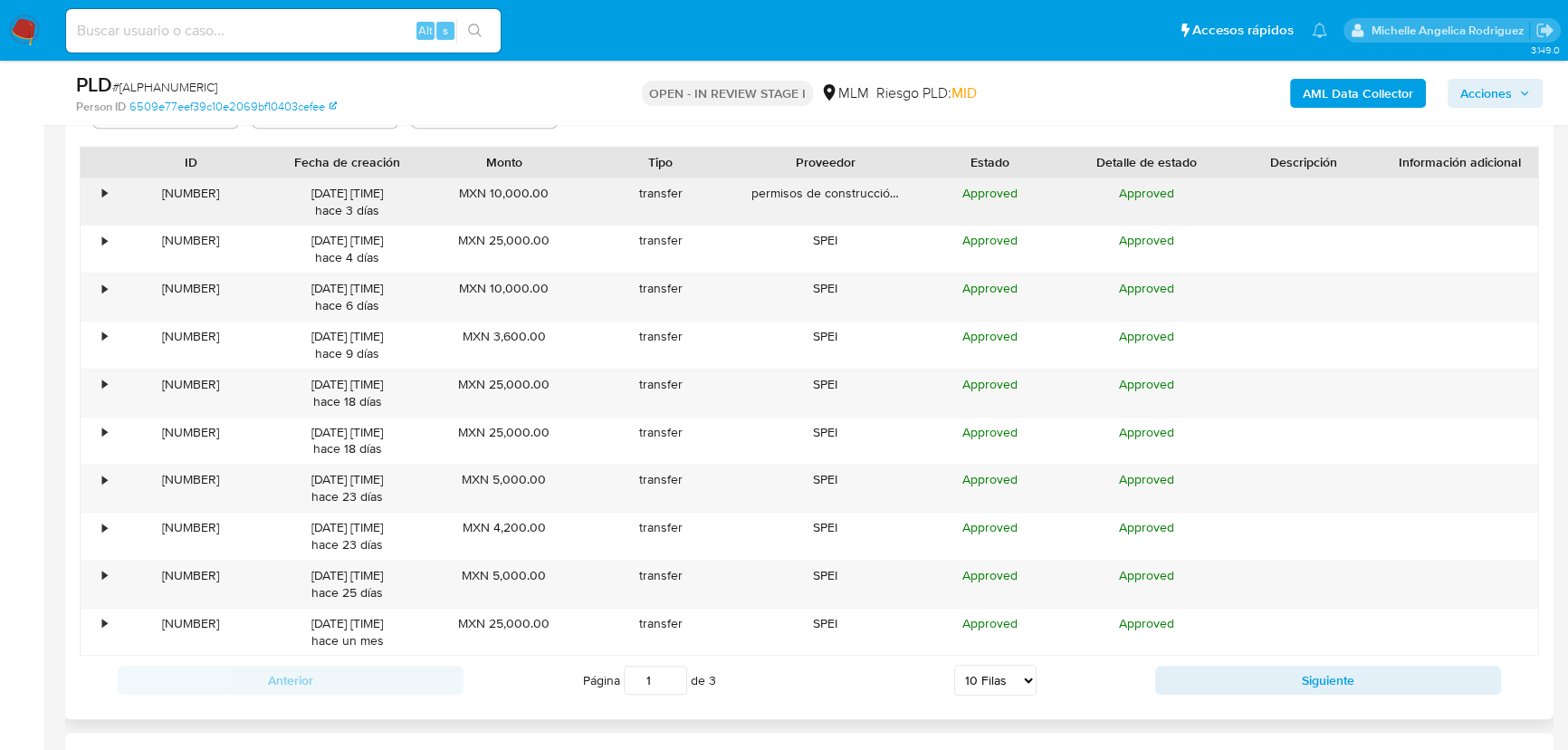 click on "•" at bounding box center (96, 202) 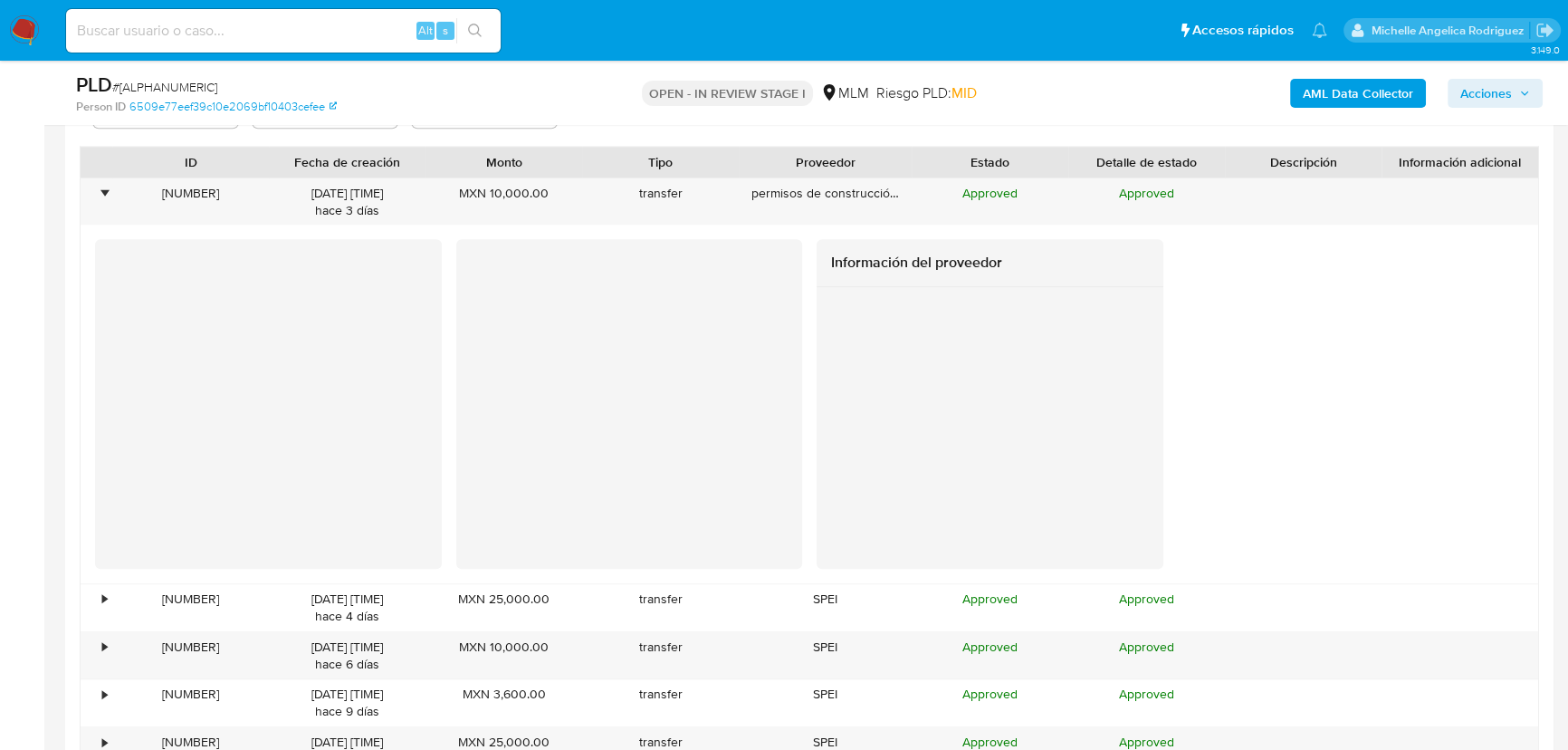 scroll, scrollTop: 2223, scrollLeft: 0, axis: vertical 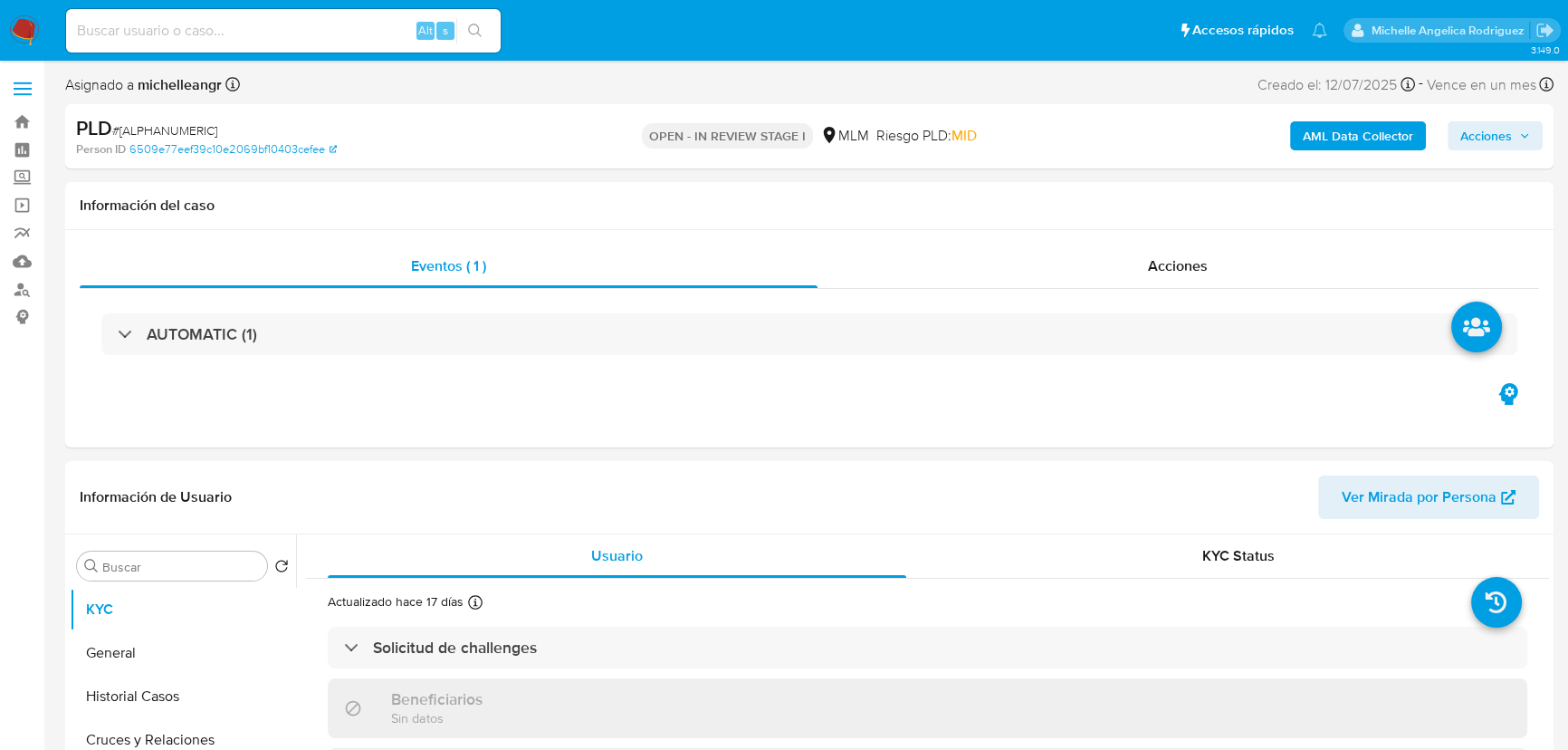 select on "10" 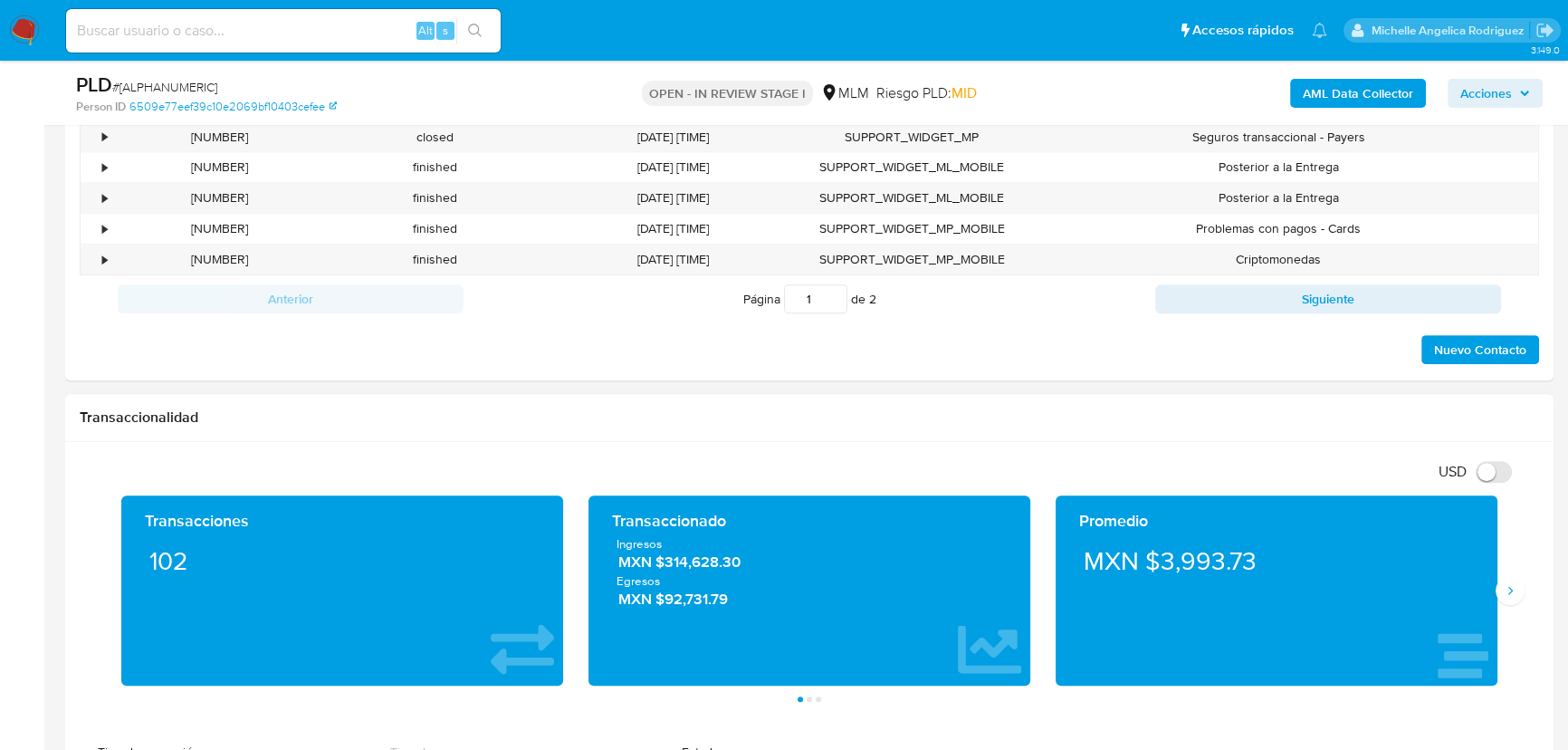 scroll, scrollTop: 1070, scrollLeft: 0, axis: vertical 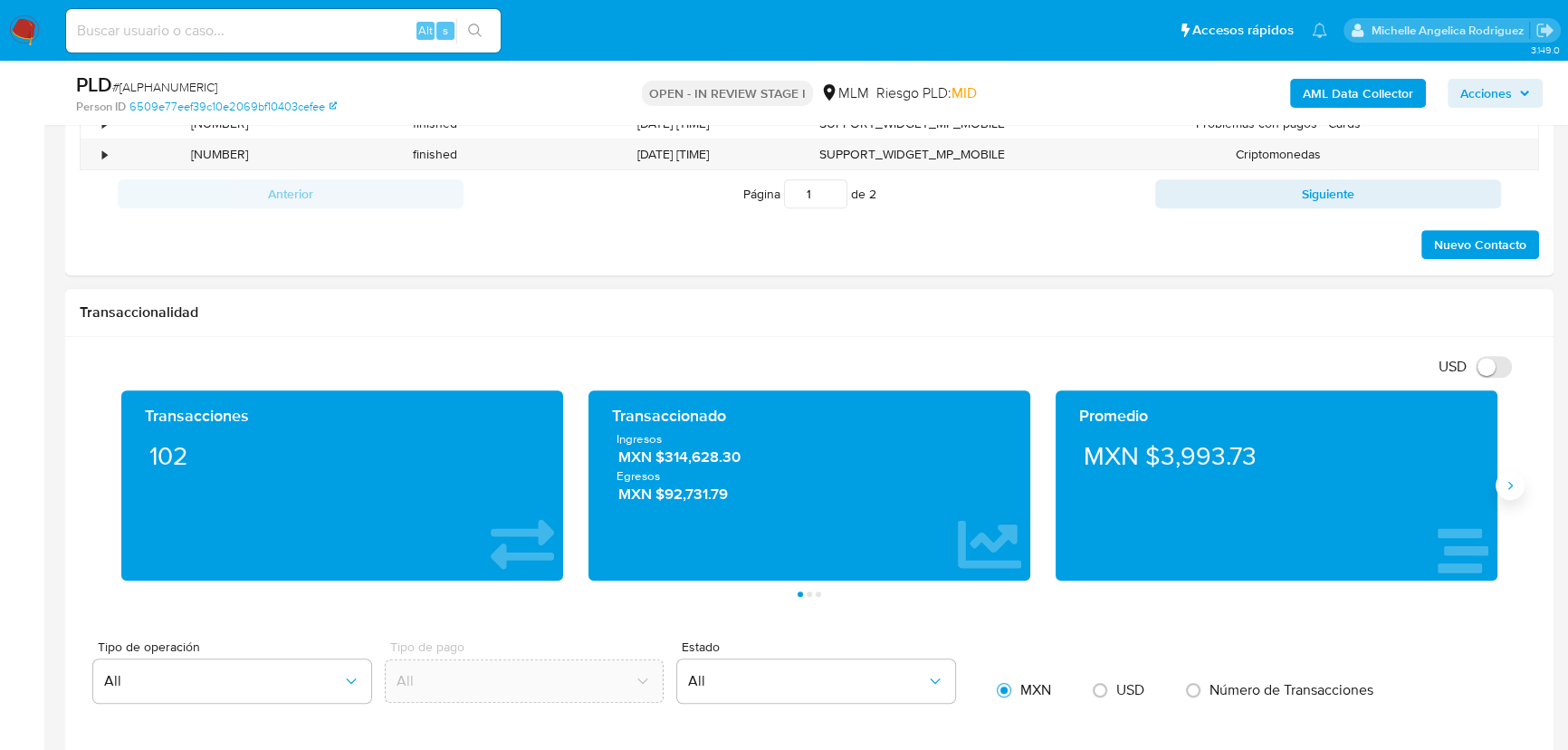 click 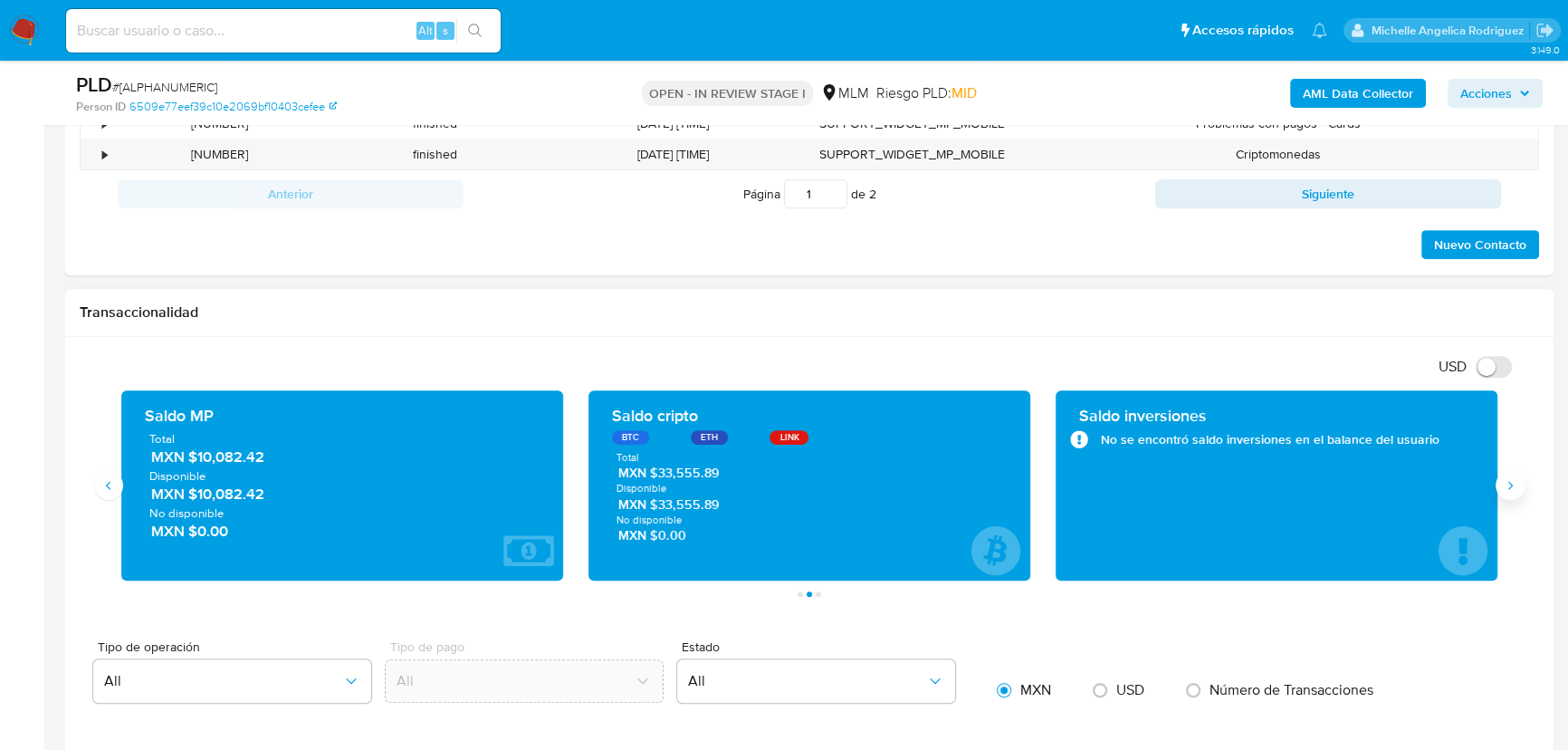 type 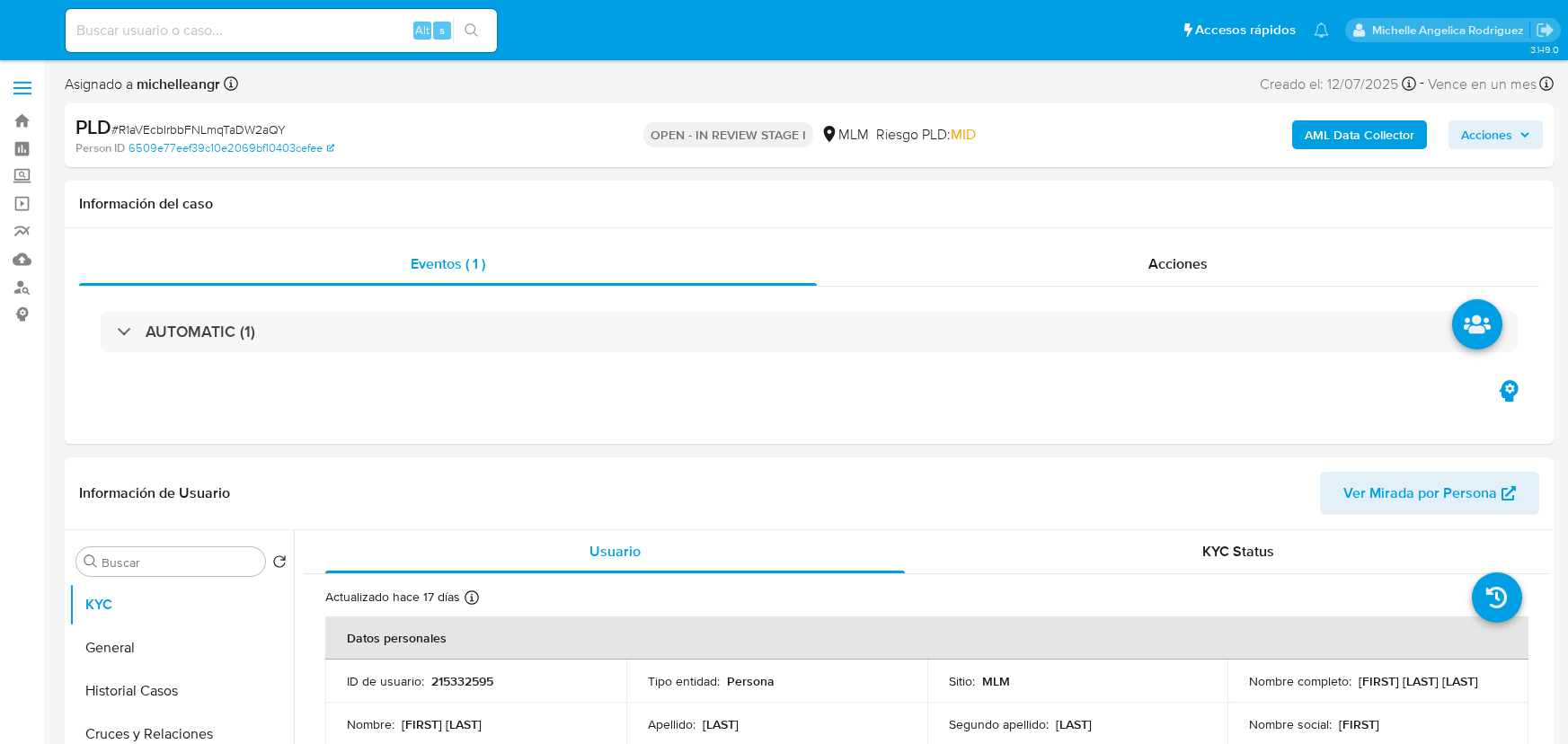 select on "10" 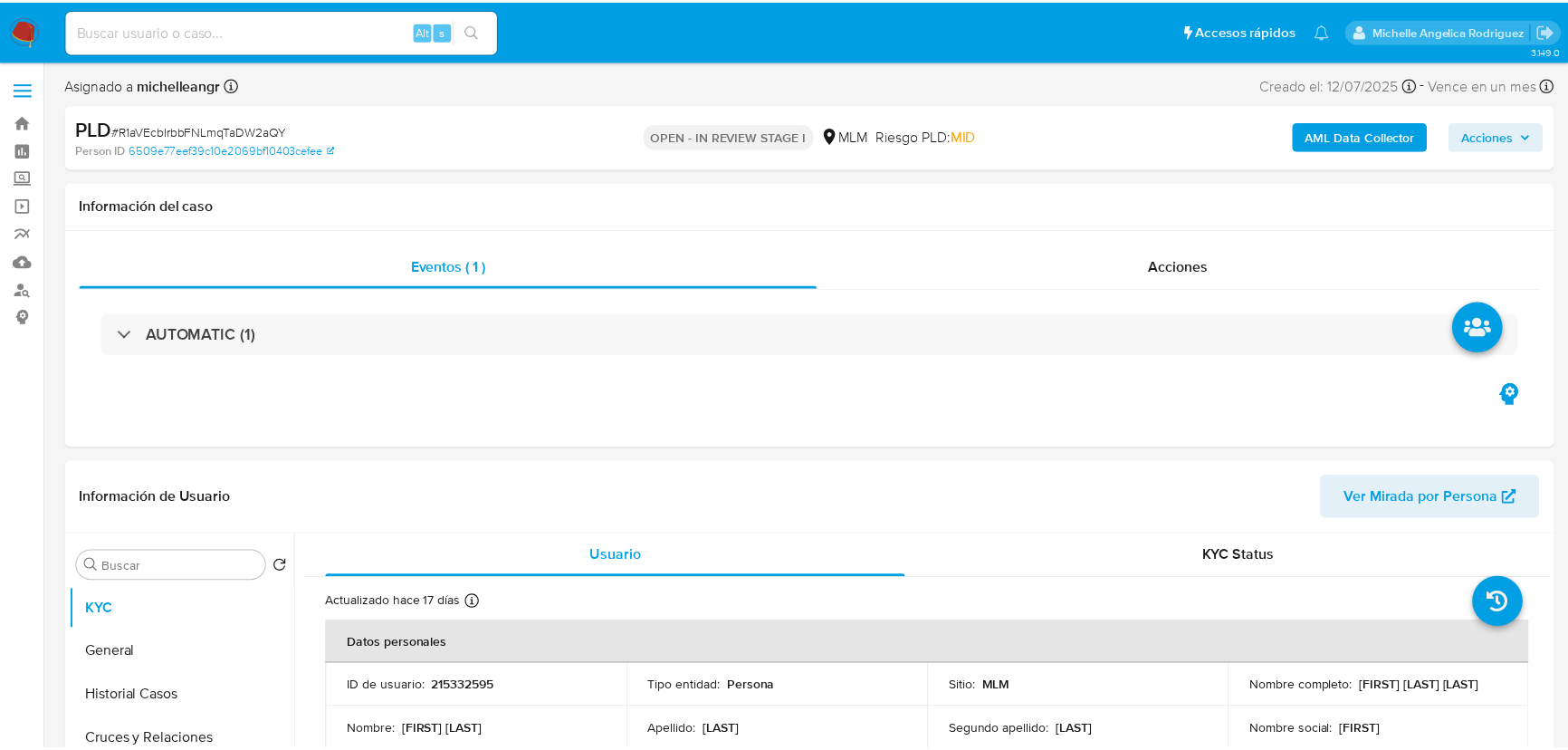 scroll, scrollTop: 0, scrollLeft: 0, axis: both 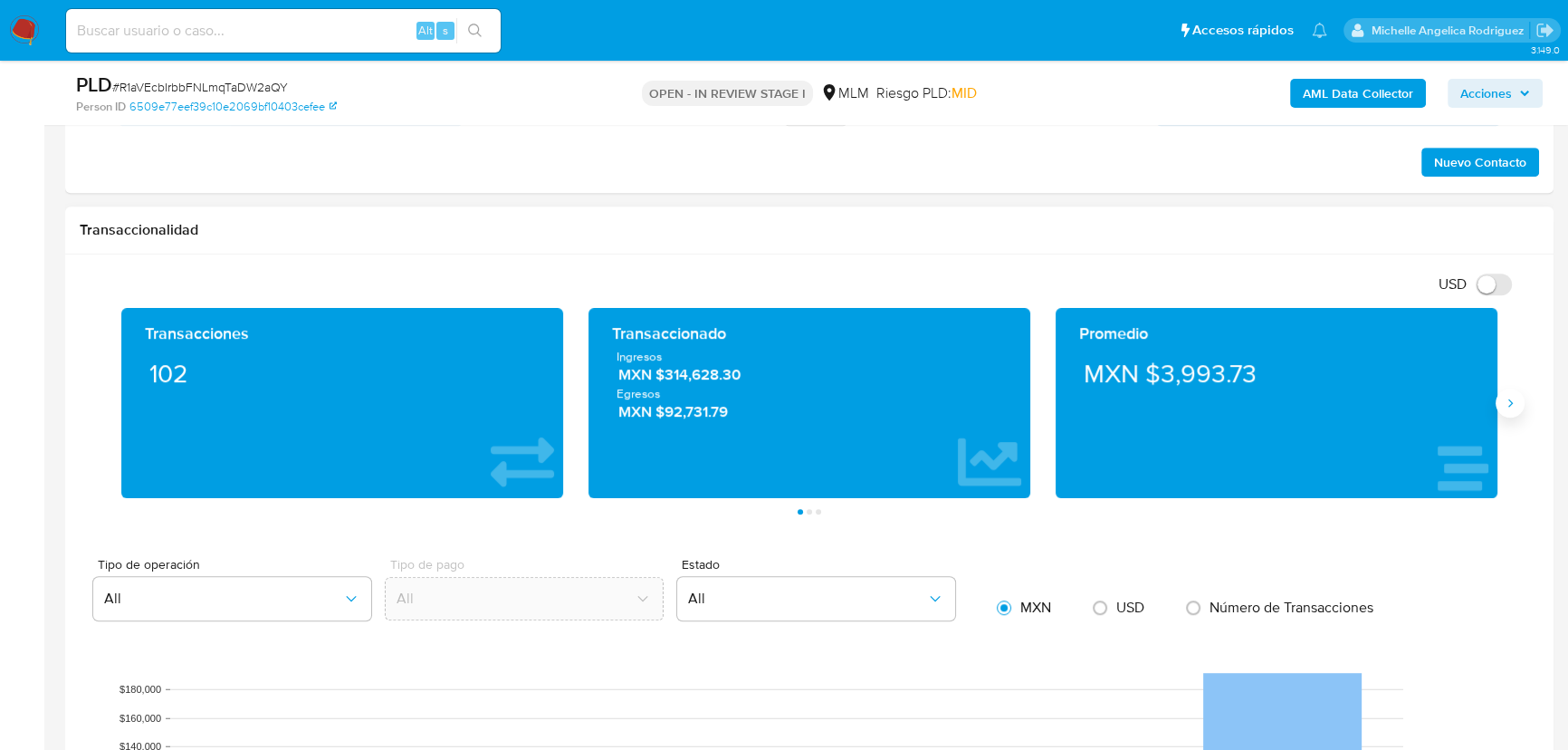 click at bounding box center [1510, 403] 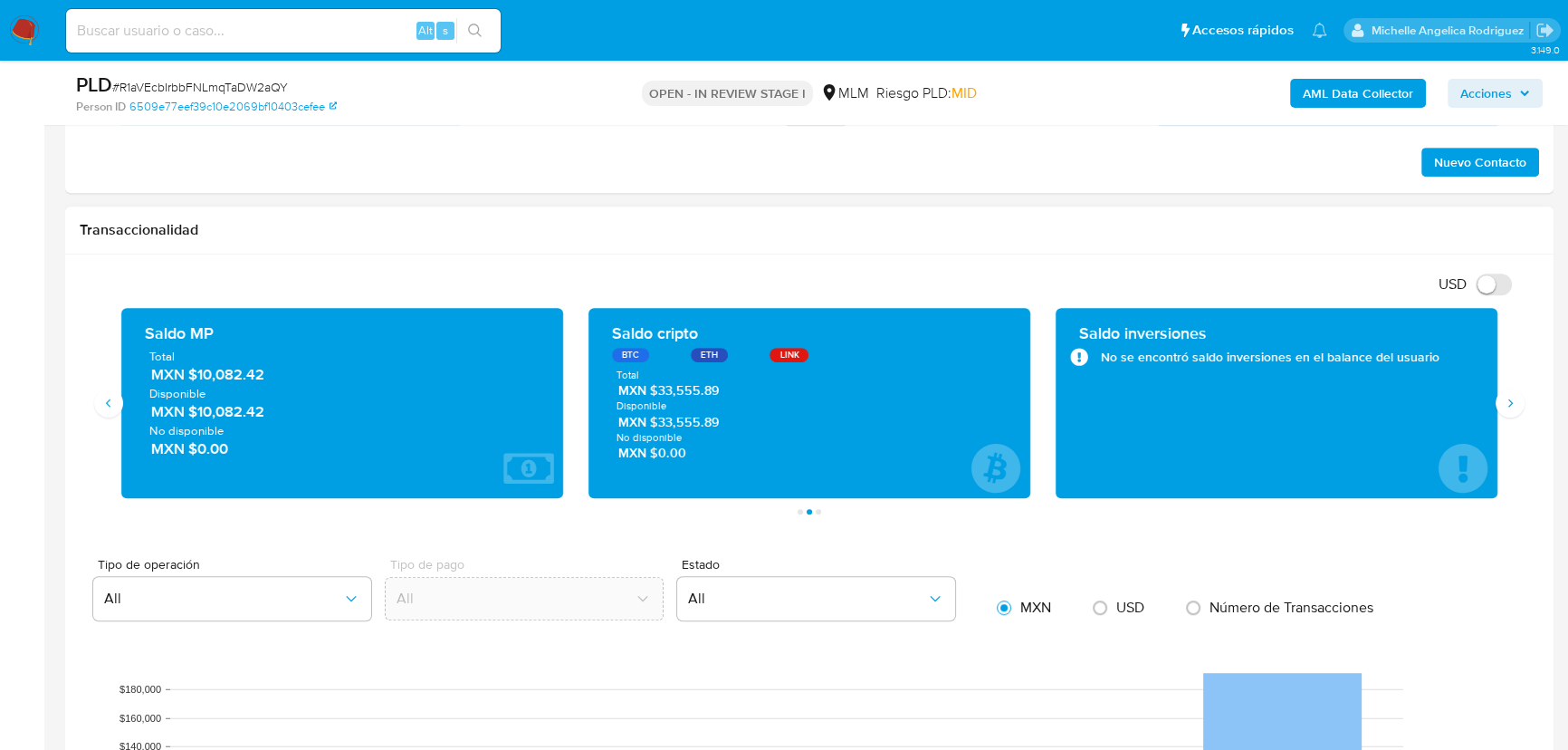 type 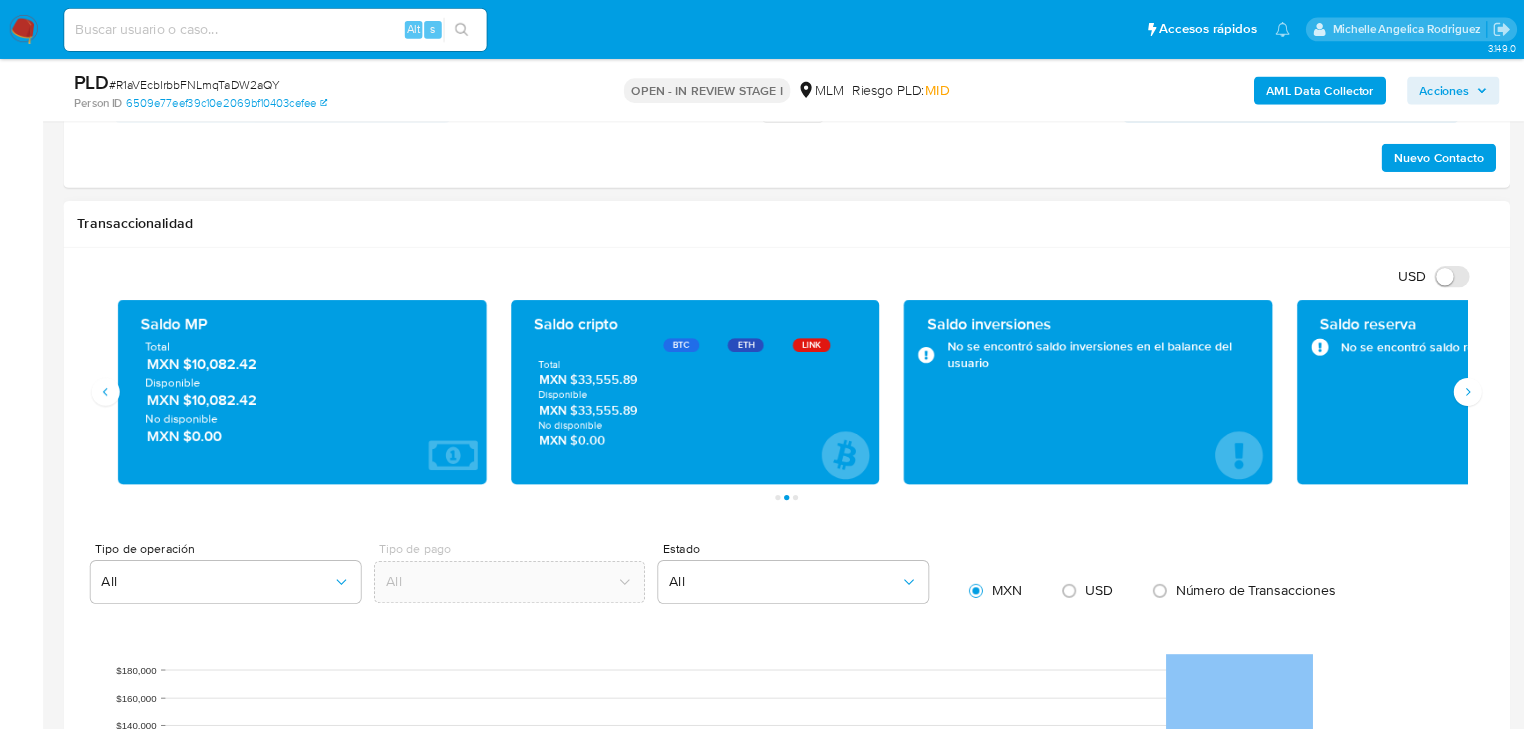 scroll, scrollTop: 1272, scrollLeft: 0, axis: vertical 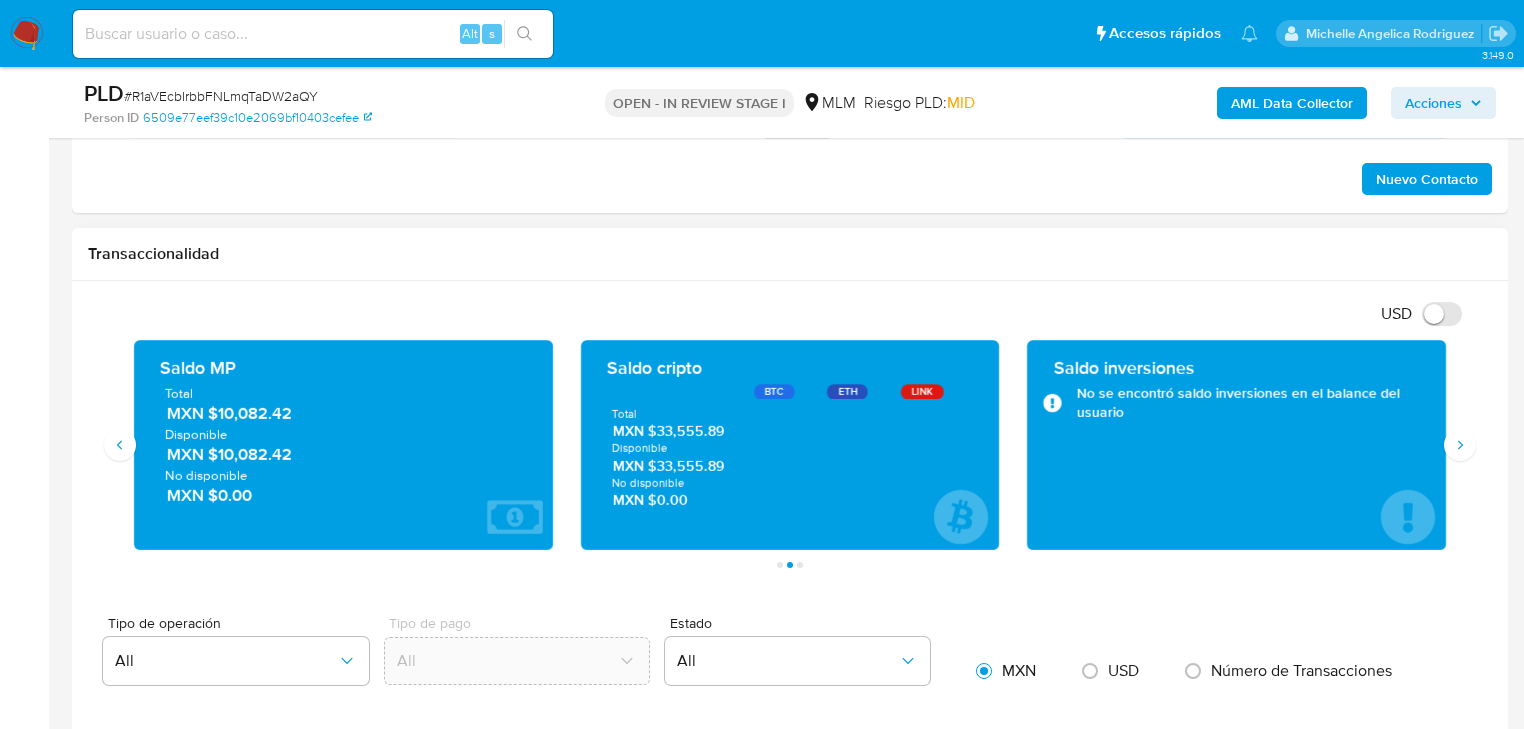 click on "Transaccionalidad" at bounding box center (790, 254) 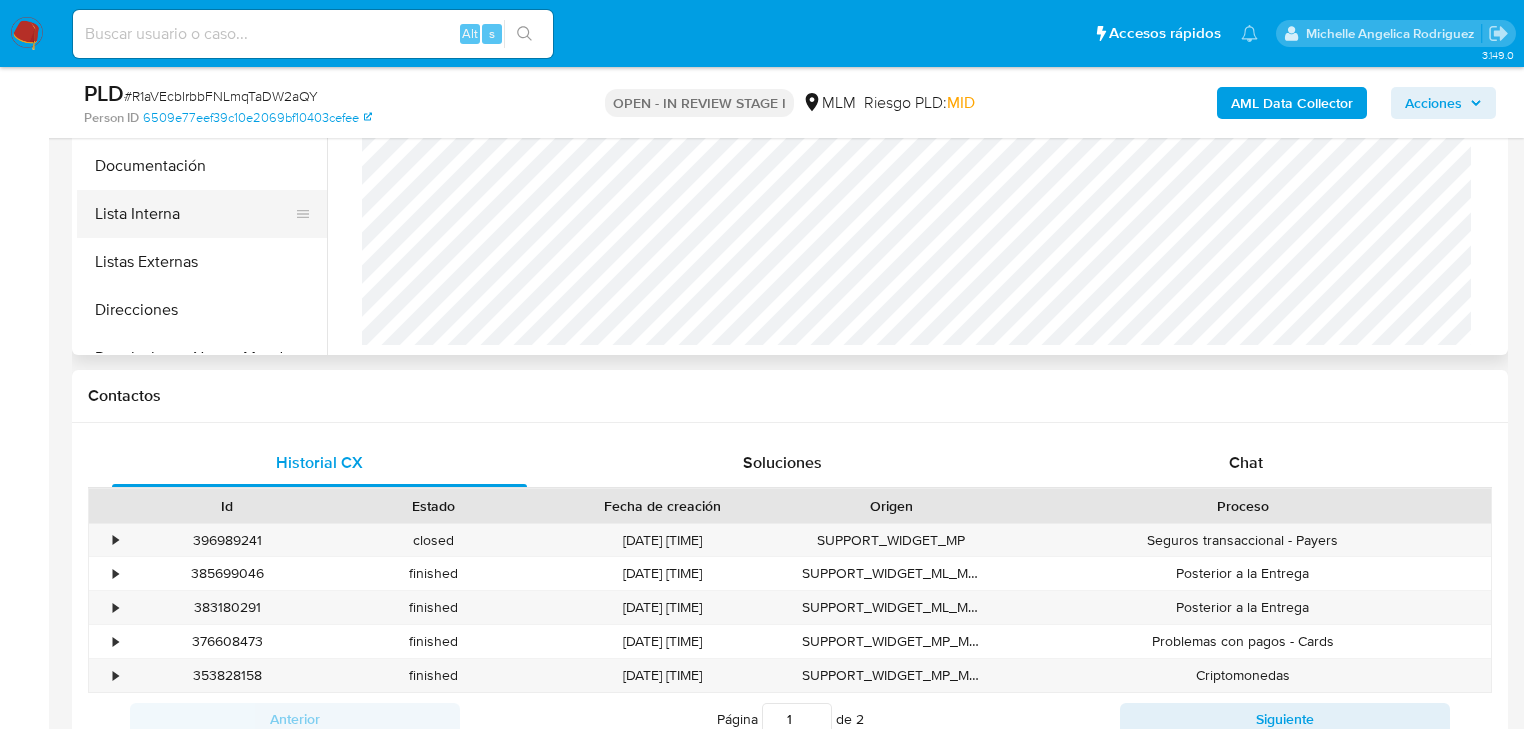 scroll, scrollTop: 472, scrollLeft: 0, axis: vertical 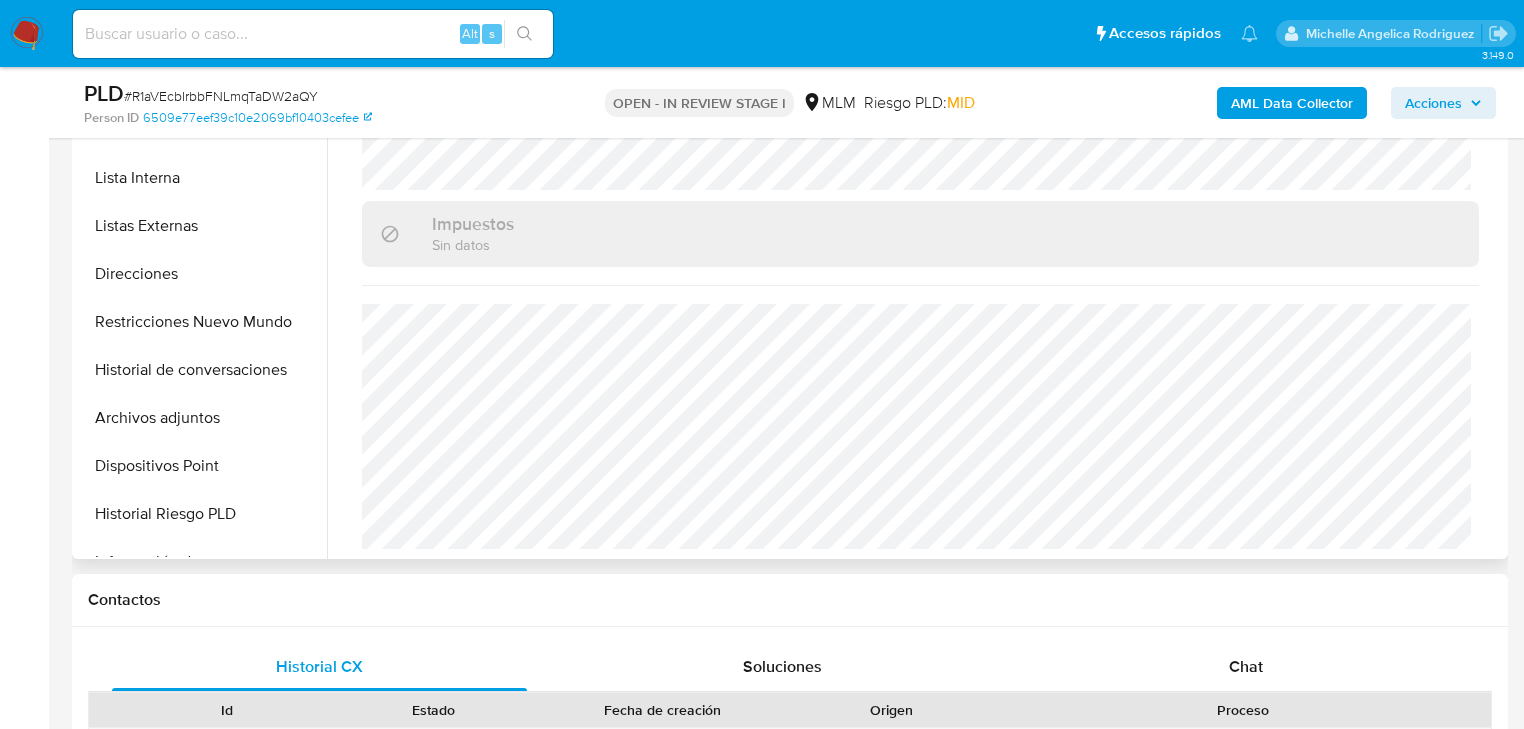 drag, startPoint x: 209, startPoint y: 416, endPoint x: 1326, endPoint y: 391, distance: 1117.2798 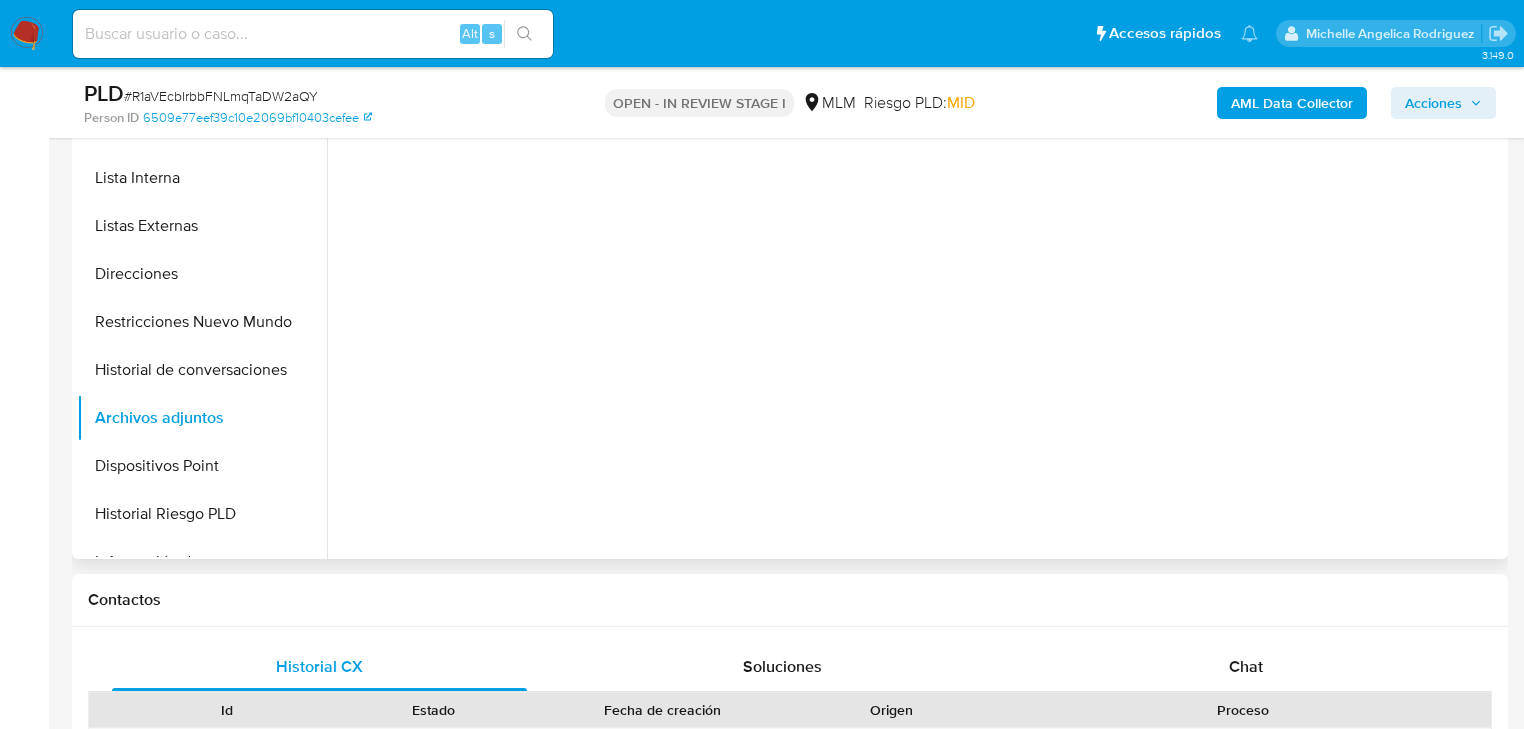scroll, scrollTop: 0, scrollLeft: 0, axis: both 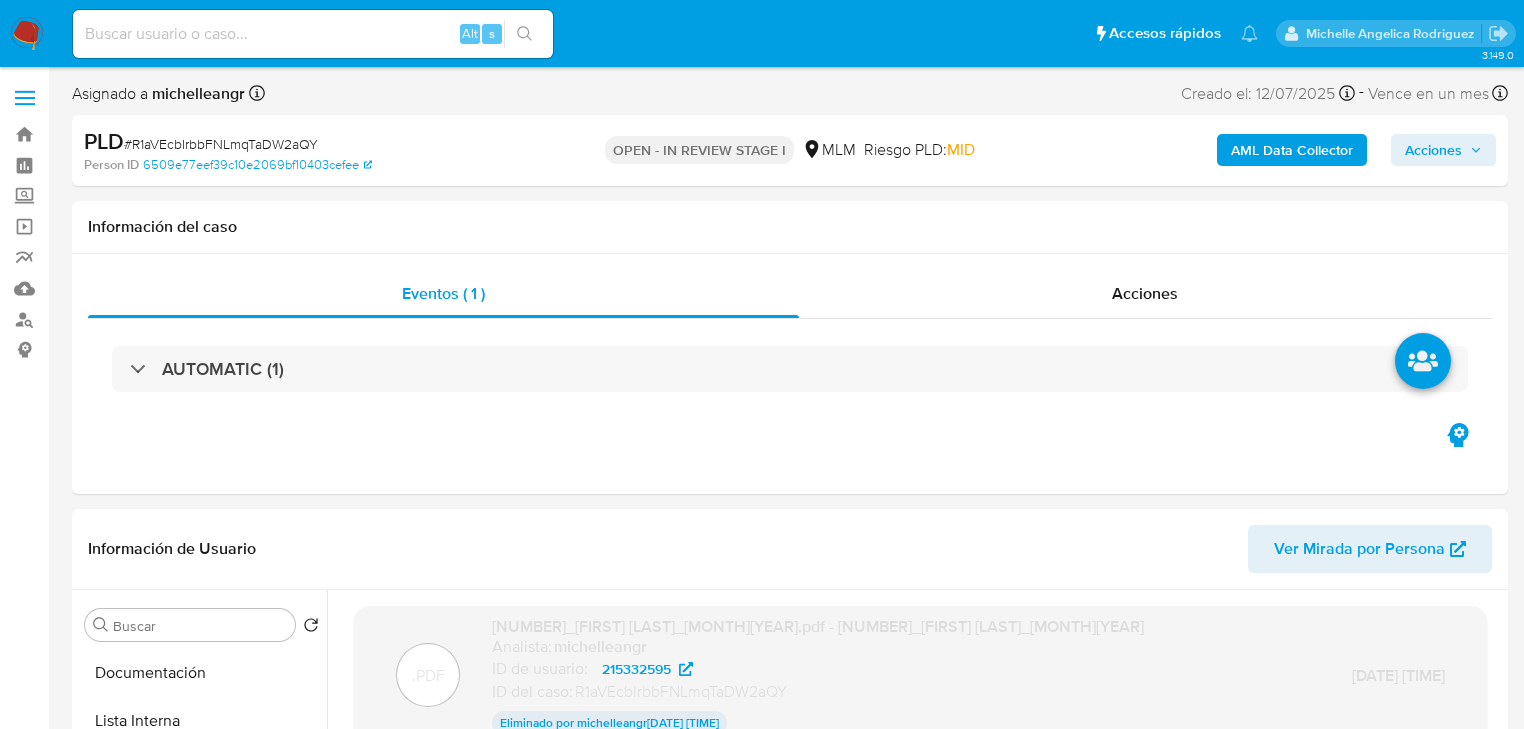 click on "AML Data Collector" at bounding box center (1292, 150) 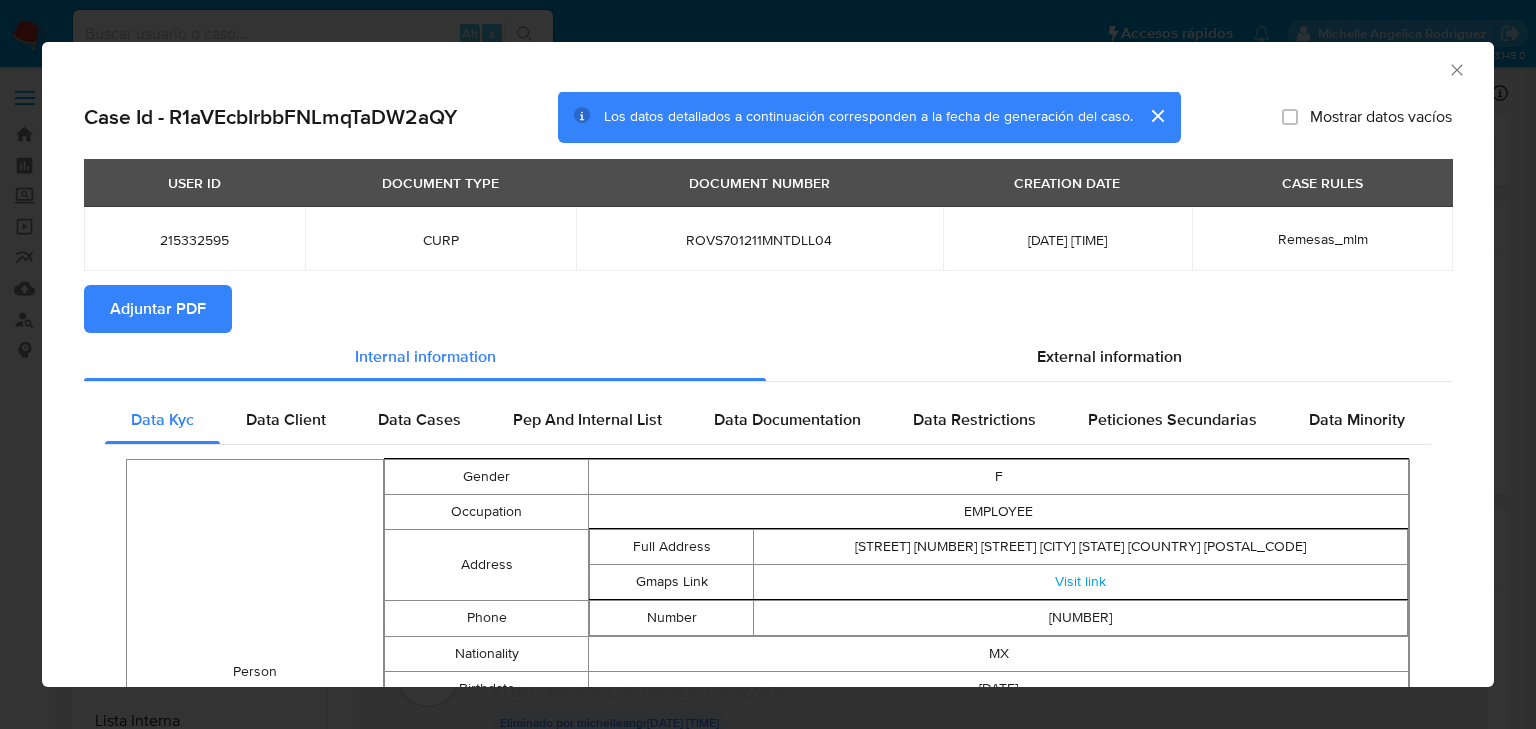 click on "Adjuntar PDF" at bounding box center (158, 309) 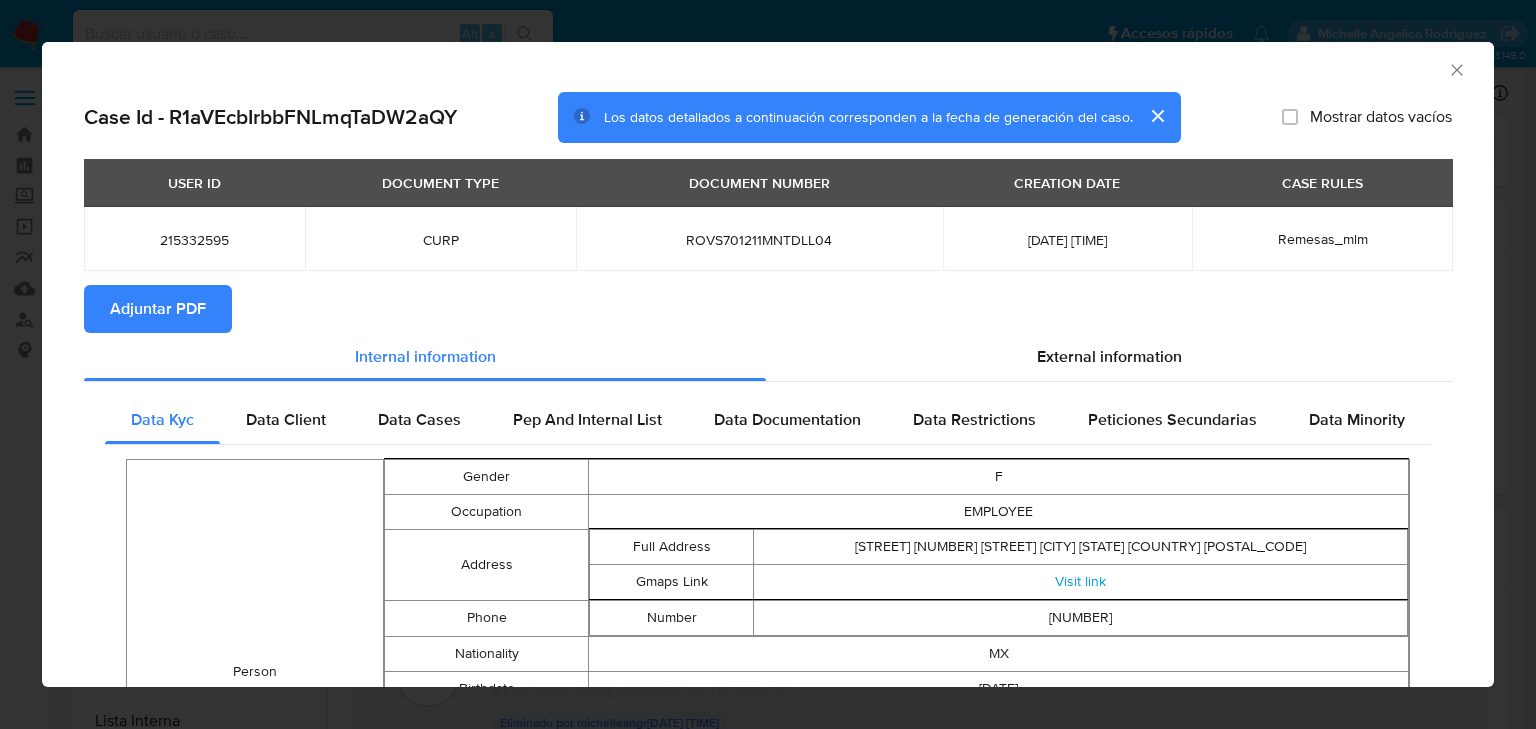 type 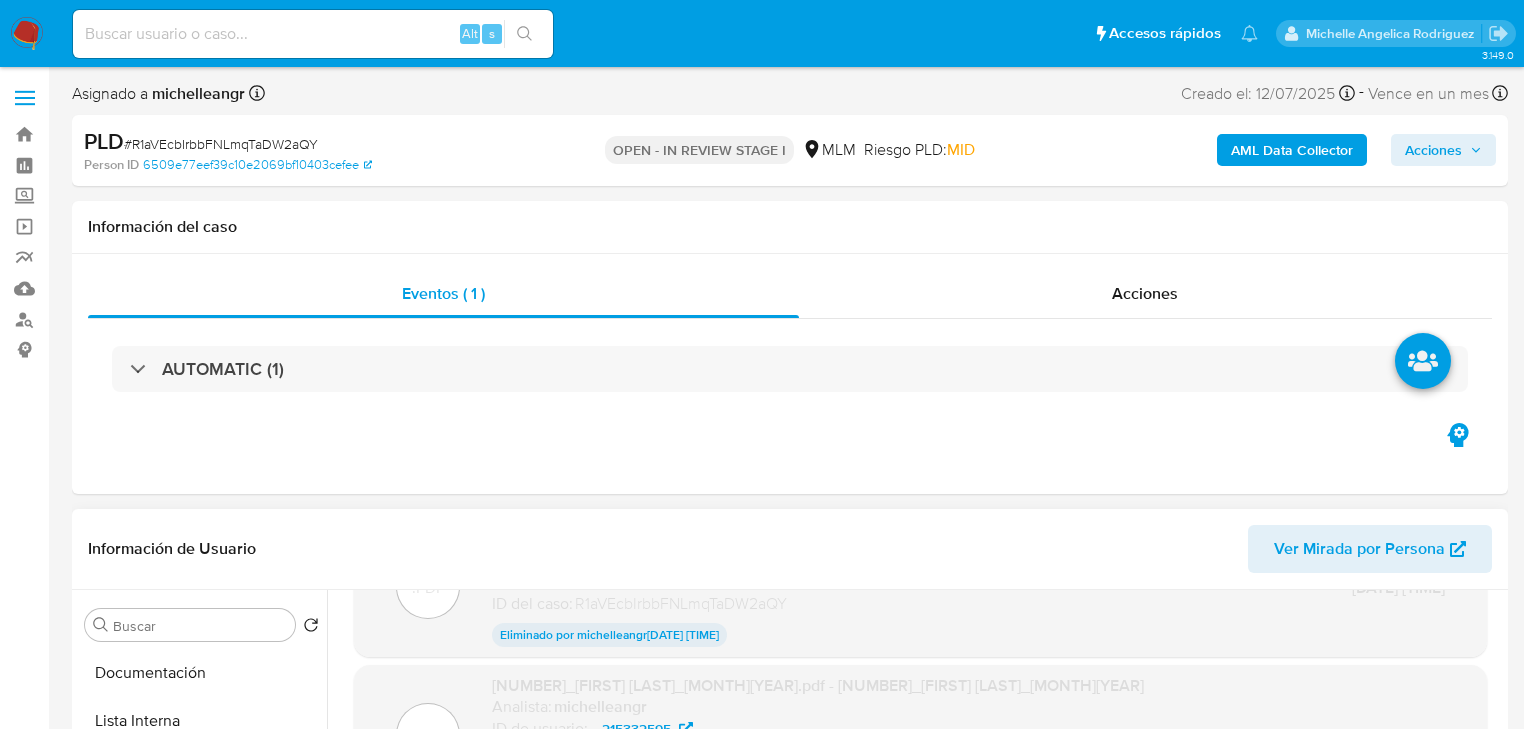 scroll, scrollTop: 188, scrollLeft: 0, axis: vertical 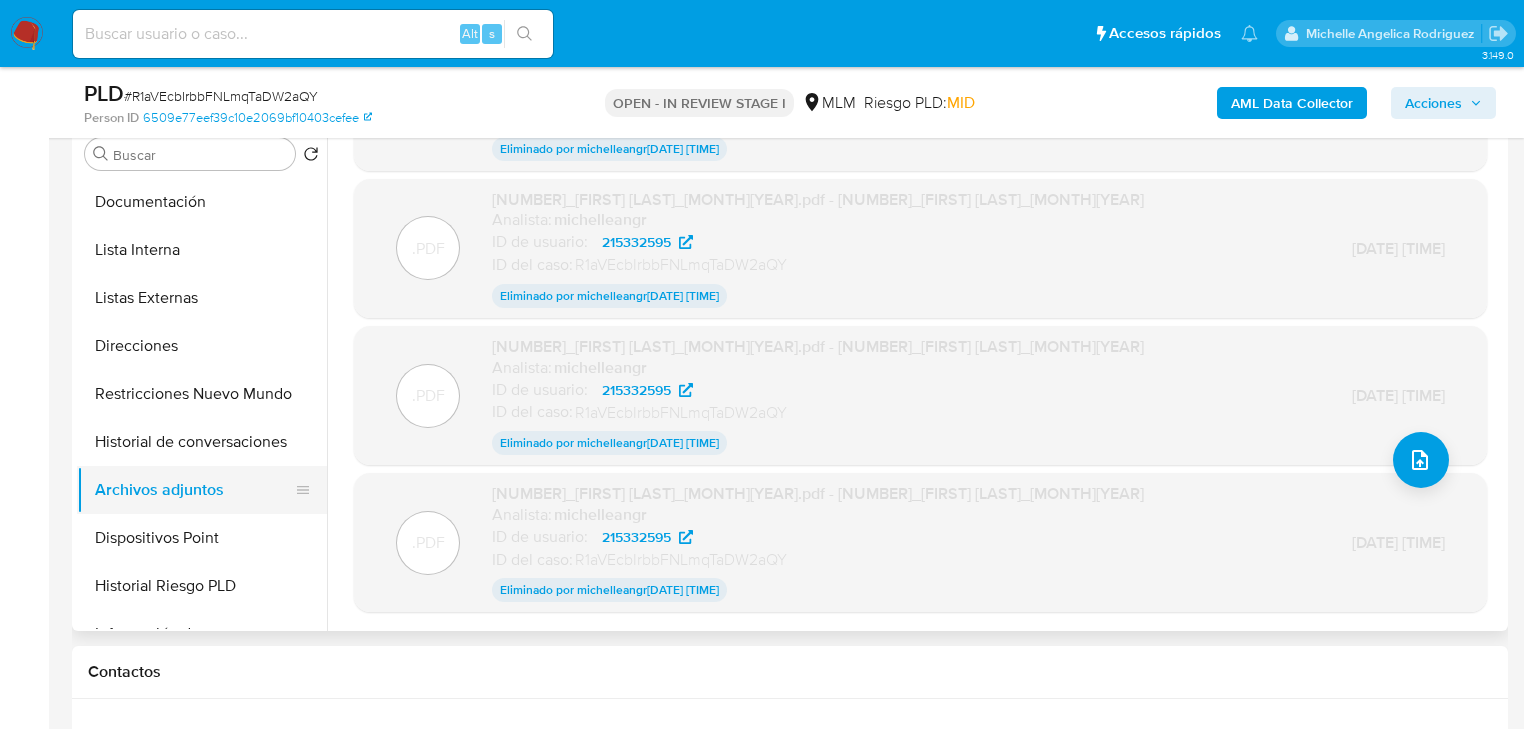 drag, startPoint x: 156, startPoint y: 493, endPoint x: 157, endPoint y: 508, distance: 15.033297 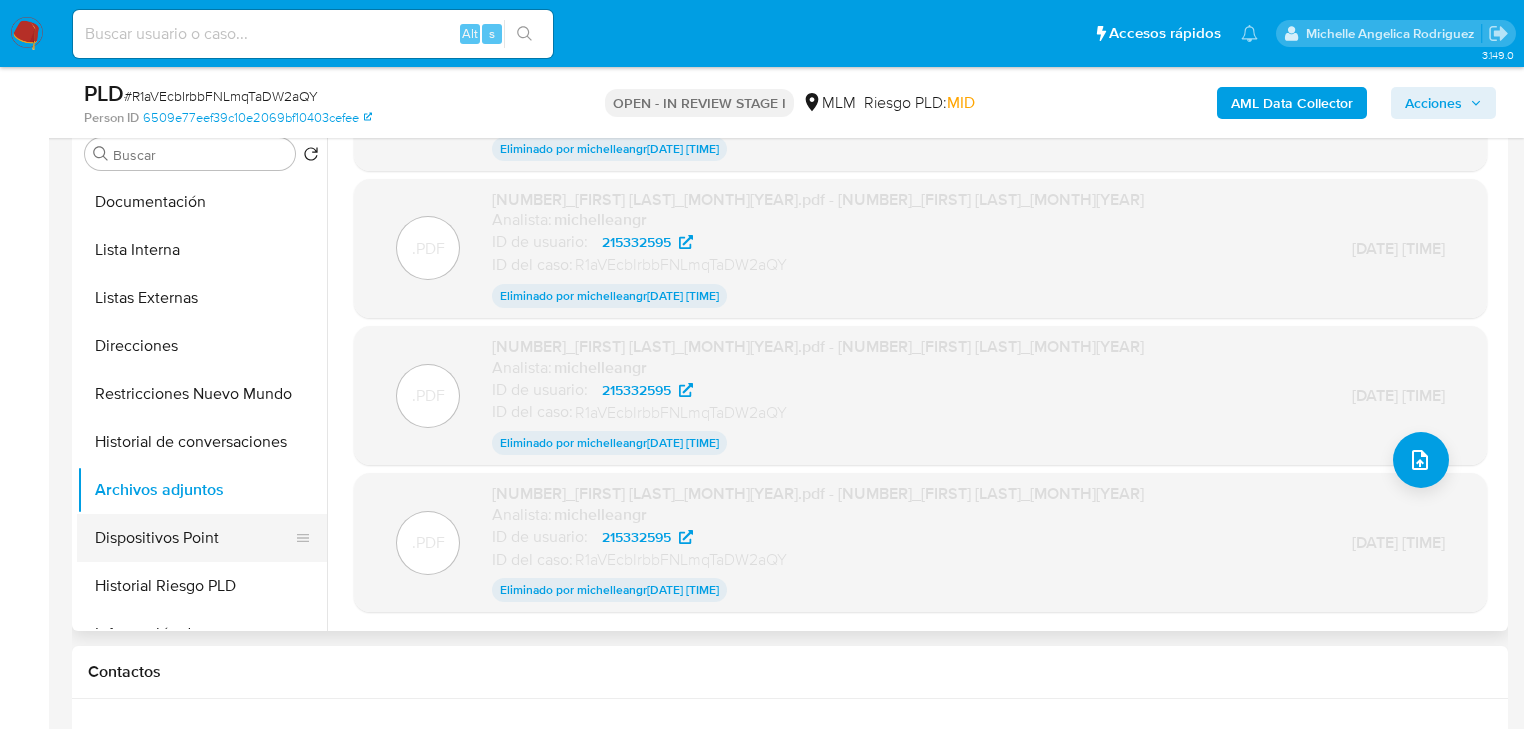 click on "Dispositivos Point" at bounding box center (194, 538) 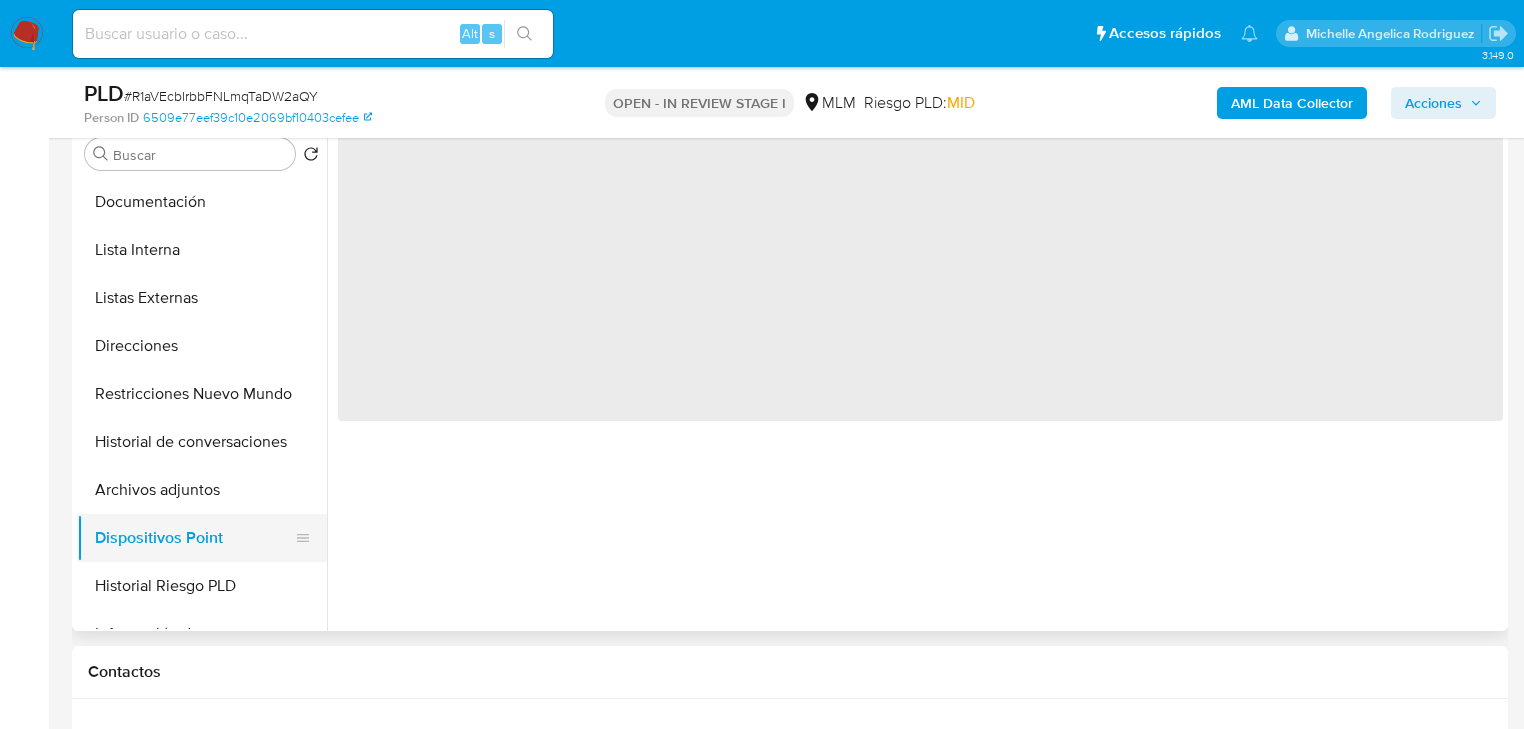 scroll, scrollTop: 0, scrollLeft: 0, axis: both 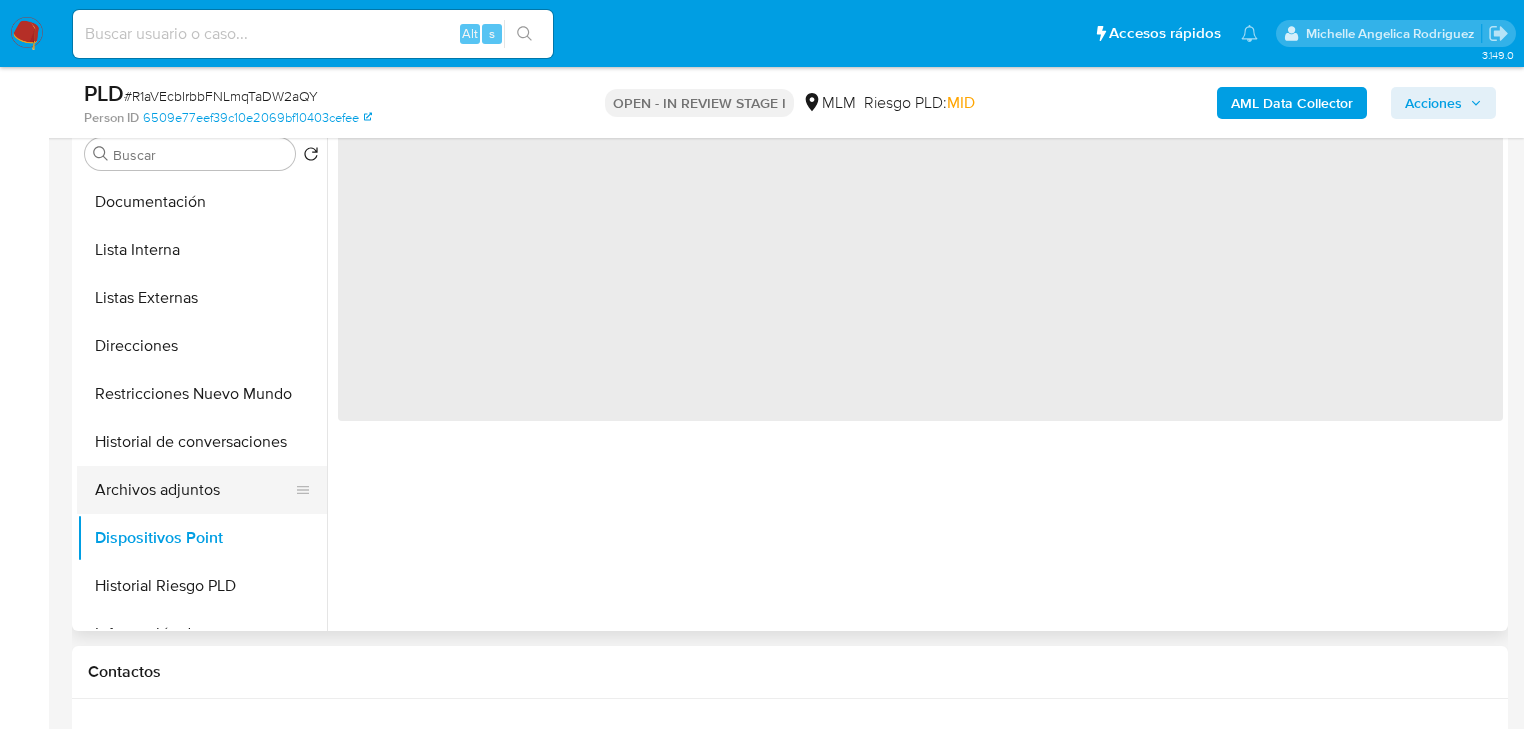 click on "Archivos adjuntos" at bounding box center (194, 490) 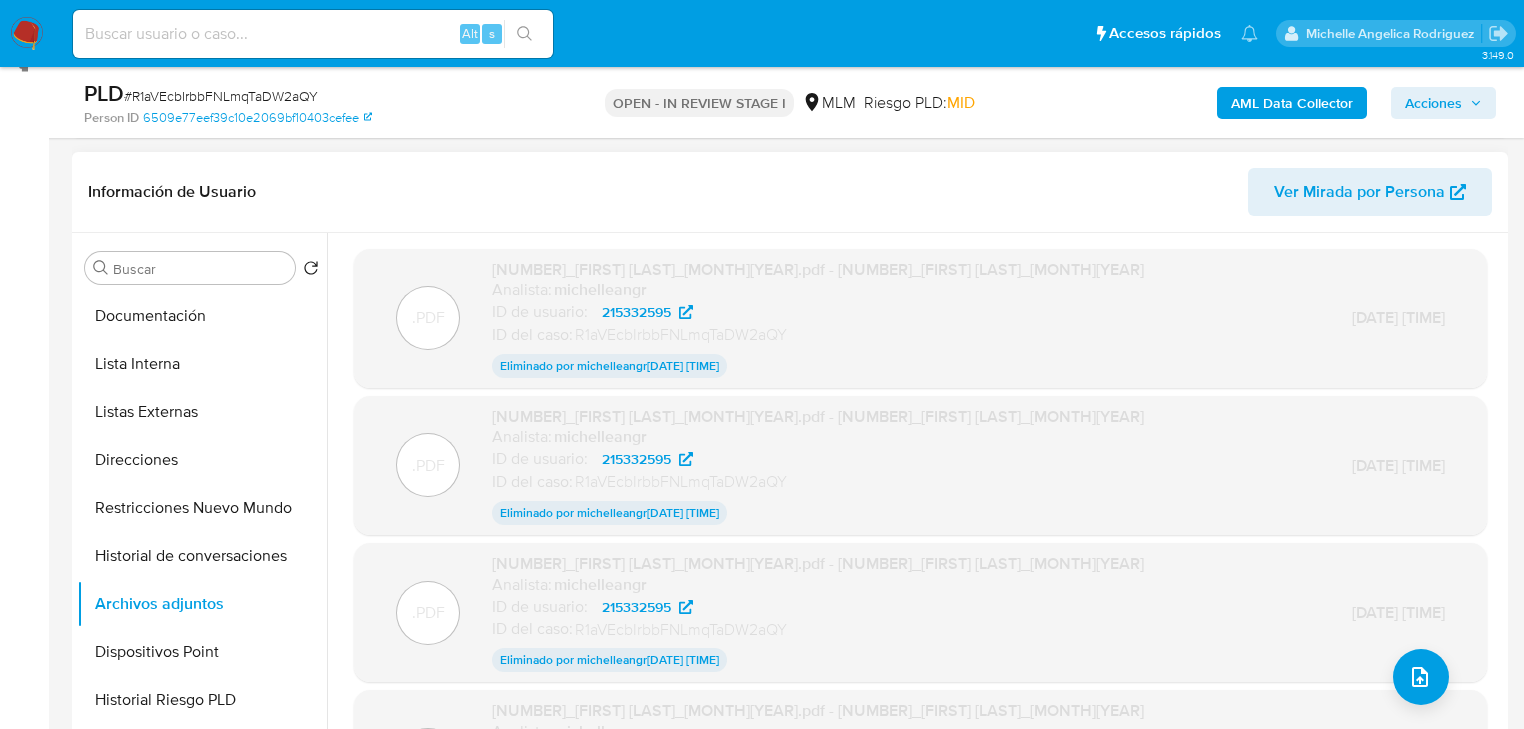 scroll, scrollTop: 400, scrollLeft: 0, axis: vertical 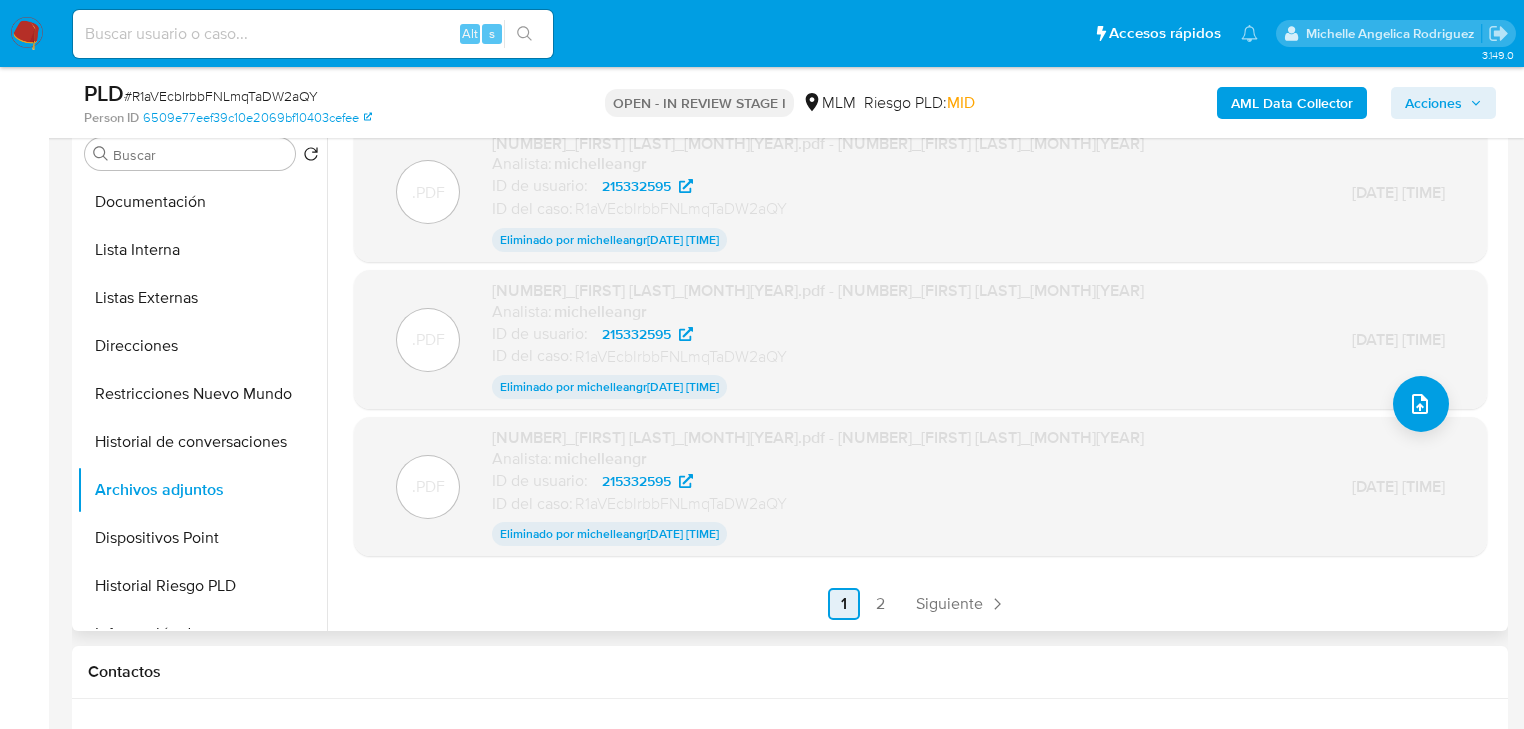 click on "Siguiente" at bounding box center (949, 604) 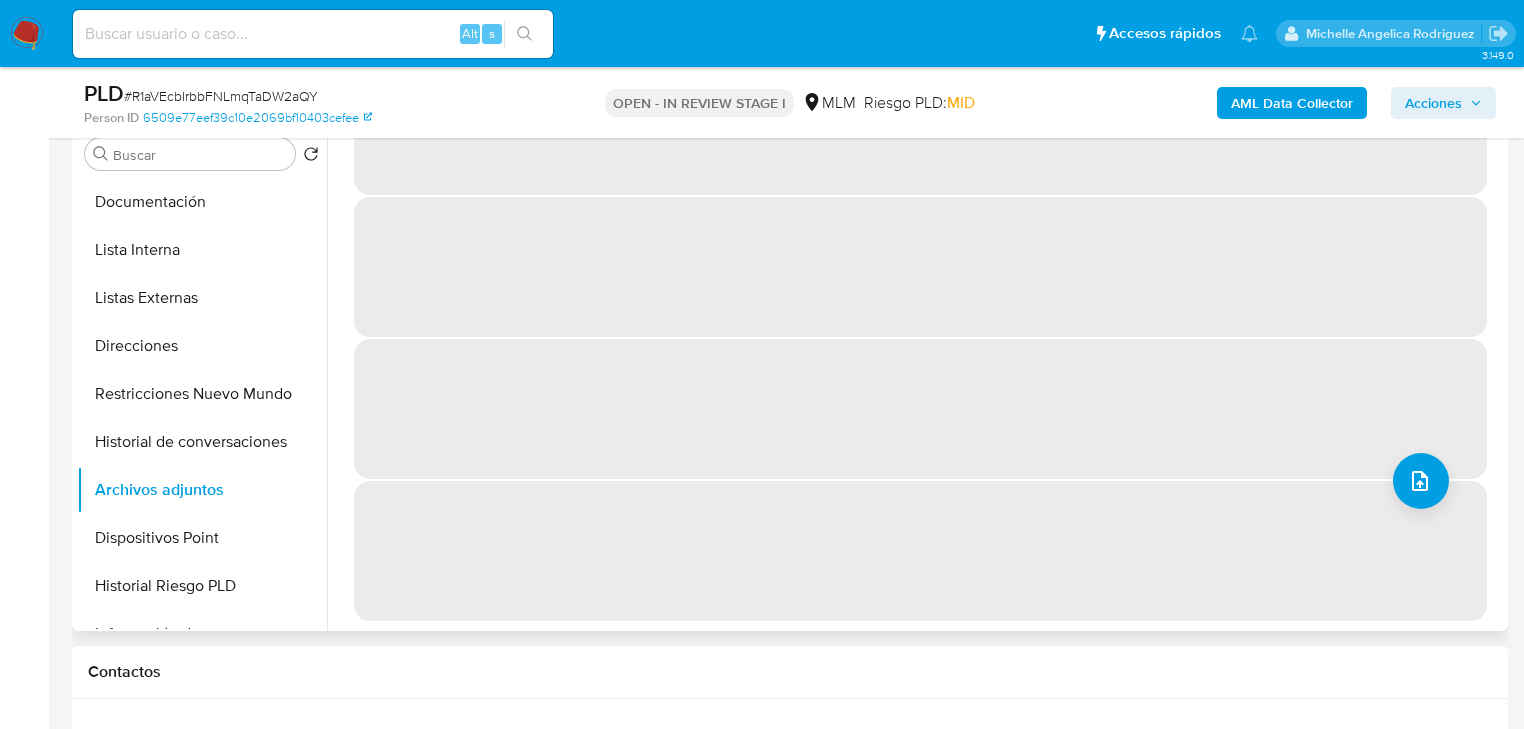 scroll, scrollTop: 0, scrollLeft: 0, axis: both 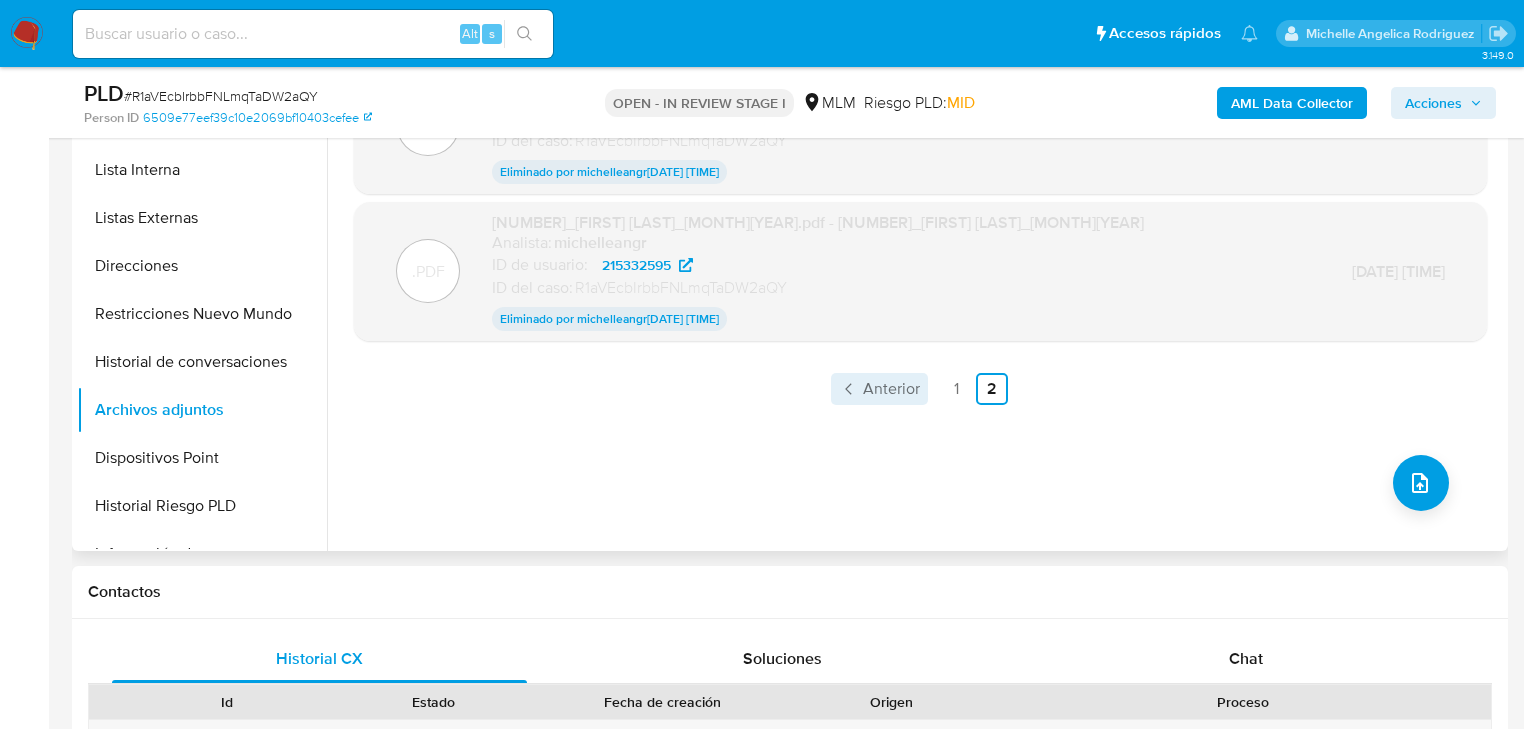 click on "Anterior" at bounding box center [891, 389] 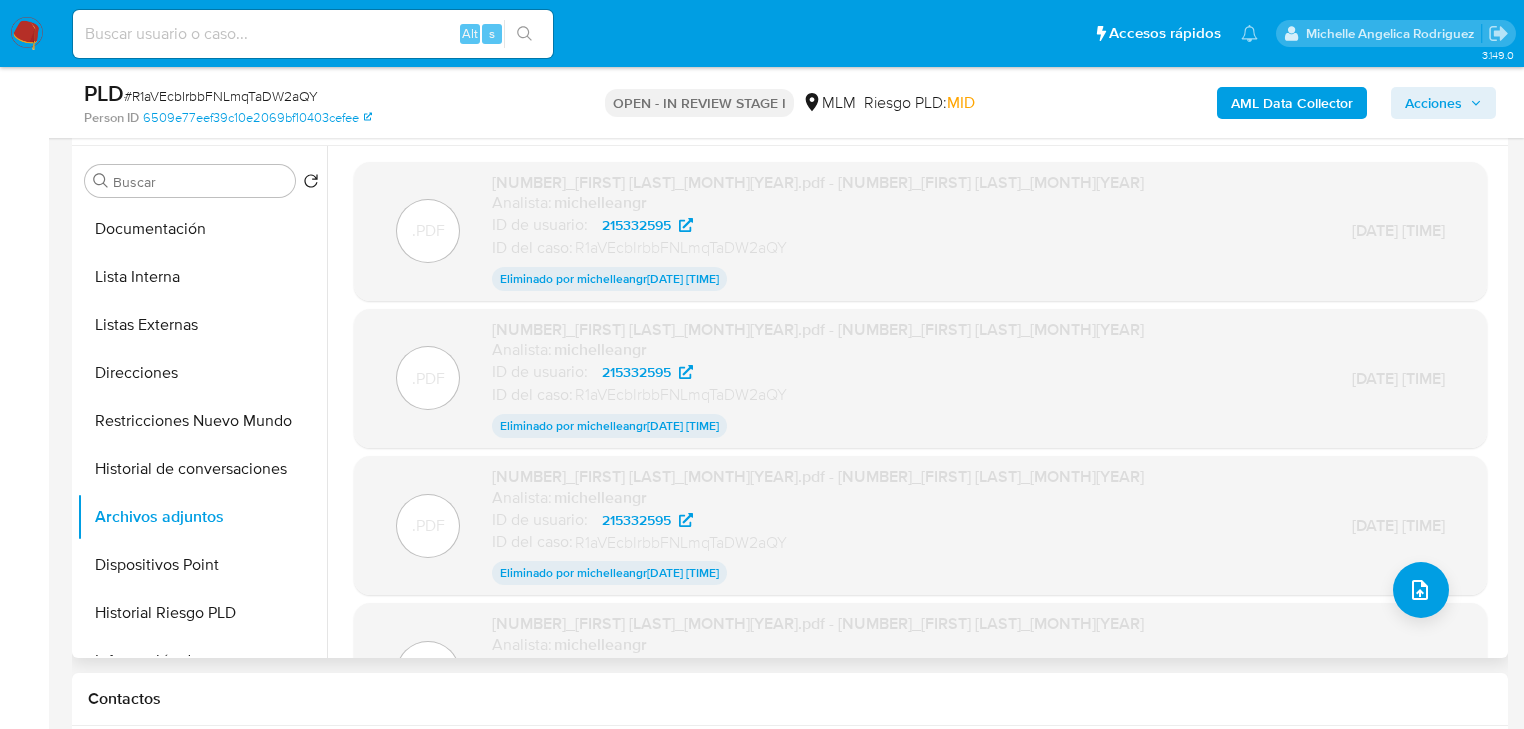 scroll, scrollTop: 160, scrollLeft: 0, axis: vertical 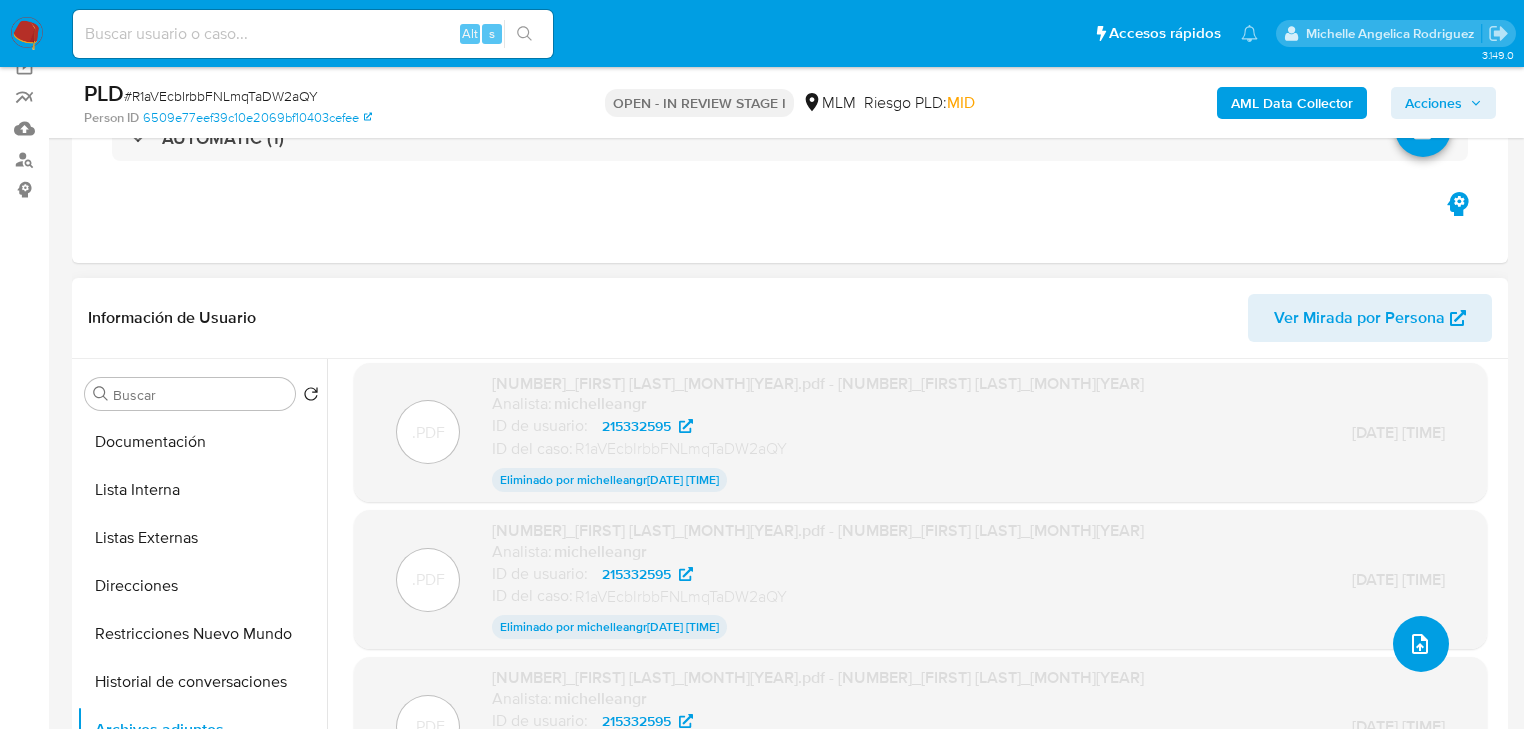 click at bounding box center (1421, 644) 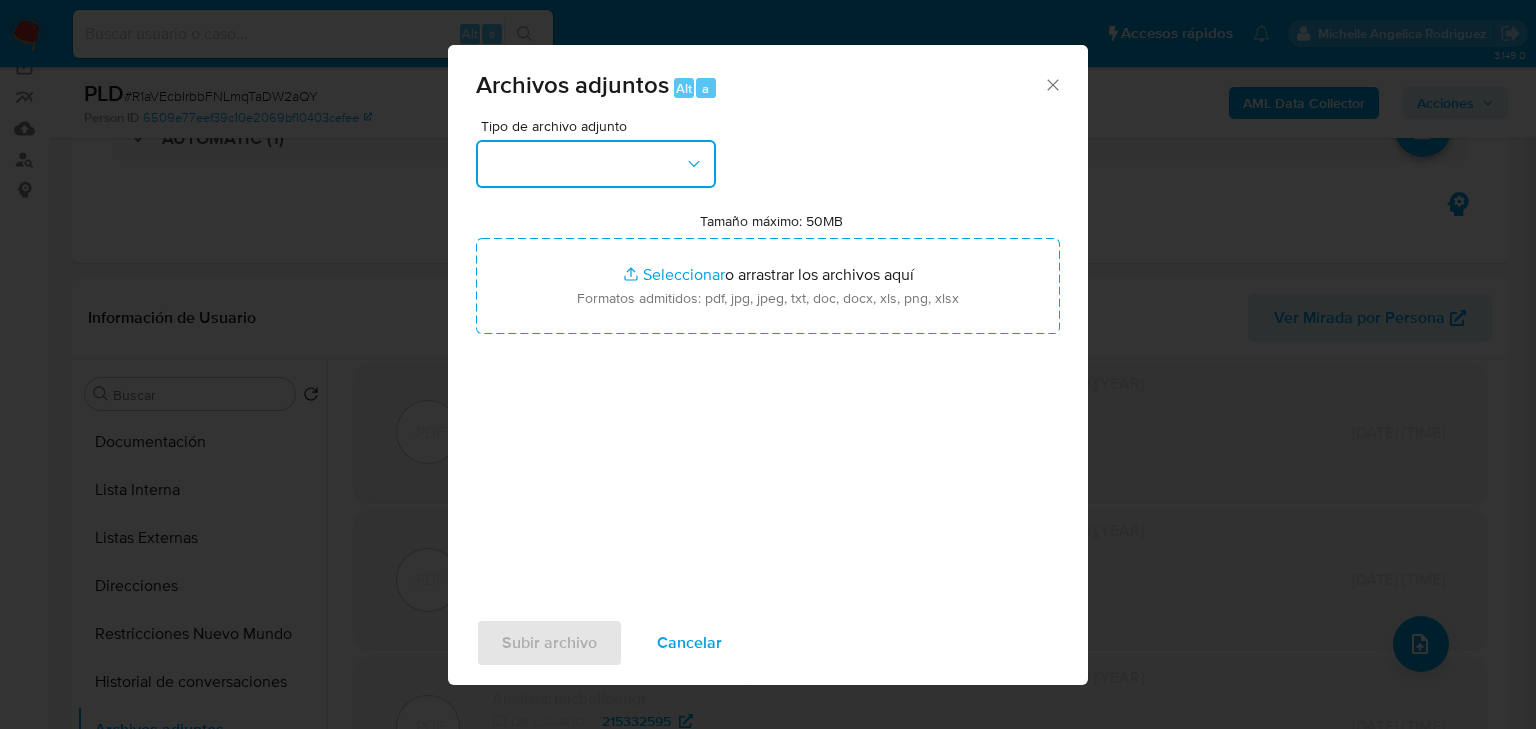 click at bounding box center [596, 164] 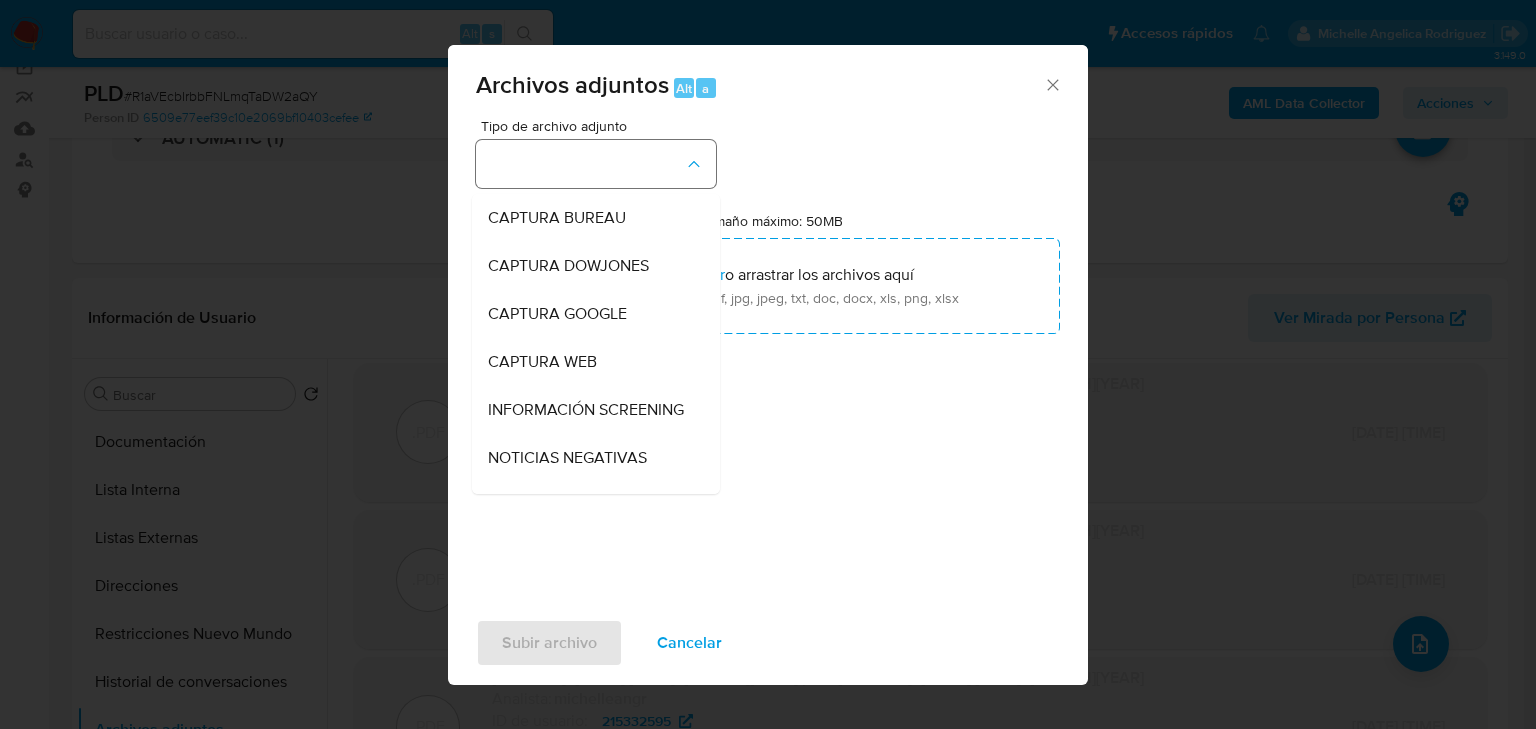 type 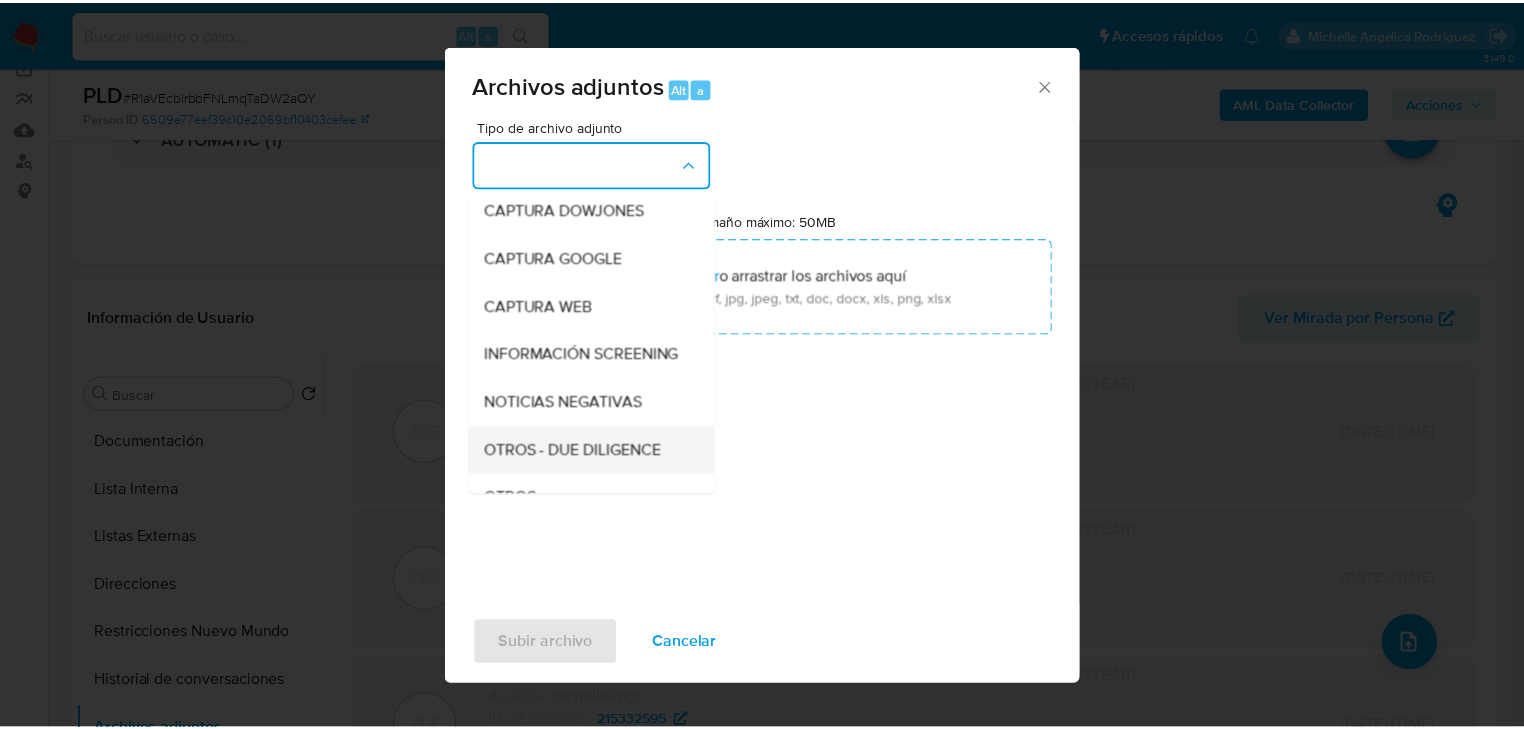 scroll, scrollTop: 136, scrollLeft: 0, axis: vertical 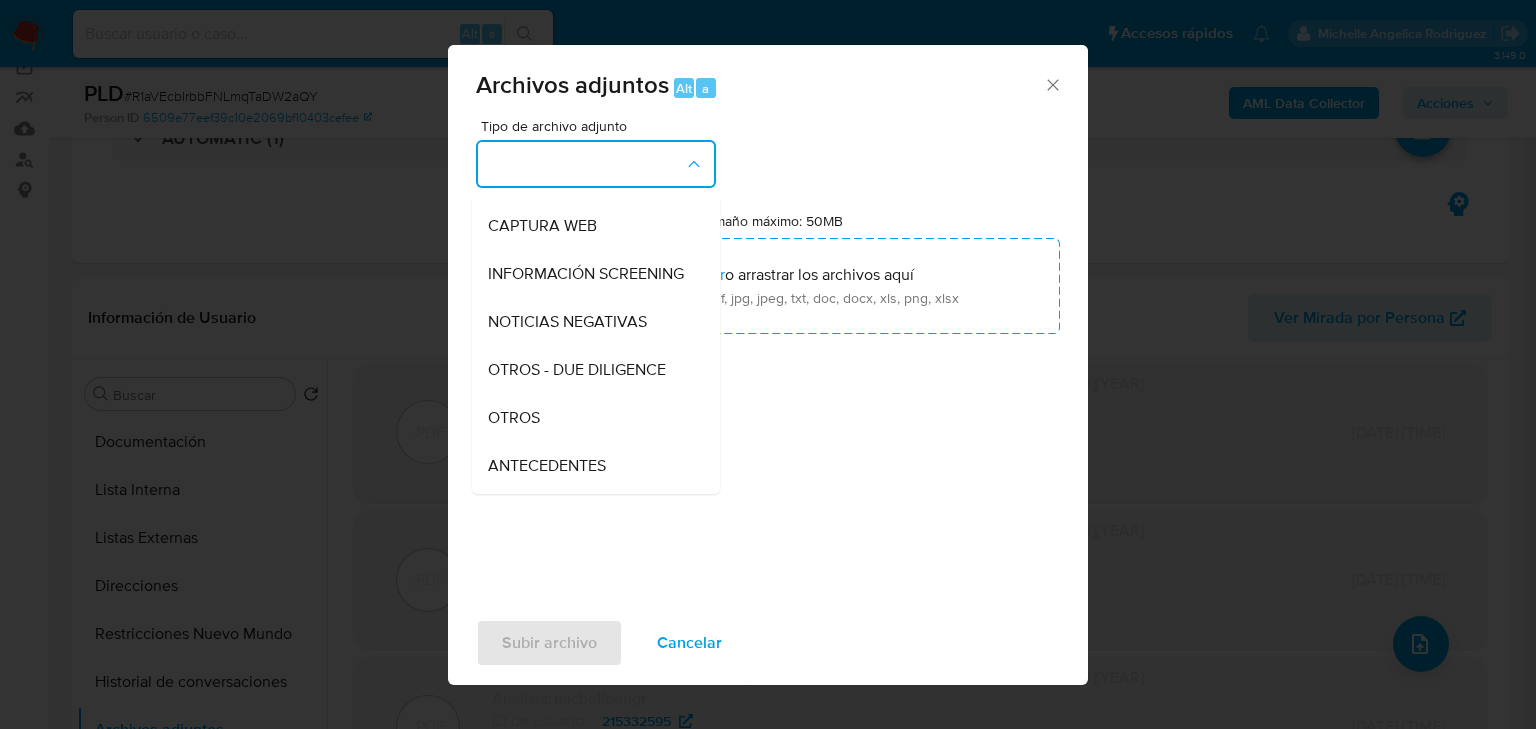 drag, startPoint x: 539, startPoint y: 442, endPoint x: 545, endPoint y: 417, distance: 25.70992 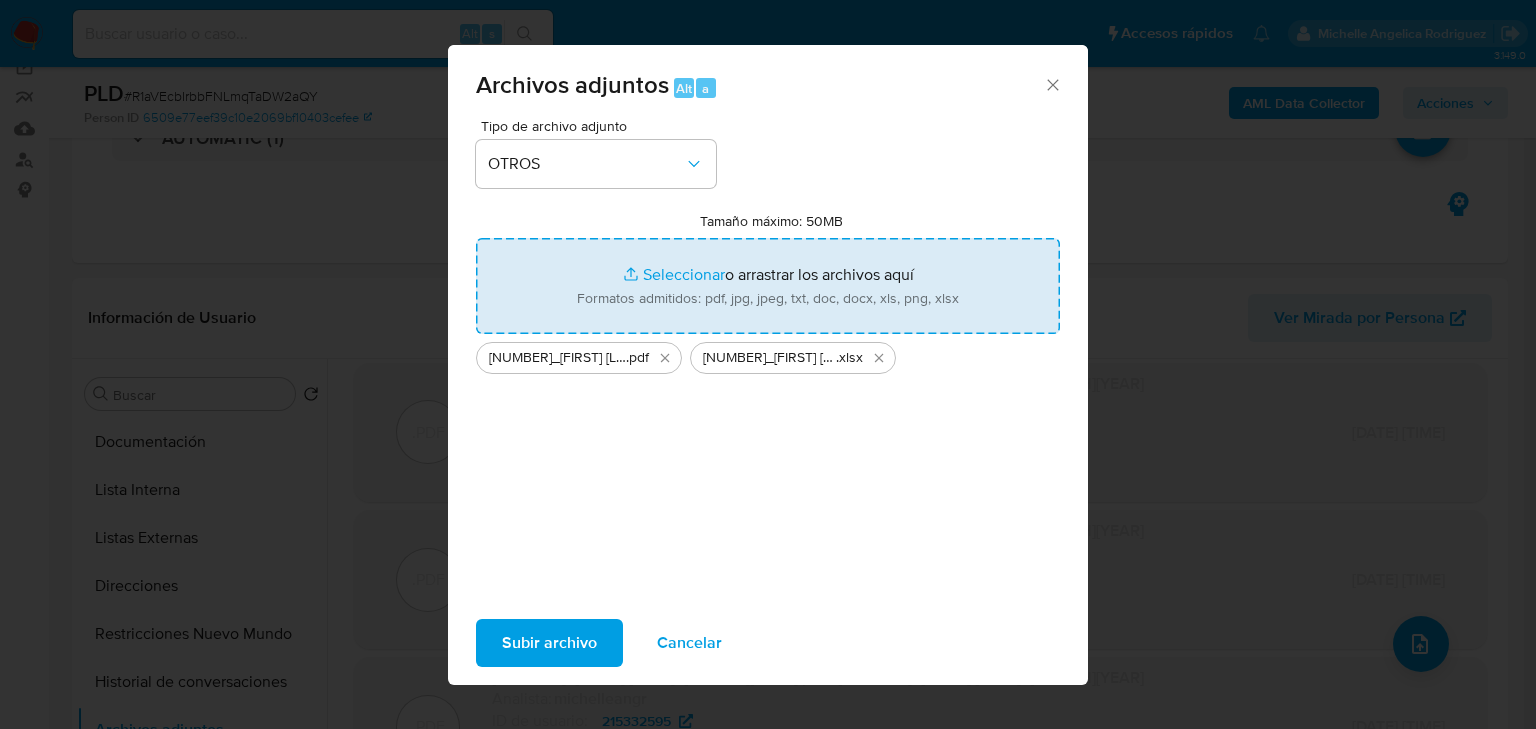 click on "Subir archivo" at bounding box center (549, 643) 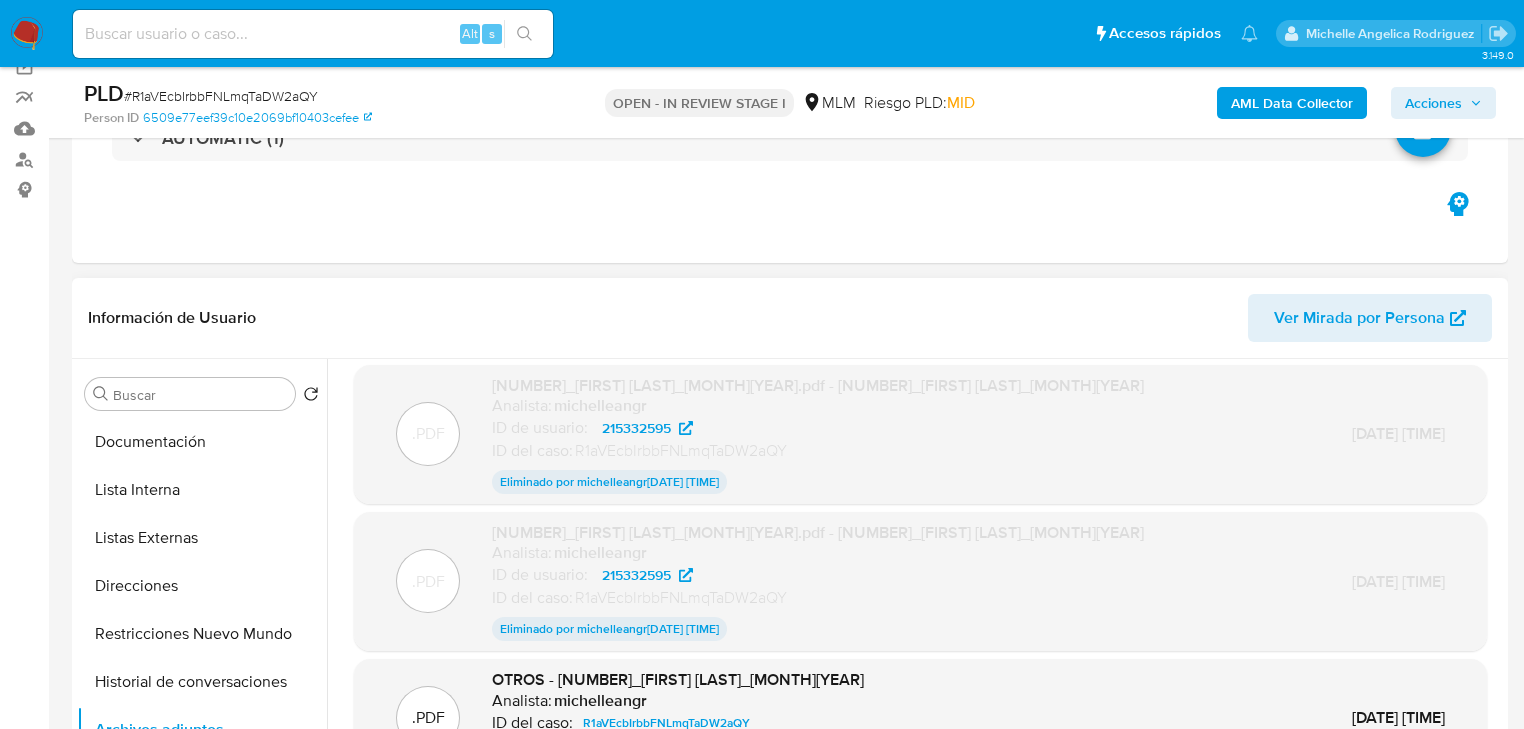 scroll, scrollTop: 0, scrollLeft: 0, axis: both 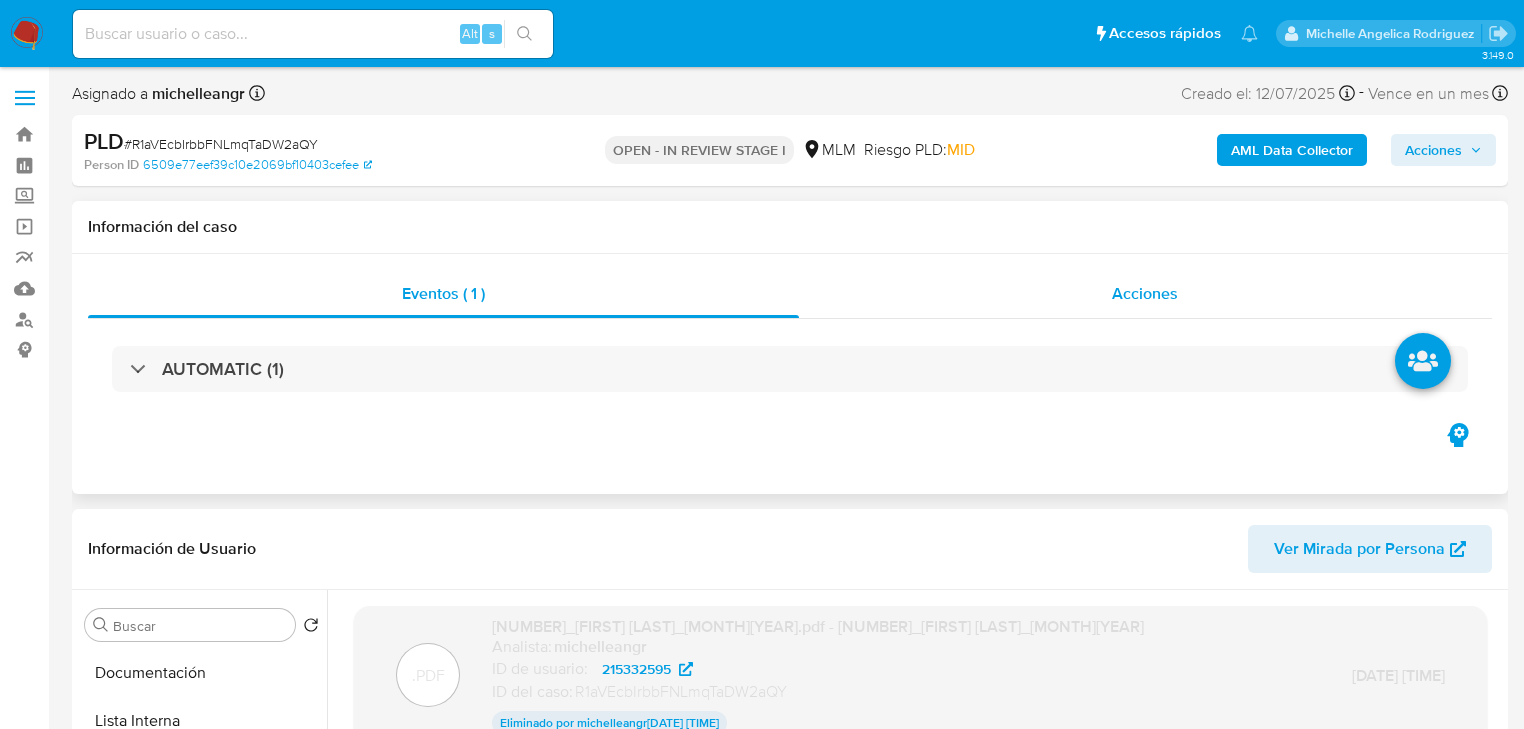 click on "Acciones" at bounding box center [1145, 293] 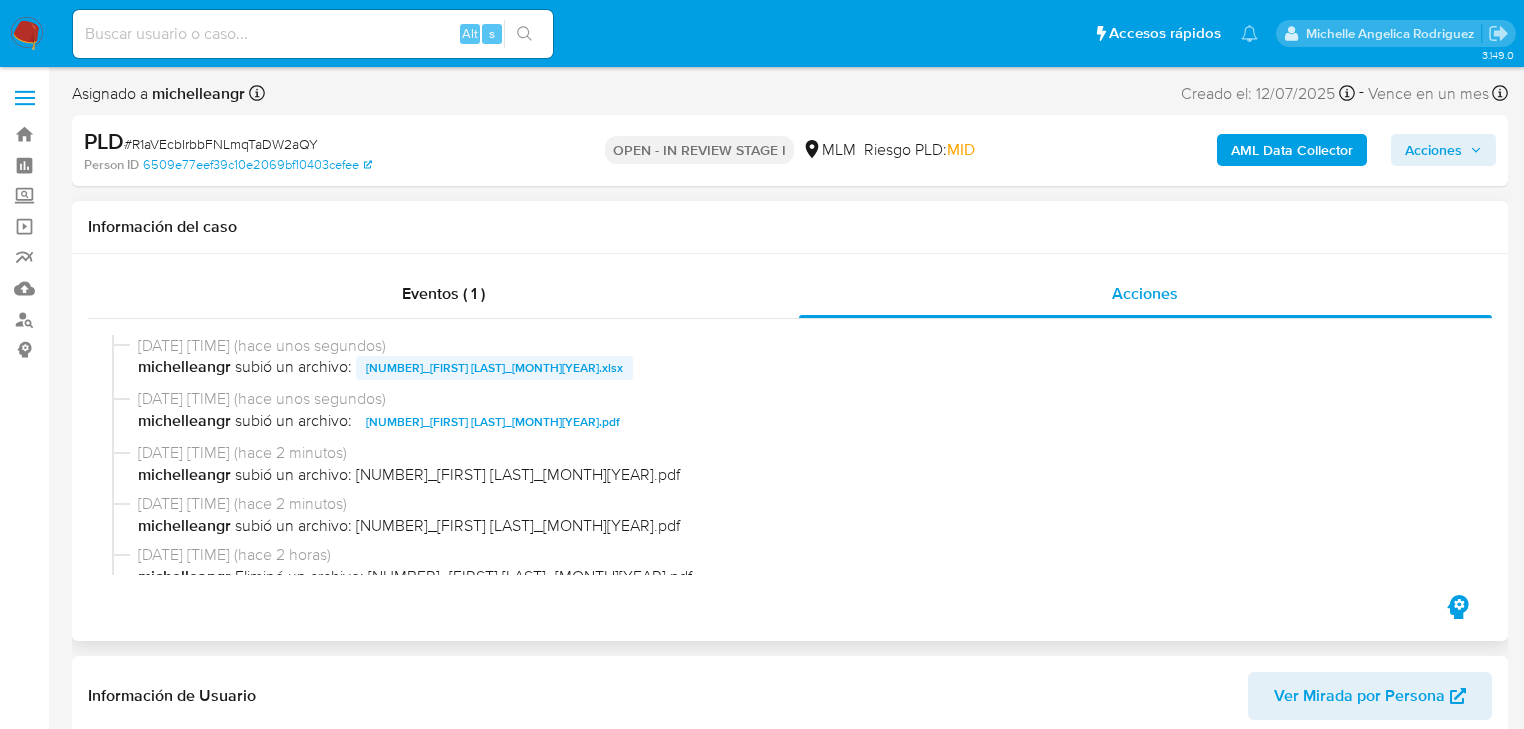 type 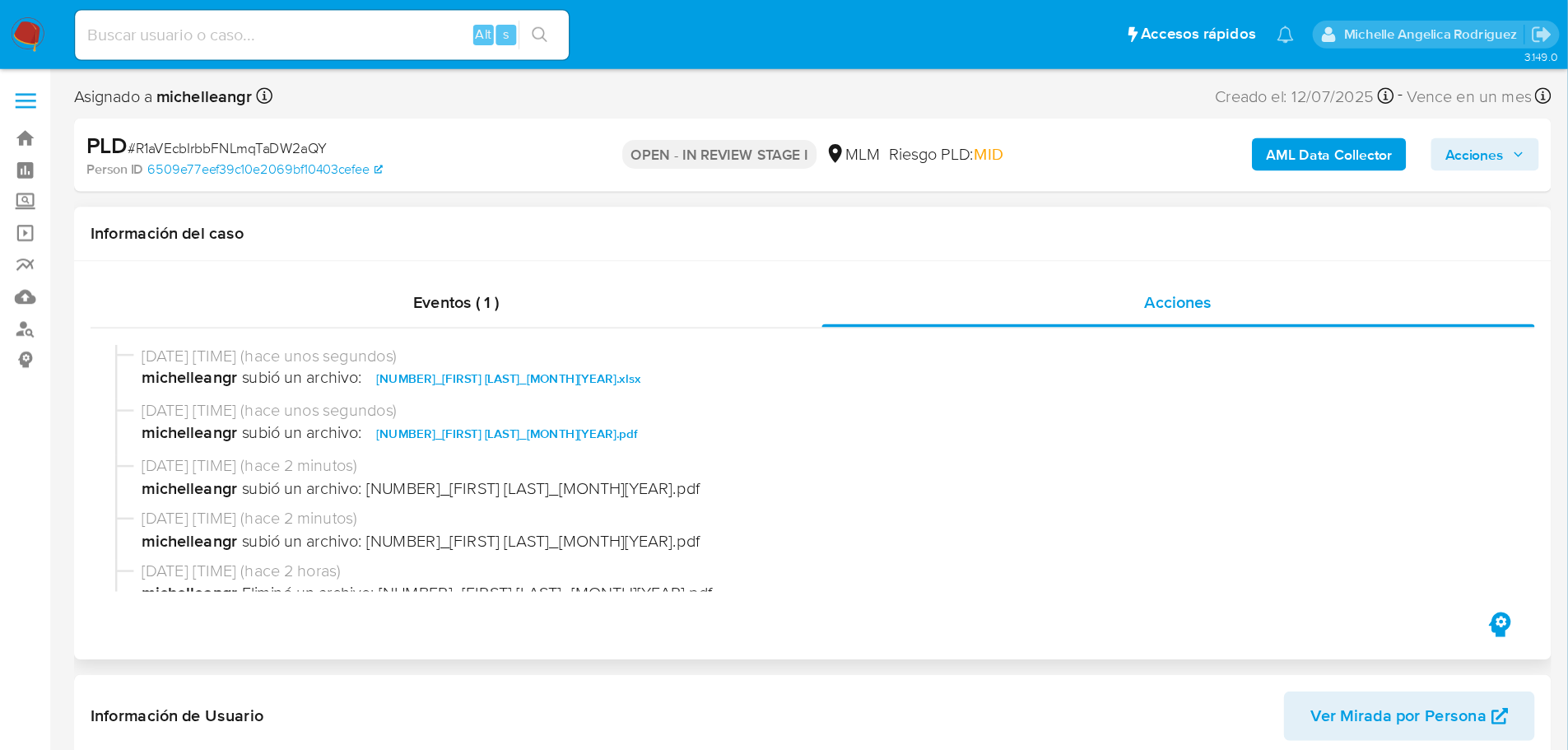 scroll, scrollTop: 198, scrollLeft: 0, axis: vertical 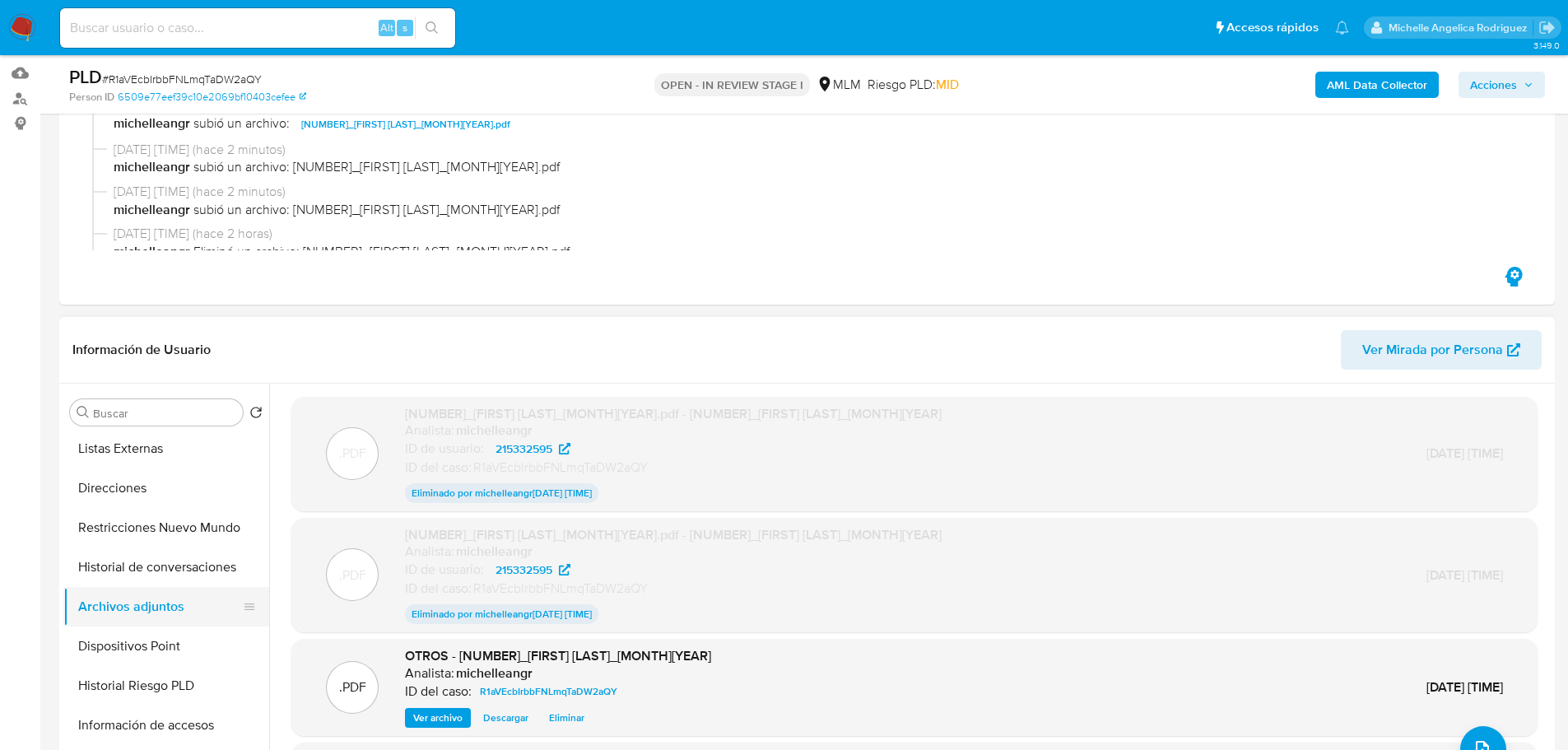 drag, startPoint x: 222, startPoint y: 571, endPoint x: 210, endPoint y: 613, distance: 43.680659 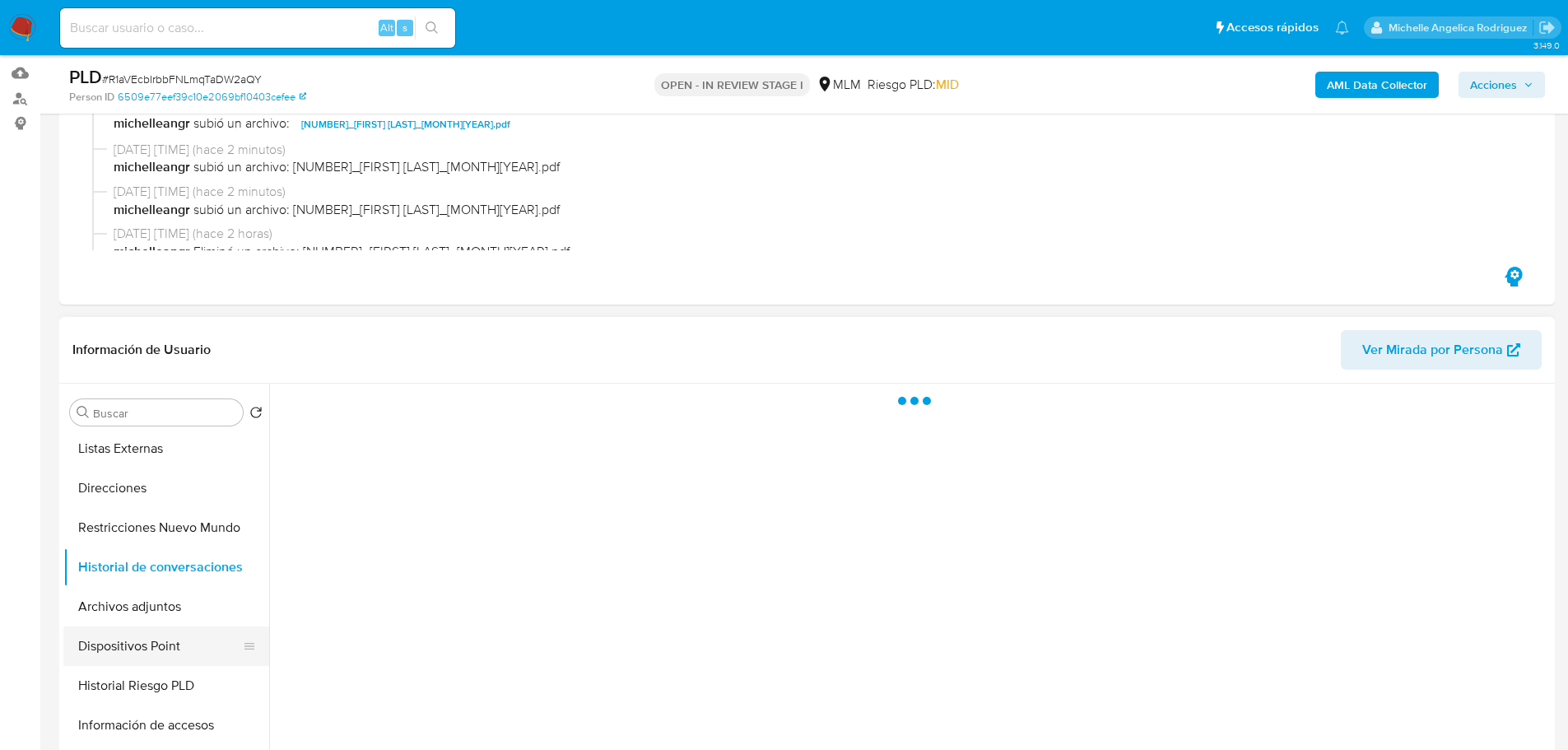 click on "Dispositivos Point" at bounding box center [160, 646] 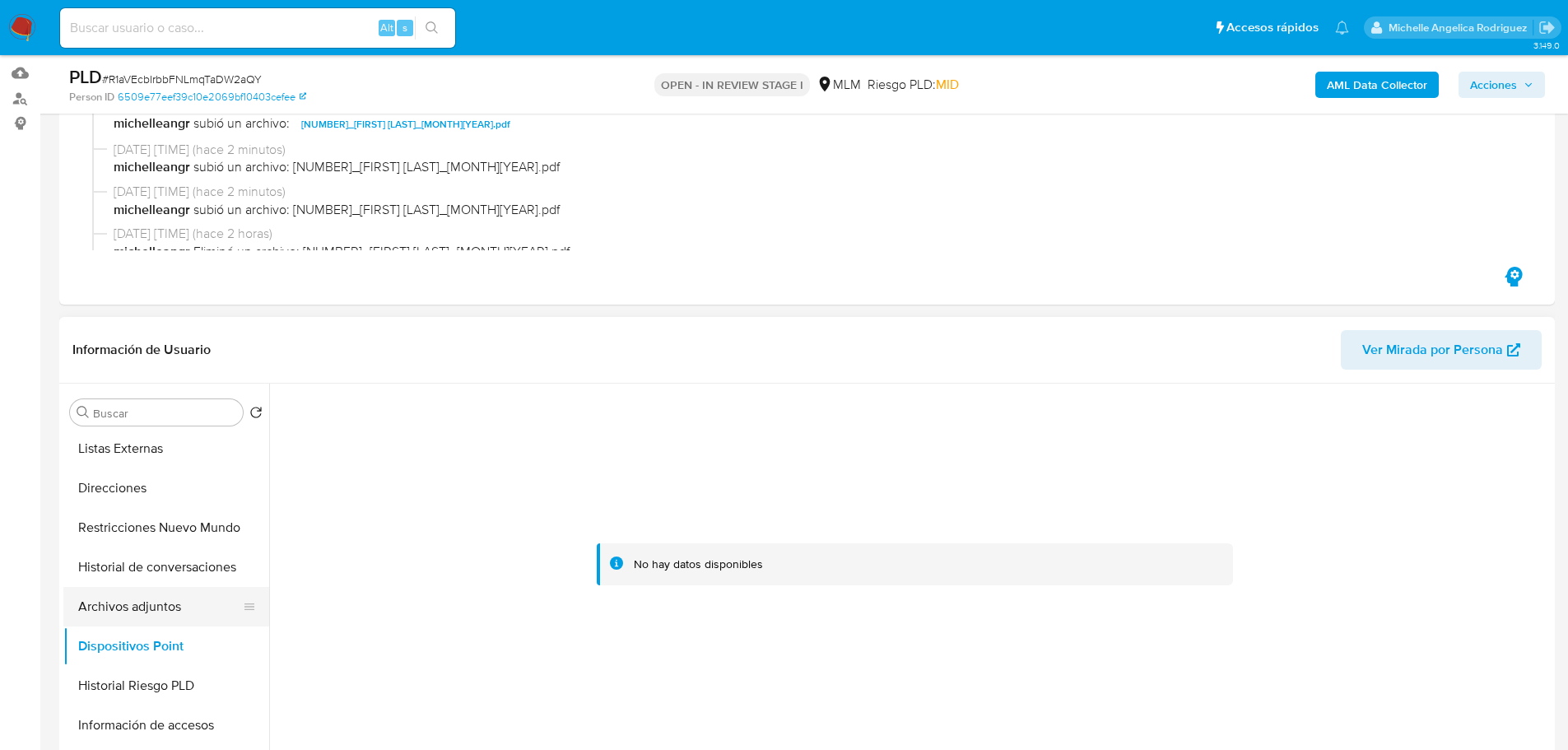 click on "Archivos adjuntos" at bounding box center [160, 607] 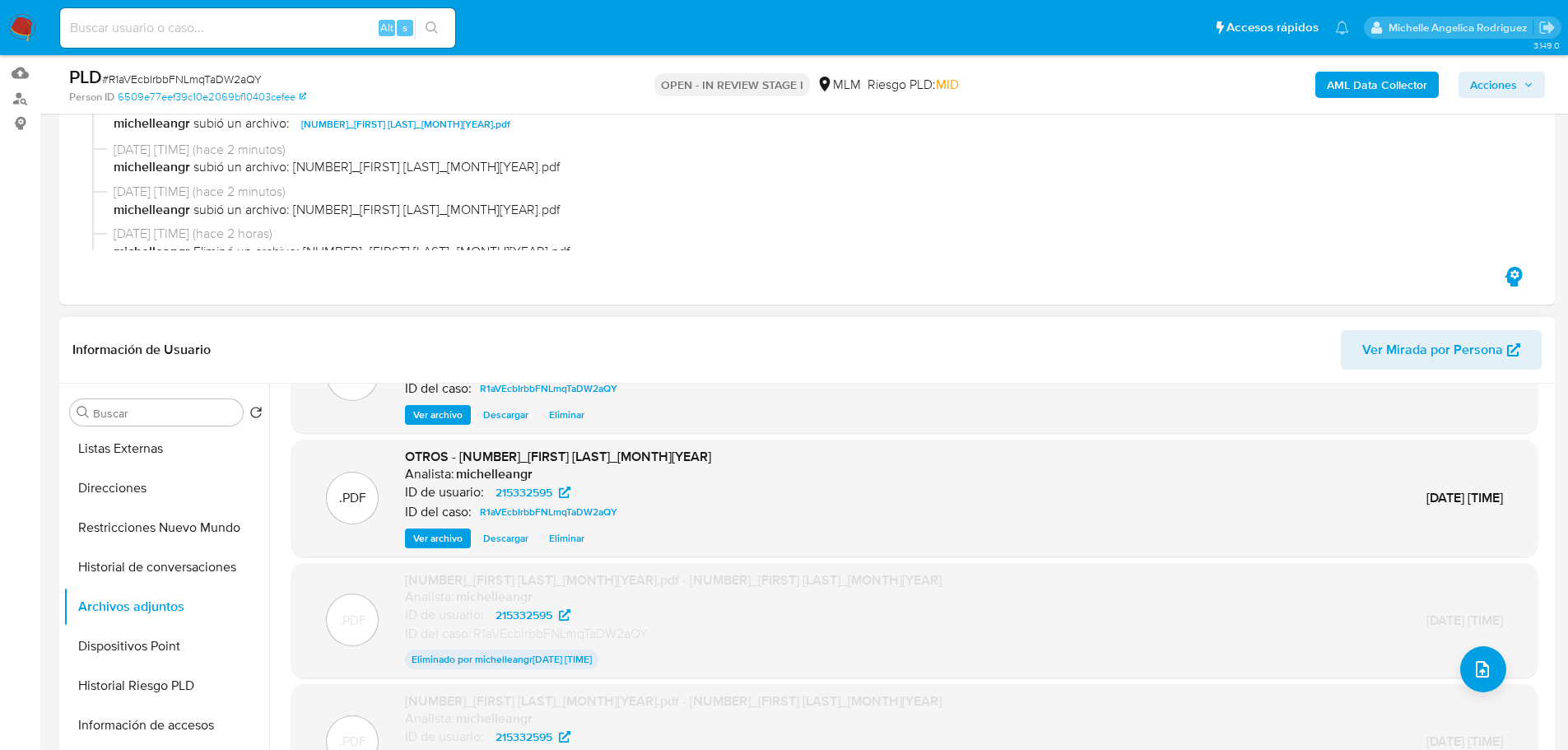 scroll, scrollTop: 134, scrollLeft: 0, axis: vertical 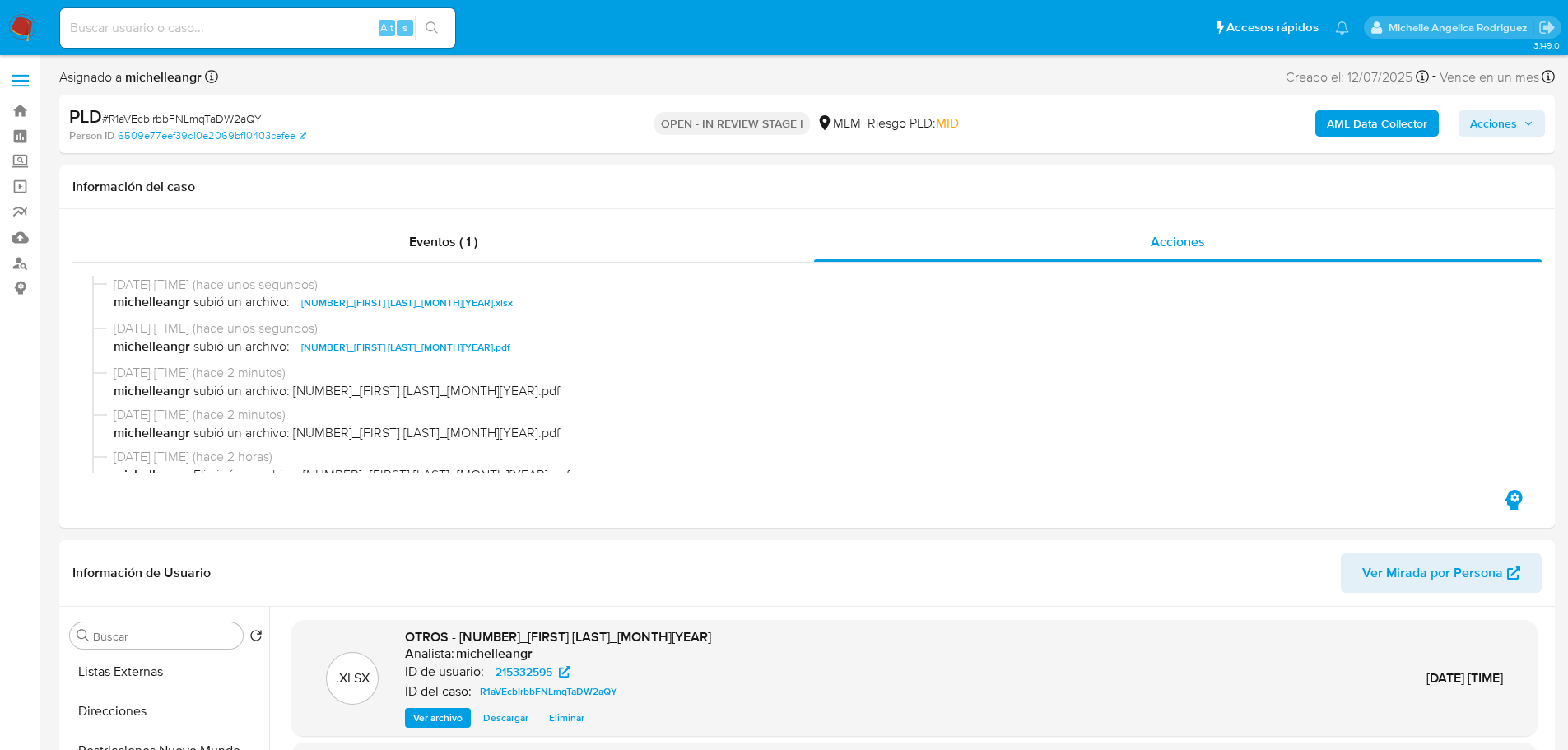click on "Acciones" at bounding box center (1493, 123) 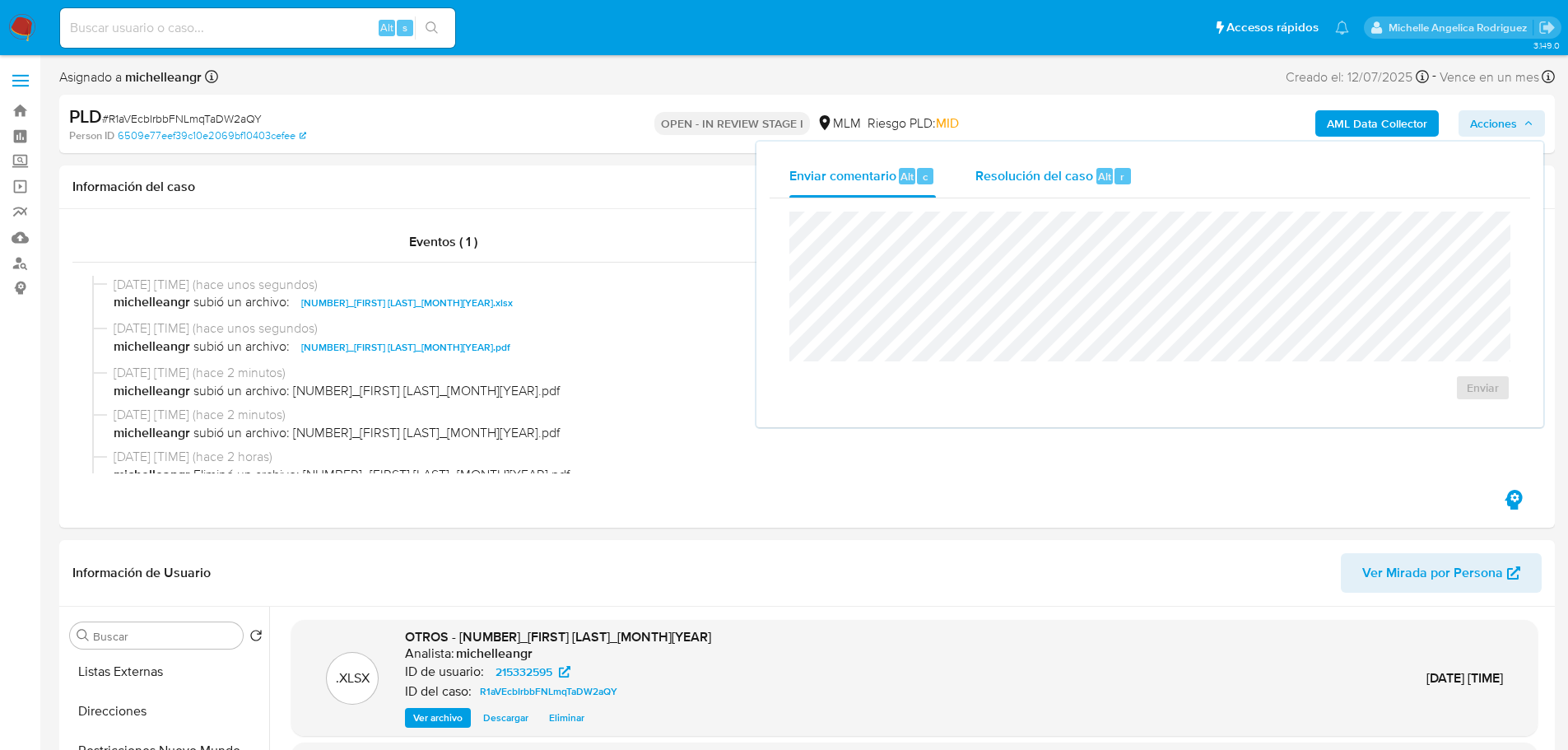 click on "Resolución del caso Alt r" at bounding box center [1054, 176] 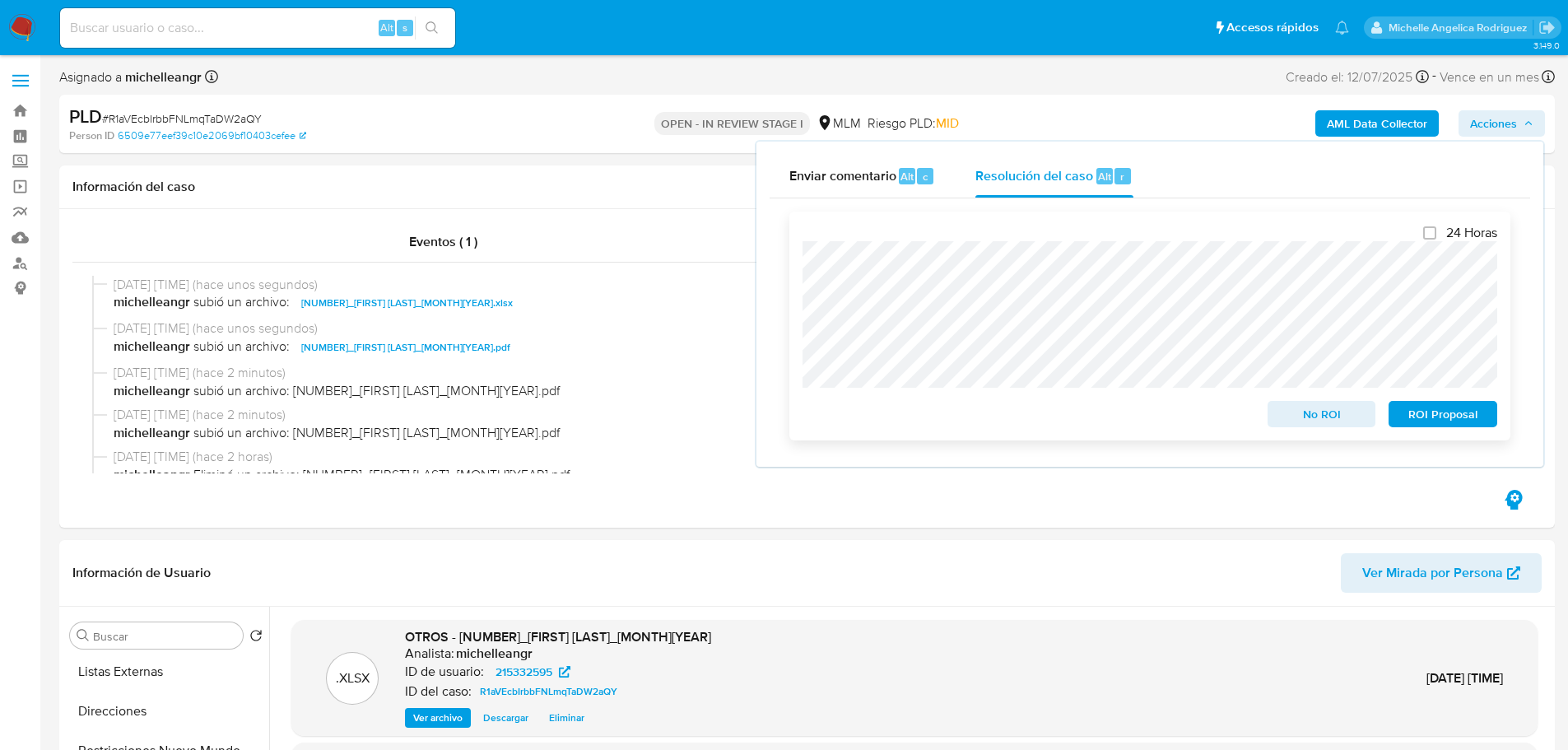 click on "No ROI" at bounding box center [1322, 414] 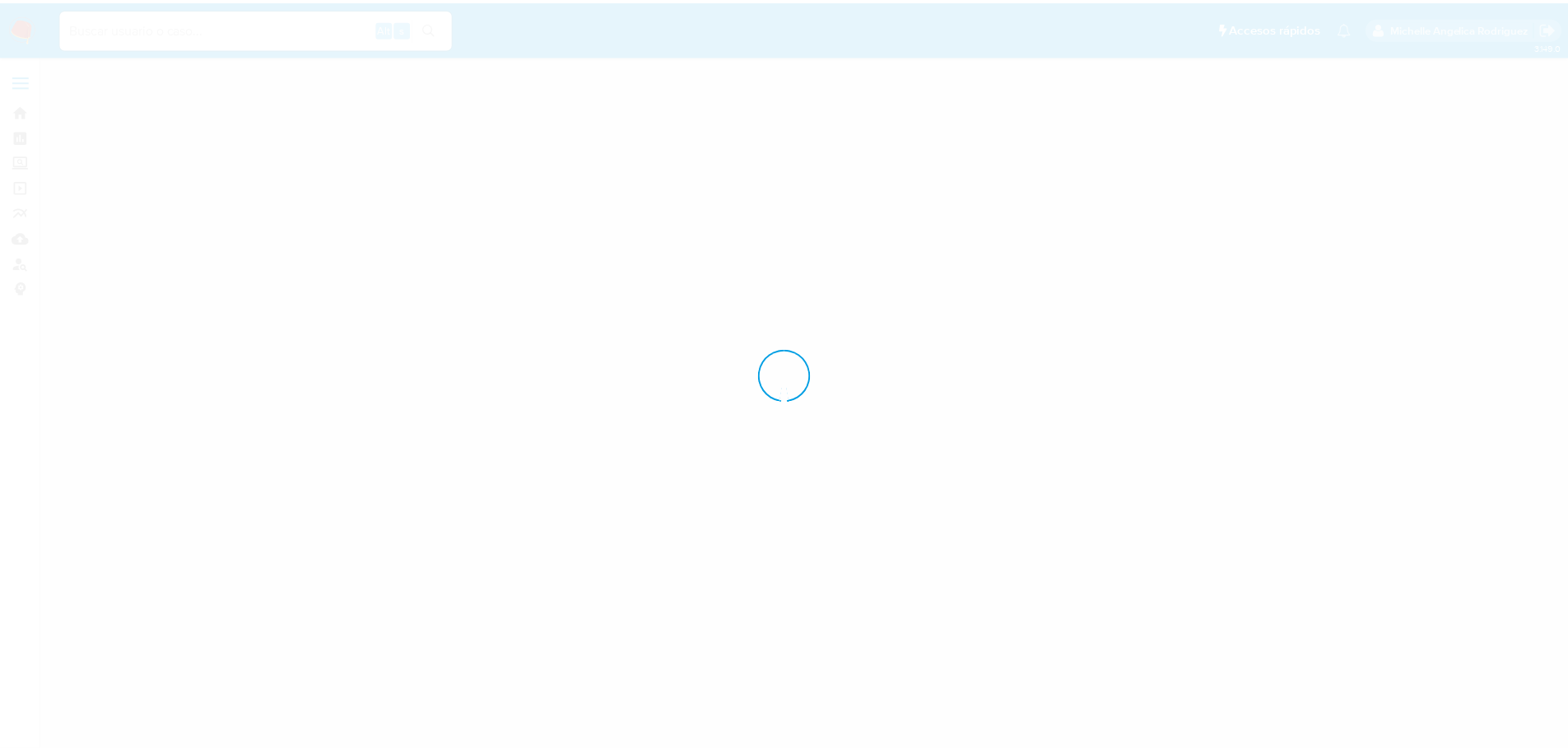 scroll, scrollTop: 0, scrollLeft: 0, axis: both 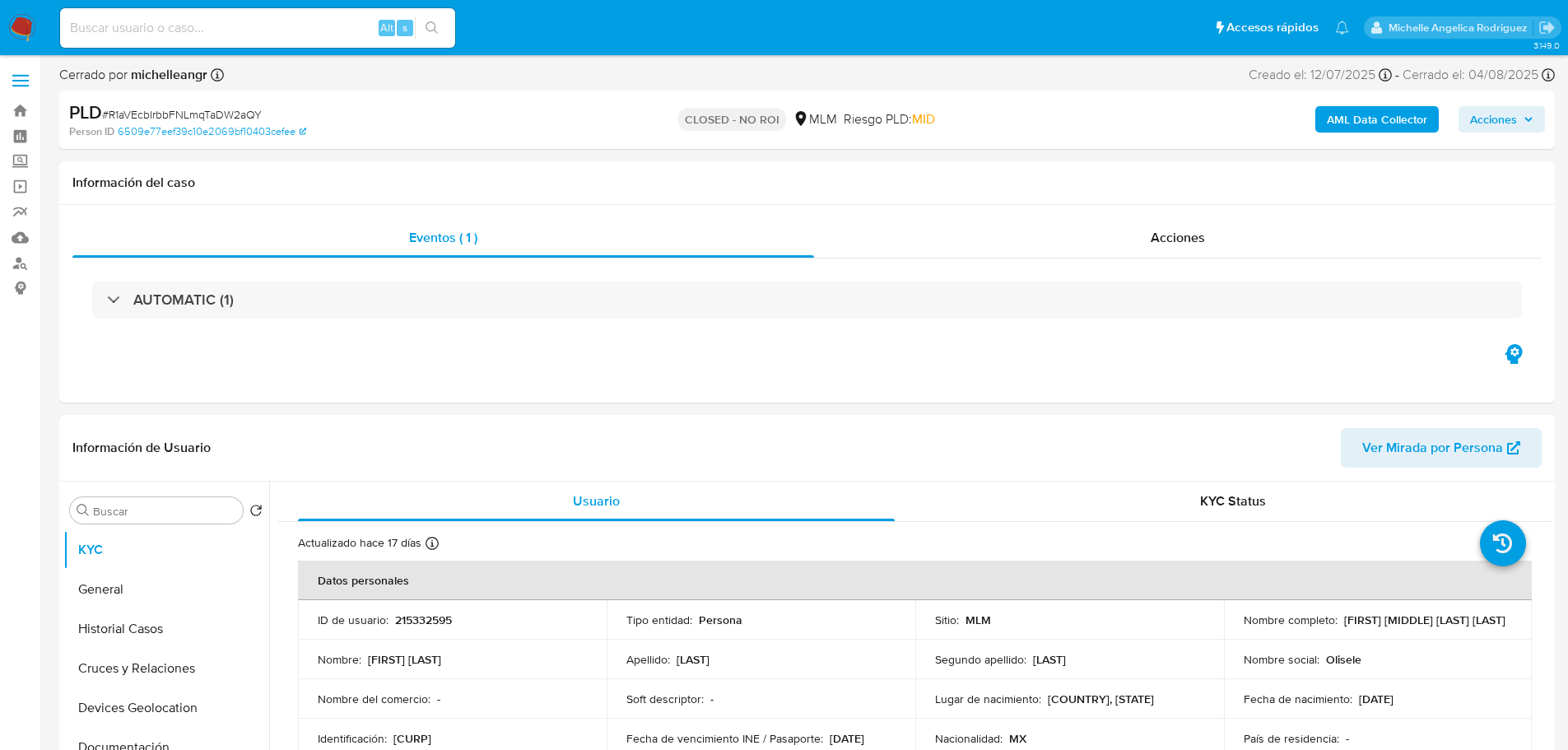 select on "10" 